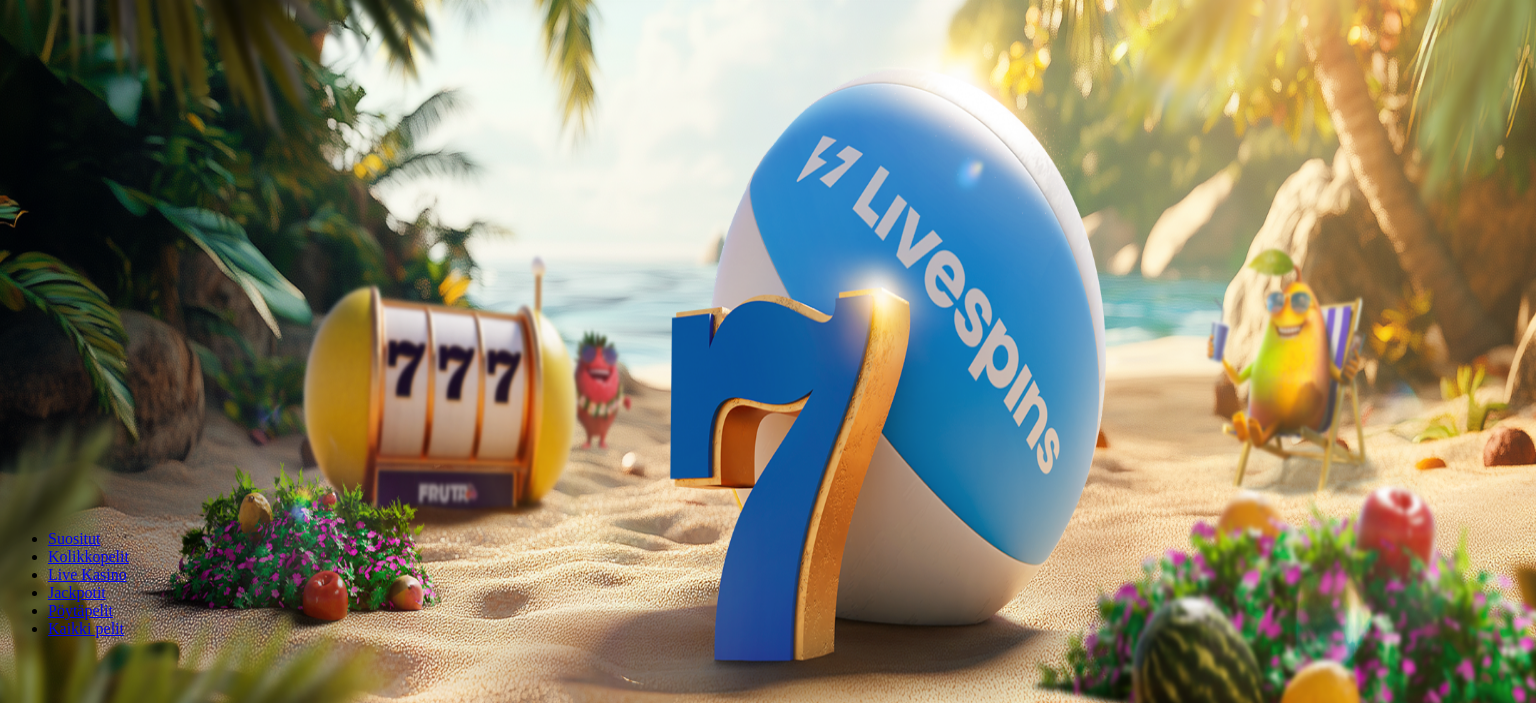 scroll, scrollTop: 0, scrollLeft: 0, axis: both 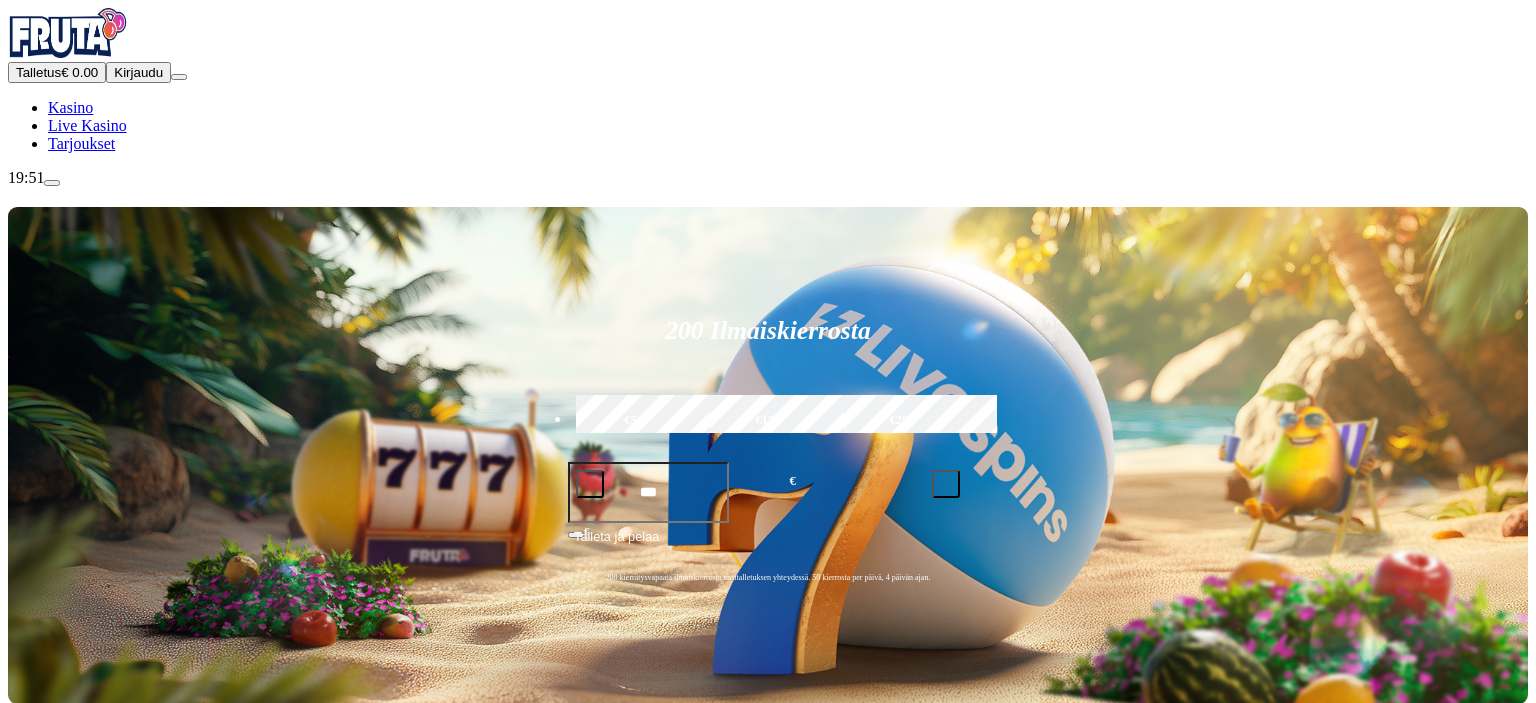 click on "Kasino" at bounding box center [70, 107] 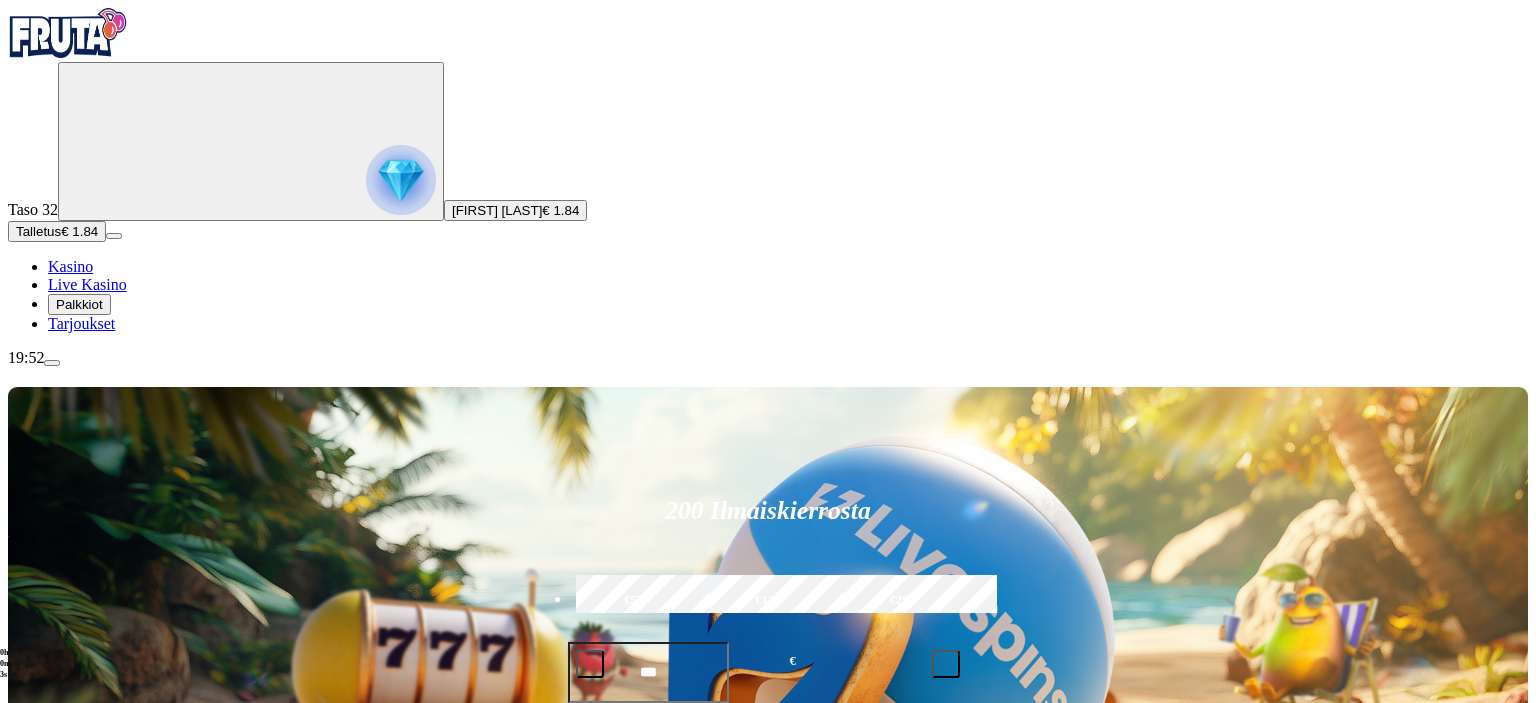 click at bounding box center (401, 180) 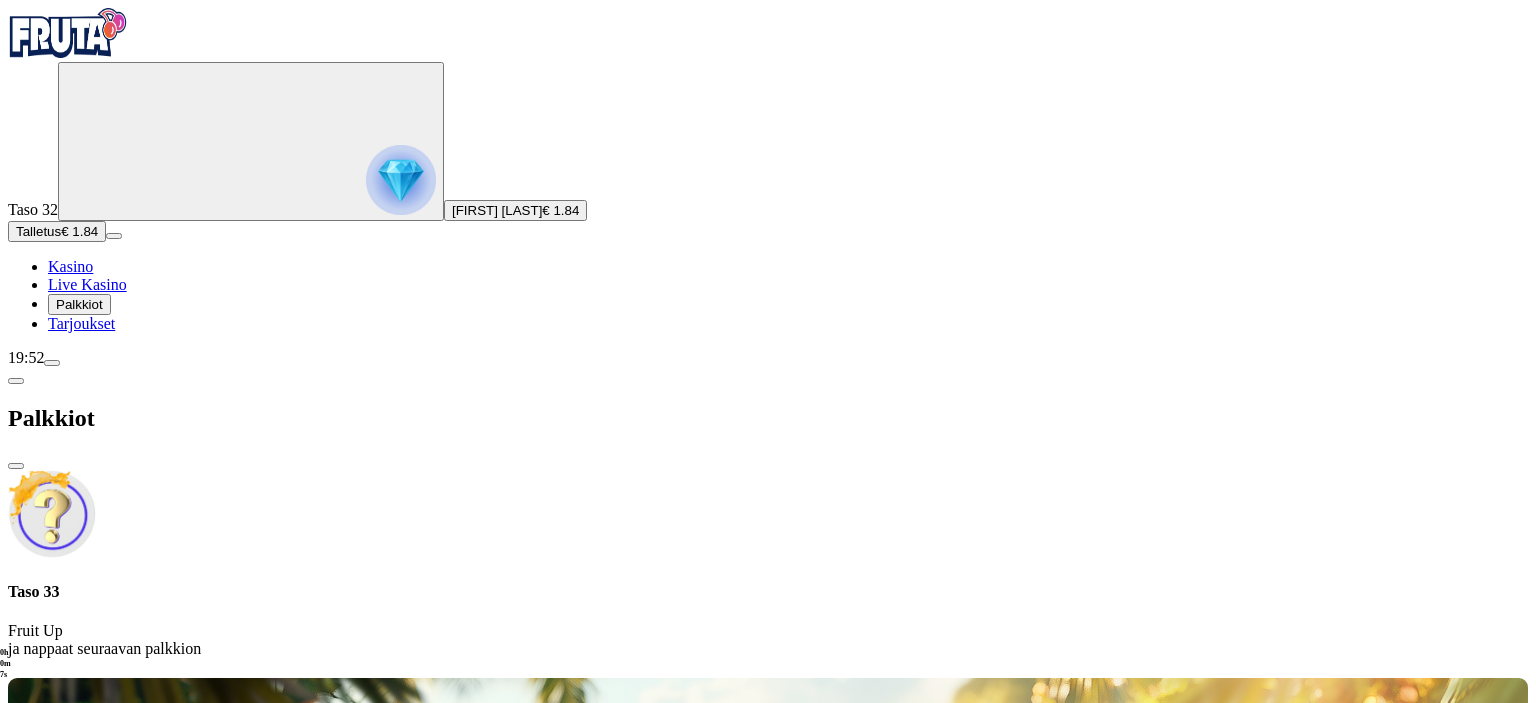 click on "Palkkiot" at bounding box center (79, 304) 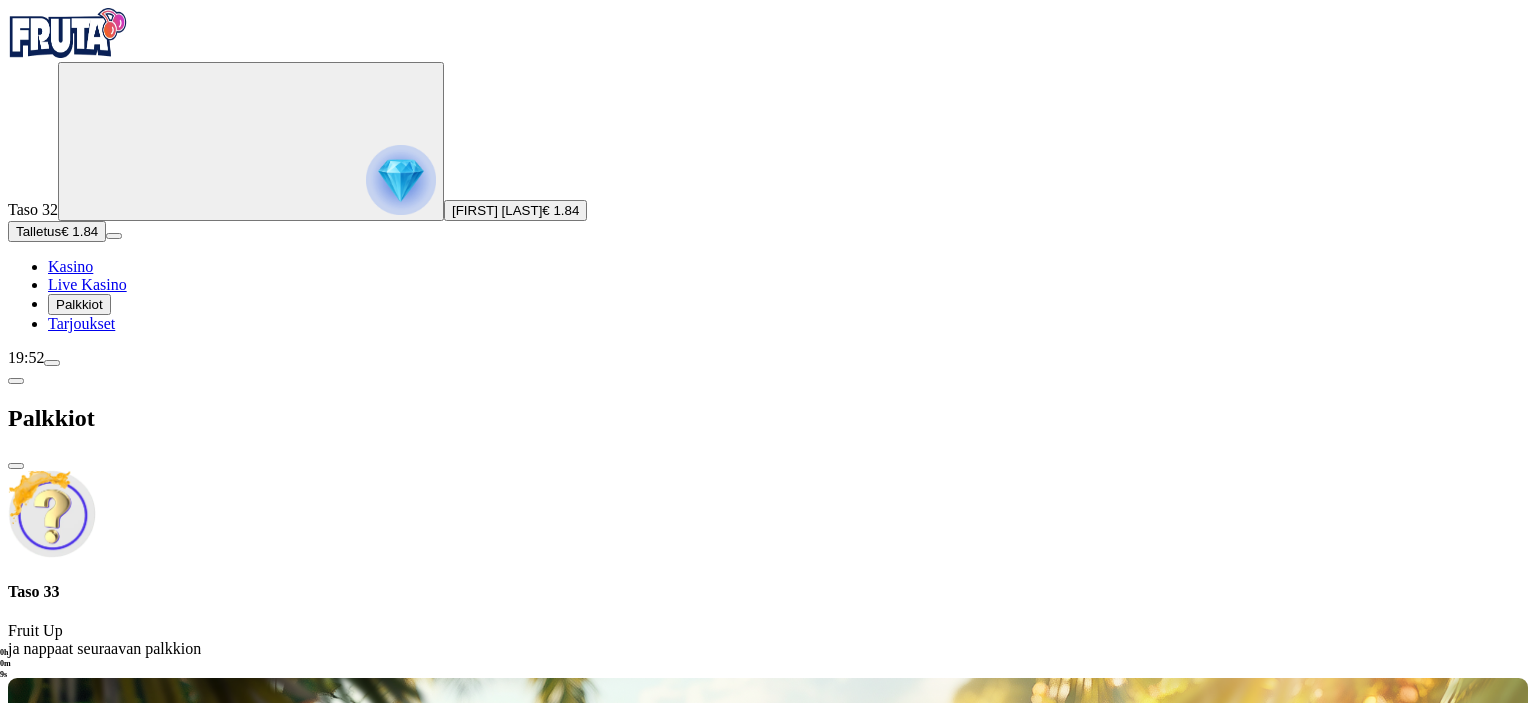click on "Palkkiot" at bounding box center [79, 304] 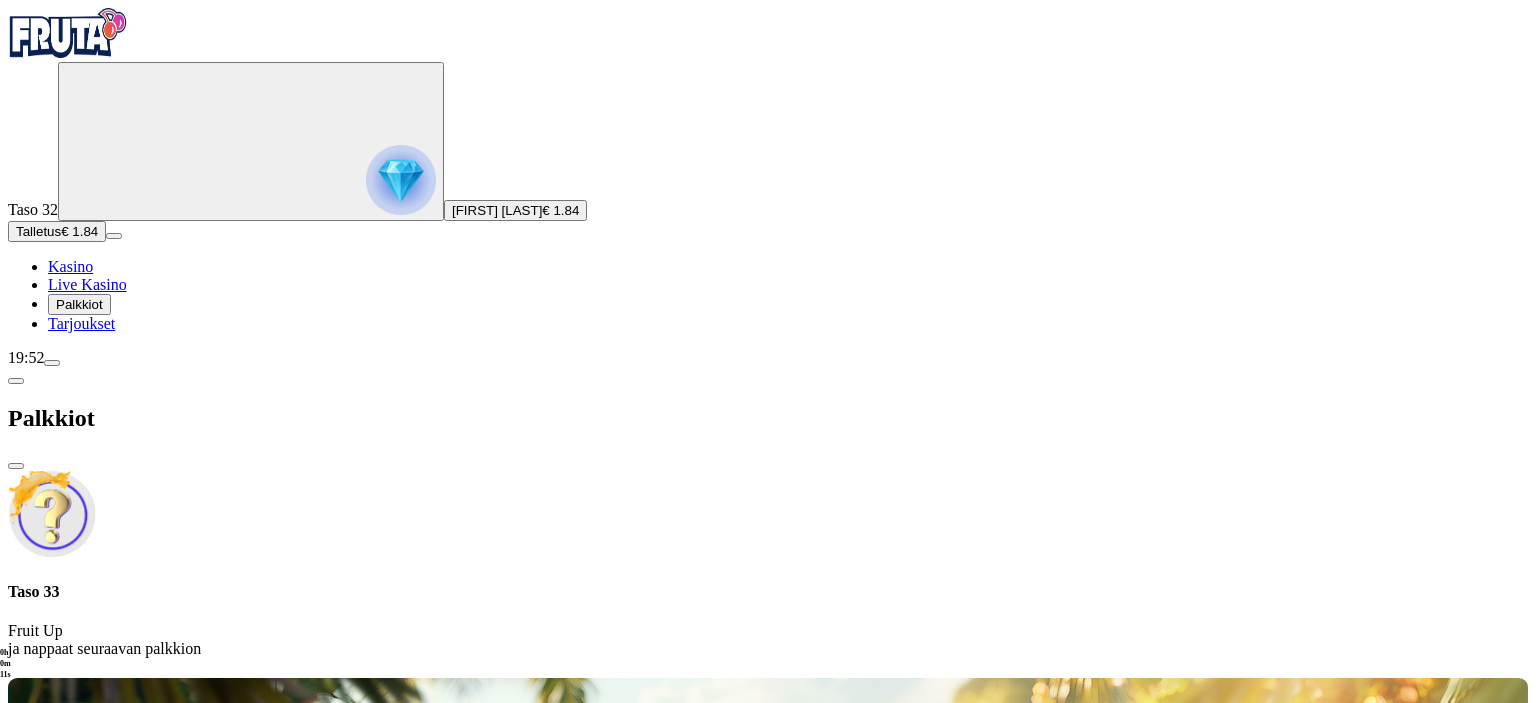 click at bounding box center (16, 381) 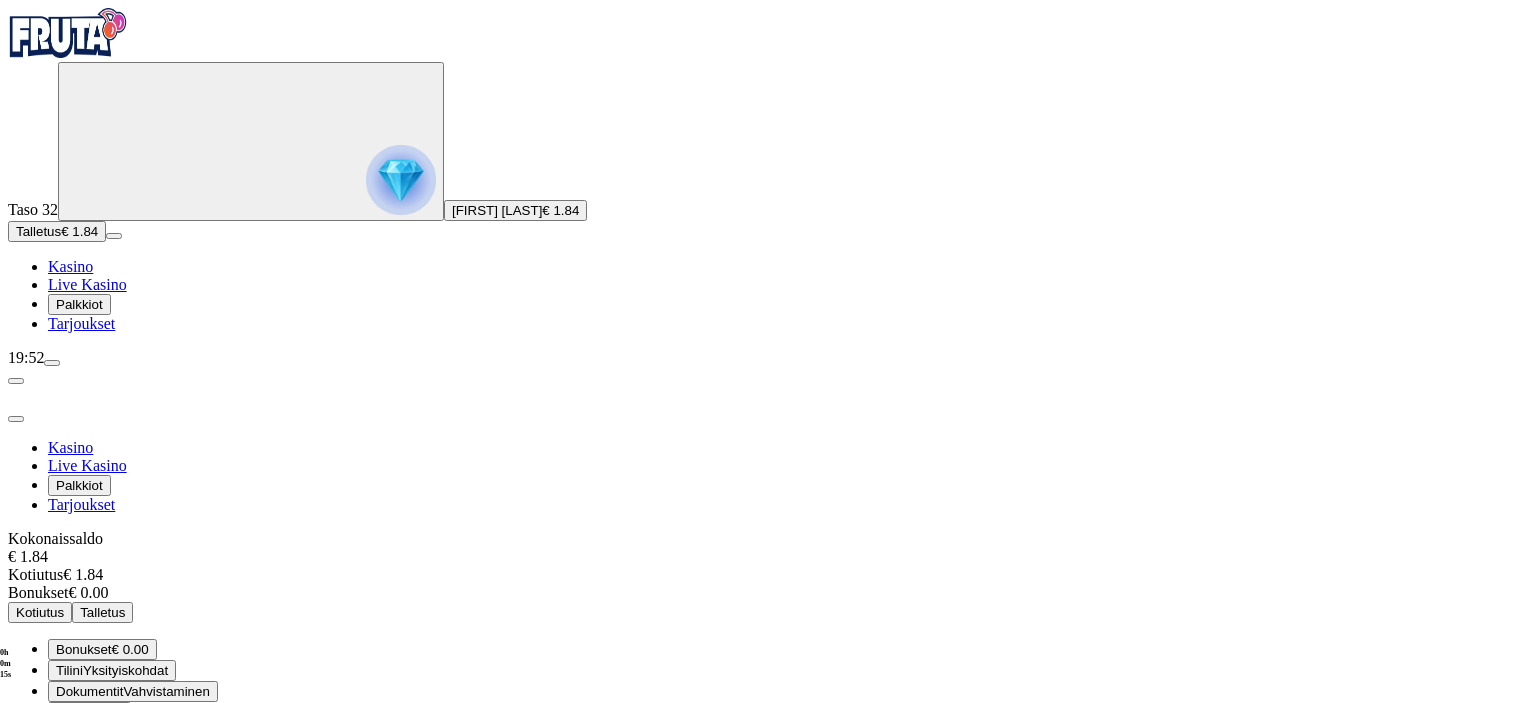 click on "Talletus" at bounding box center [102, 612] 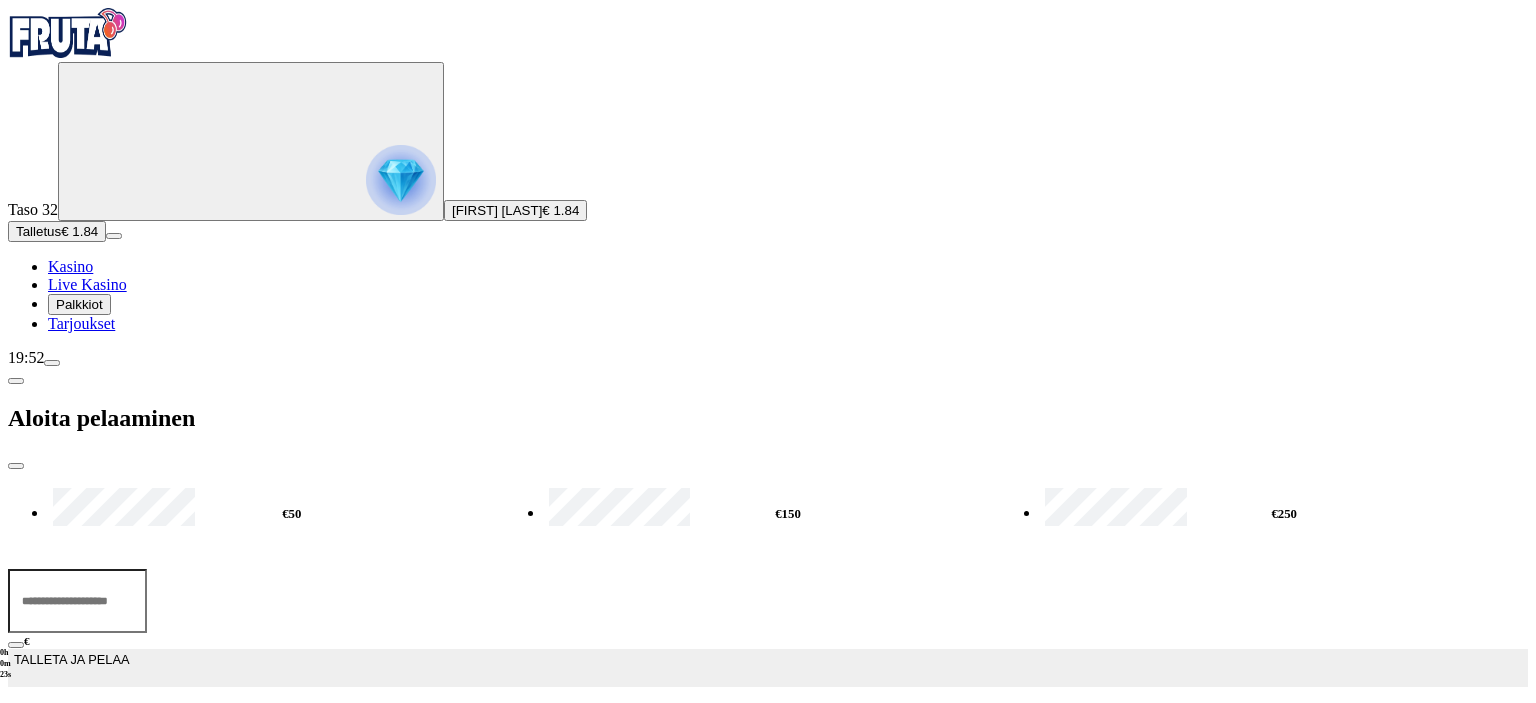 click on "TALLETA JA PELAA" at bounding box center (71, 668) 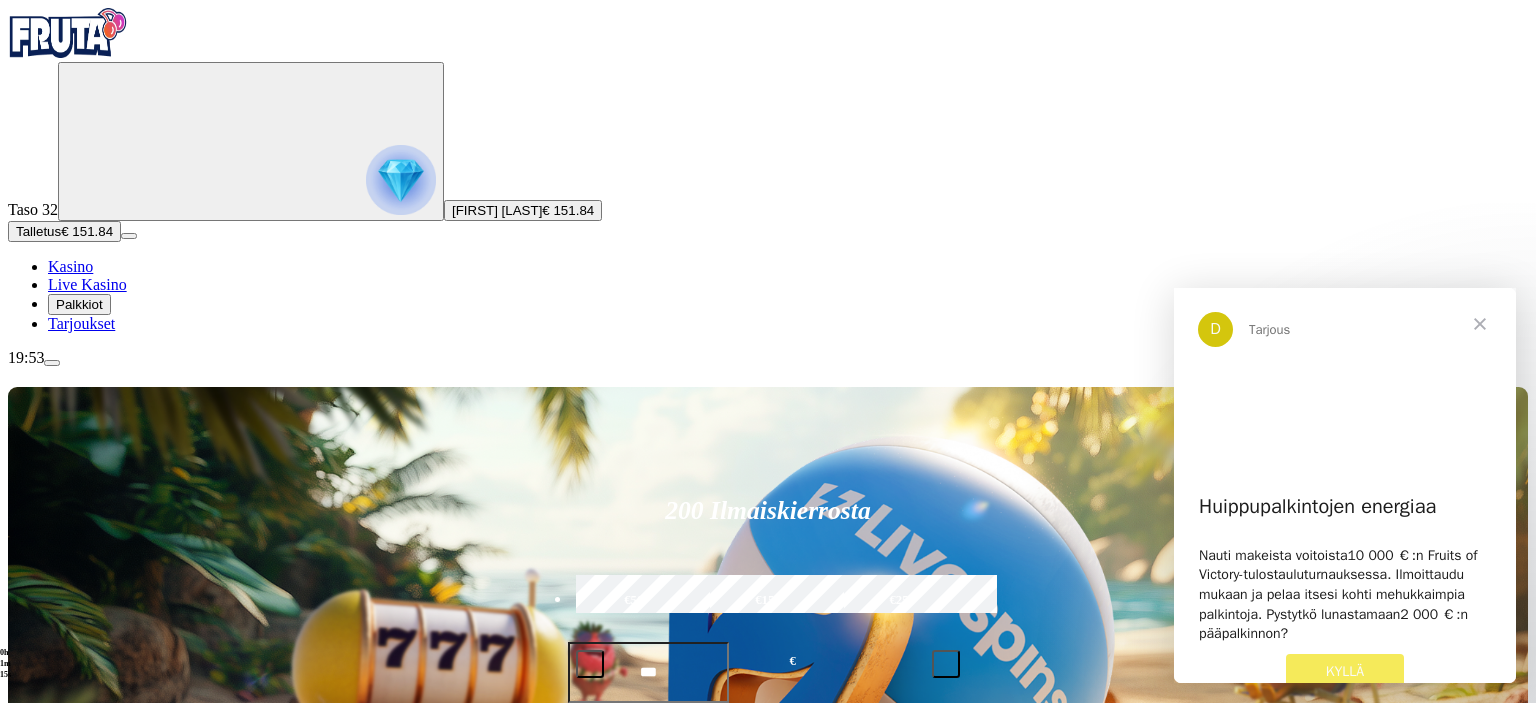 scroll, scrollTop: 105, scrollLeft: 0, axis: vertical 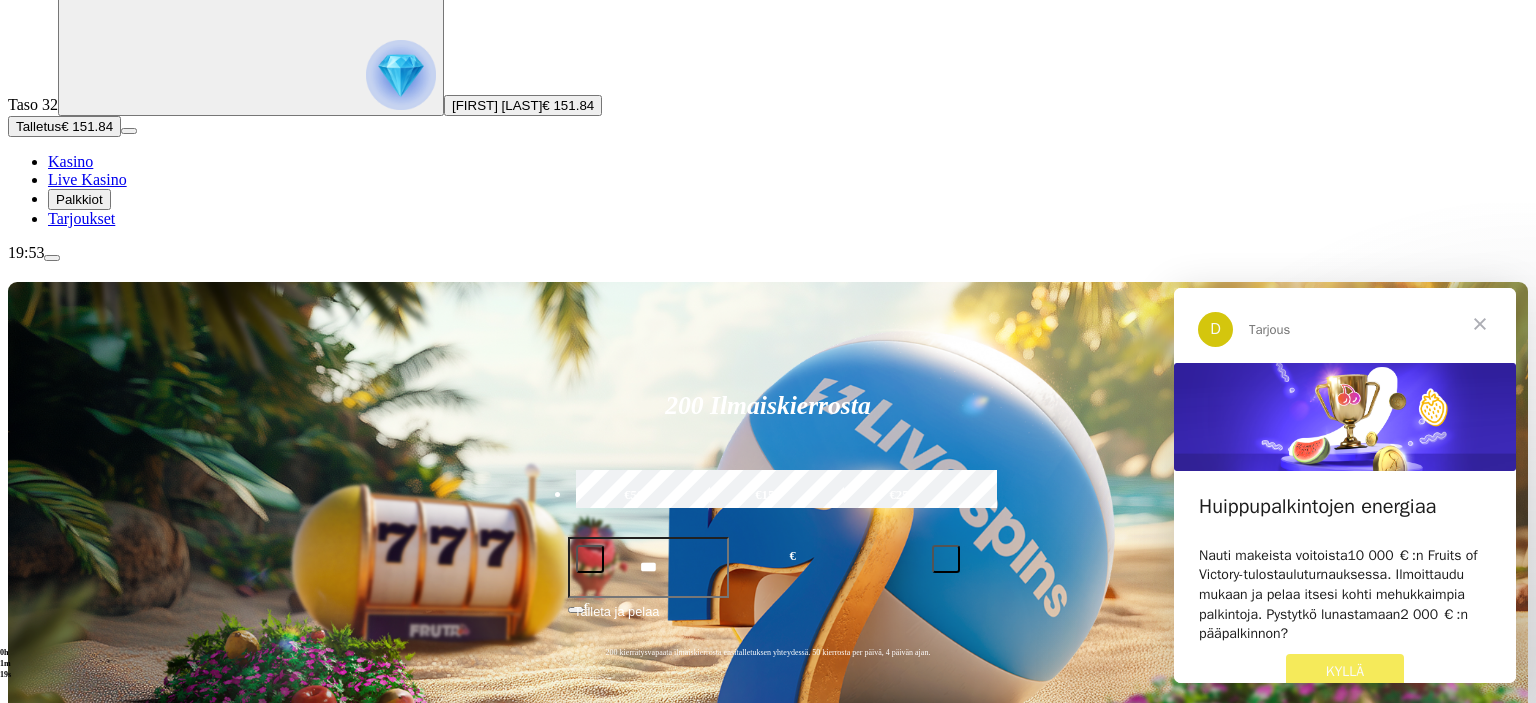 click on "KYLLÄ" at bounding box center (1345, 671) 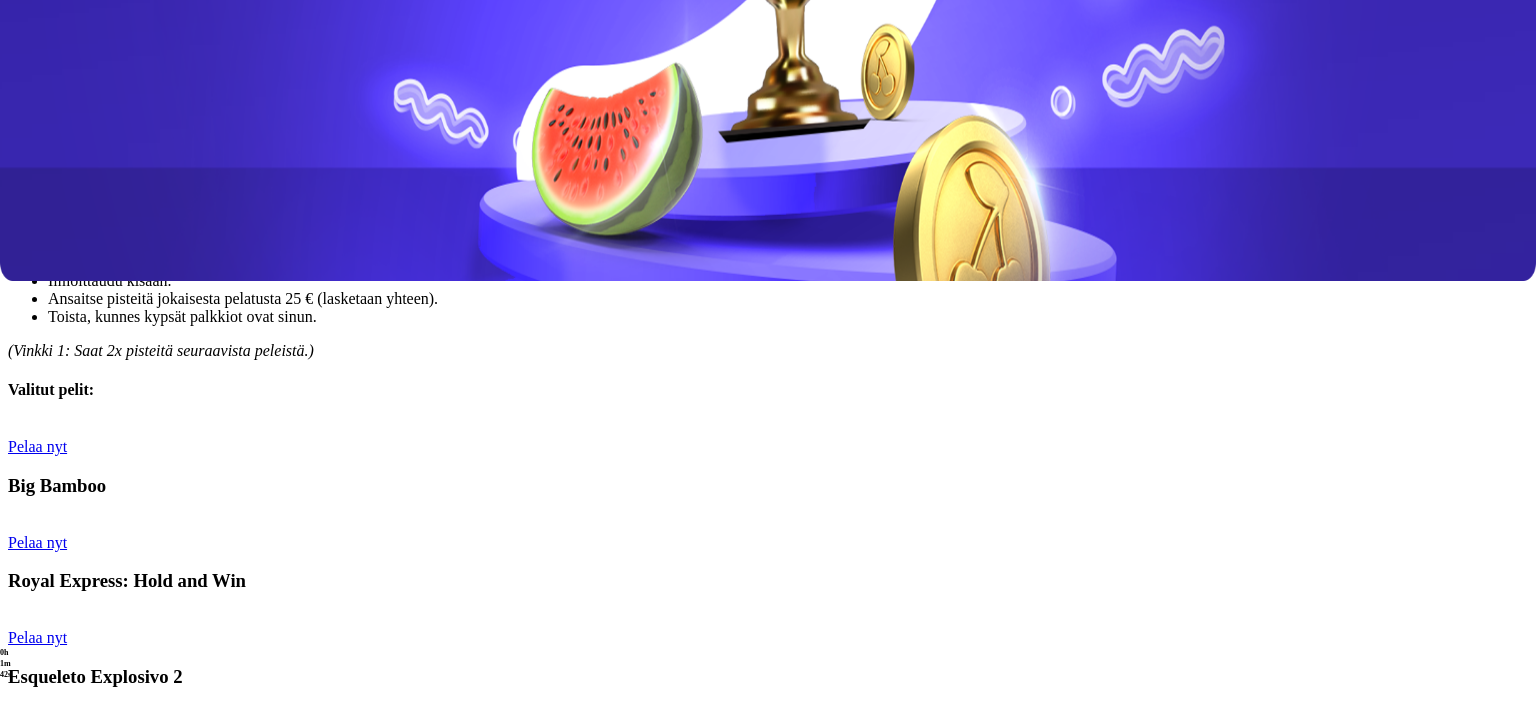 scroll, scrollTop: 211, scrollLeft: 0, axis: vertical 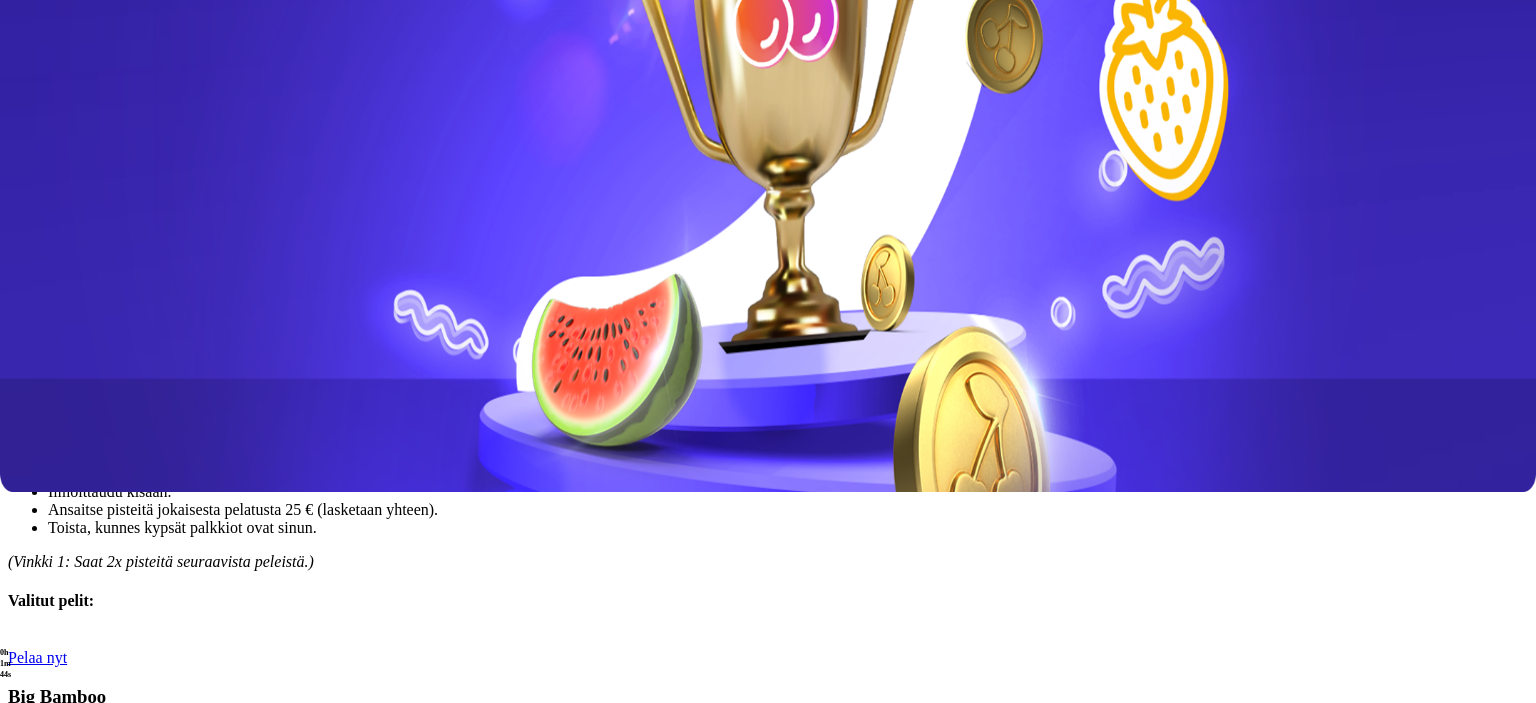 drag, startPoint x: 459, startPoint y: 379, endPoint x: 453, endPoint y: 362, distance: 18.027756 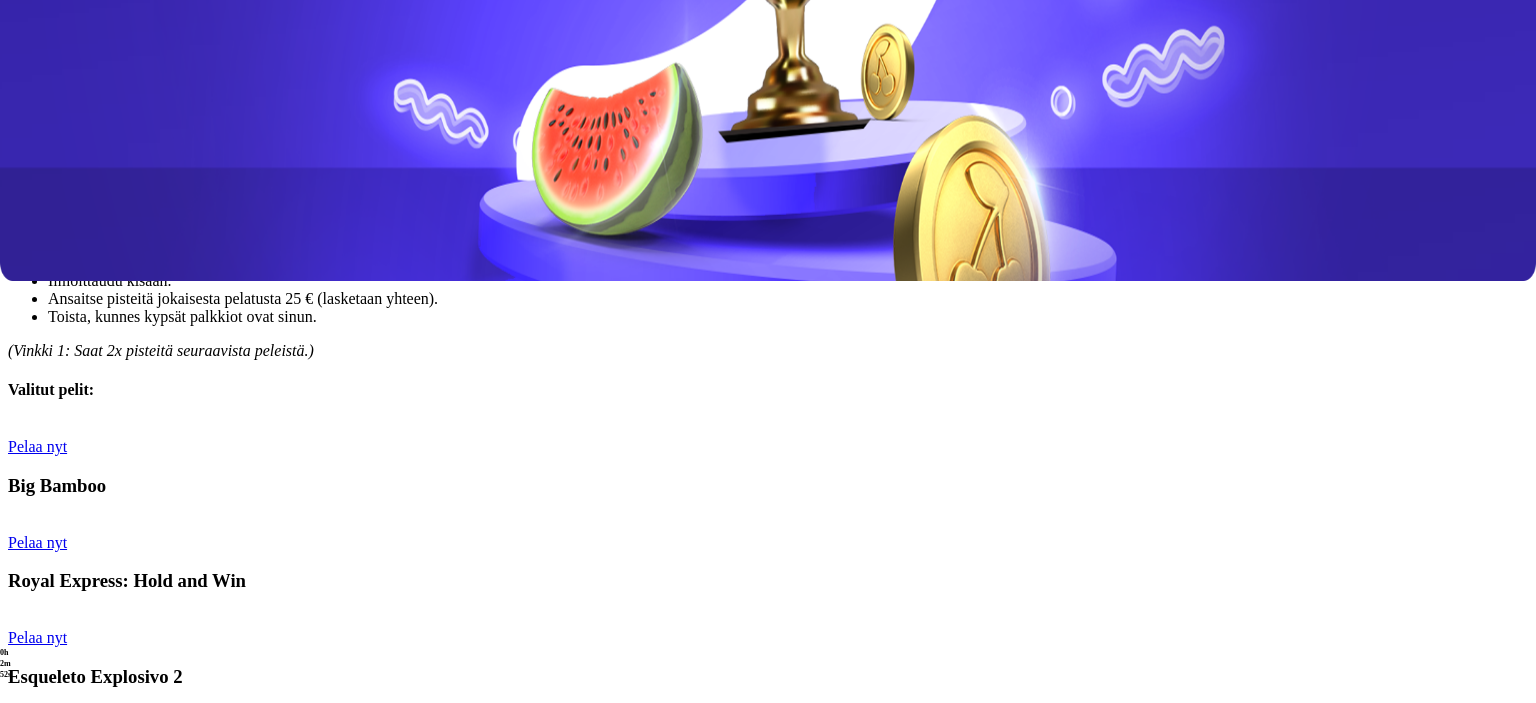 scroll, scrollTop: 633, scrollLeft: 0, axis: vertical 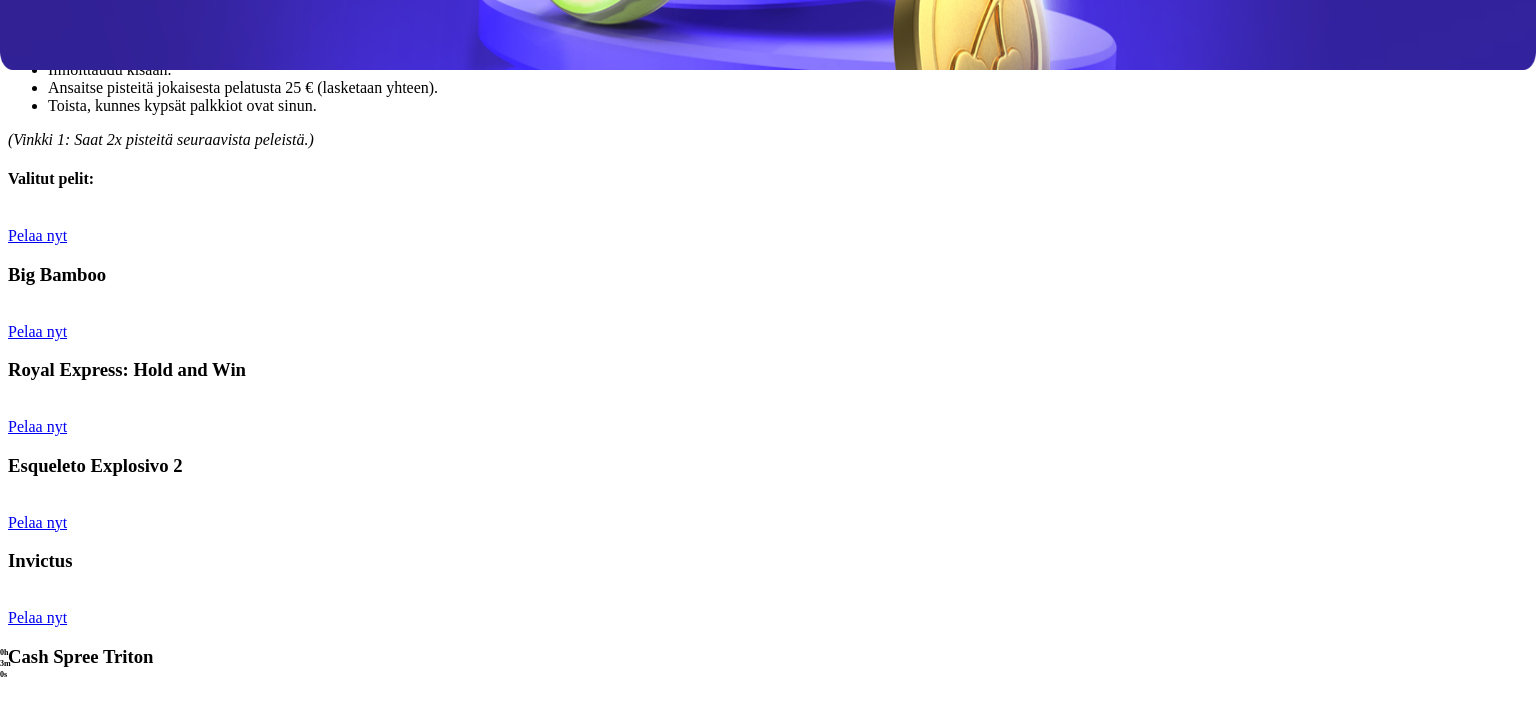 click on "Pelaa nyt" at bounding box center [37, 617] 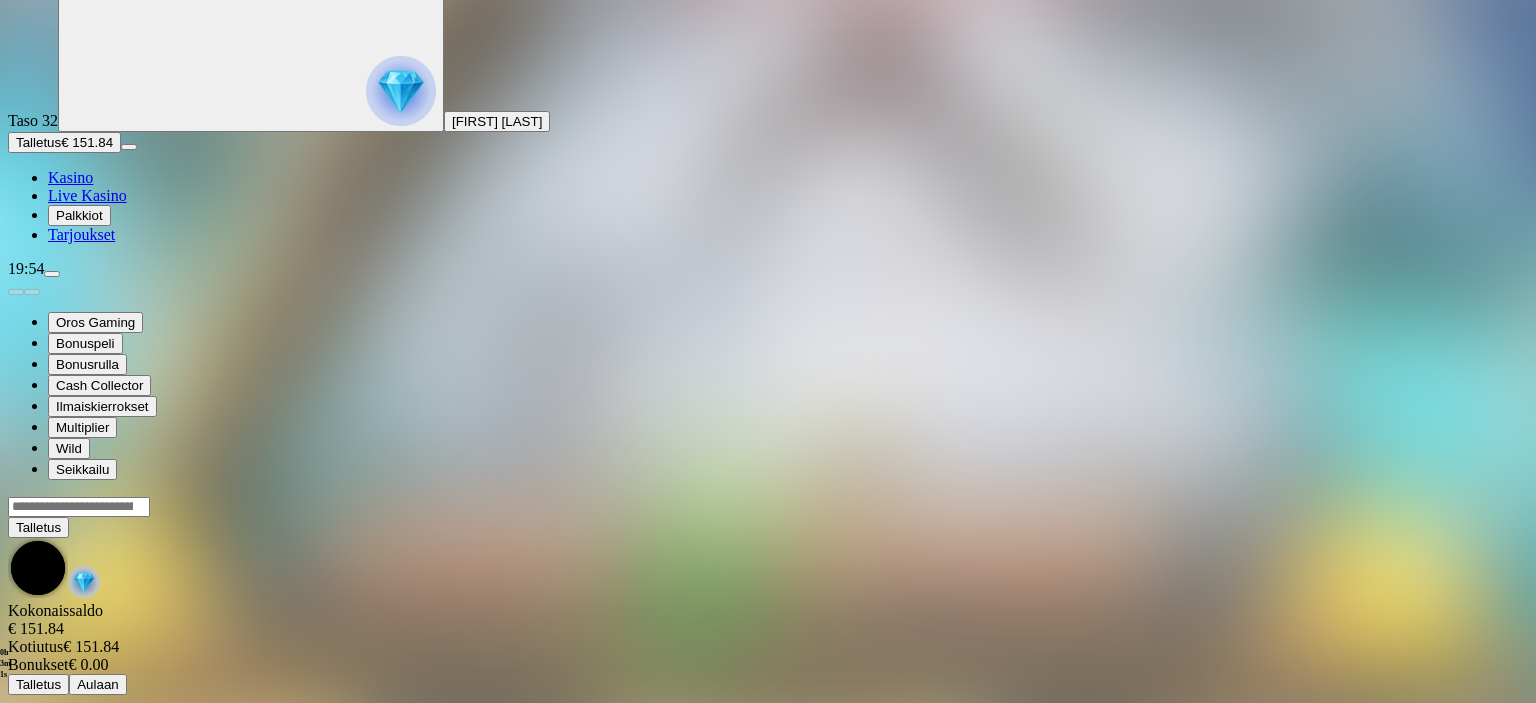 scroll, scrollTop: 0, scrollLeft: 0, axis: both 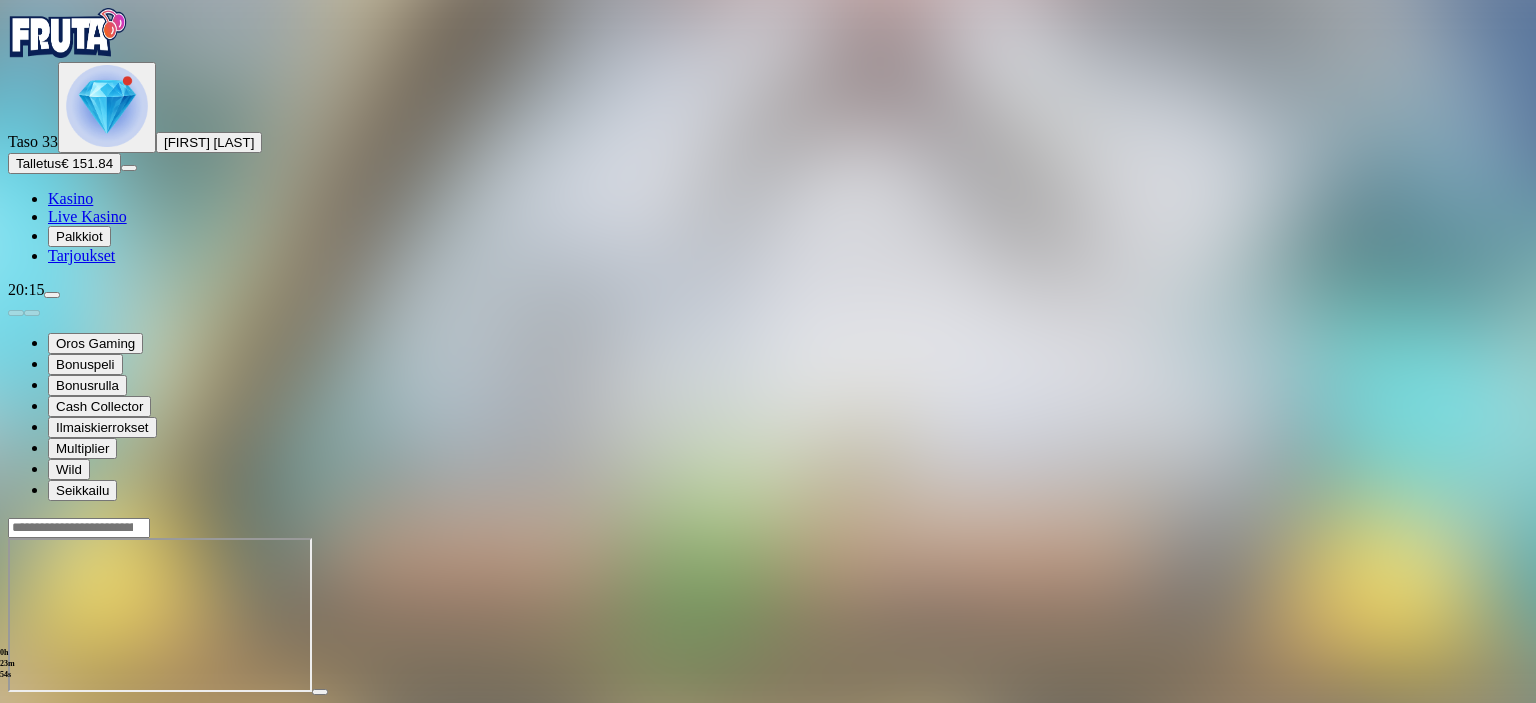 click at bounding box center (107, 106) 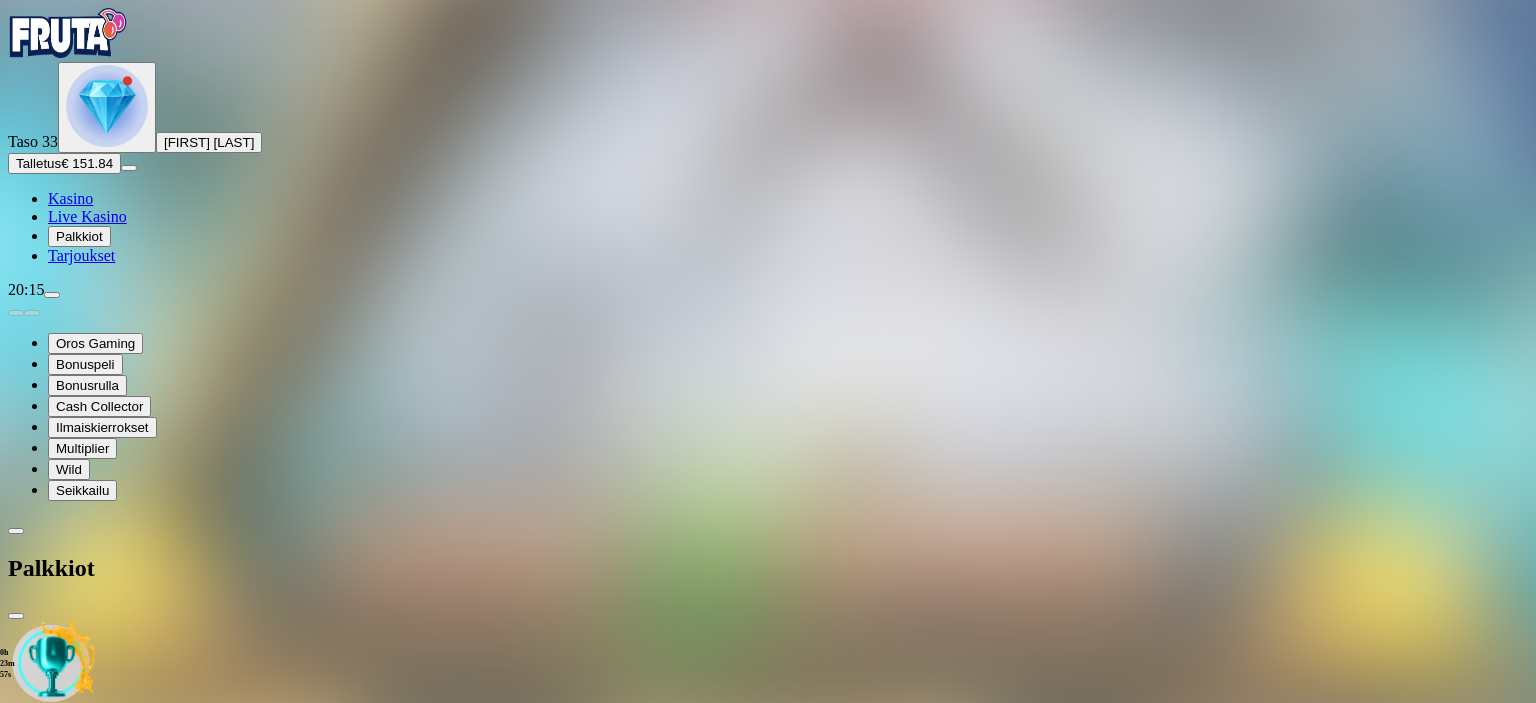 click at bounding box center [112, 821] 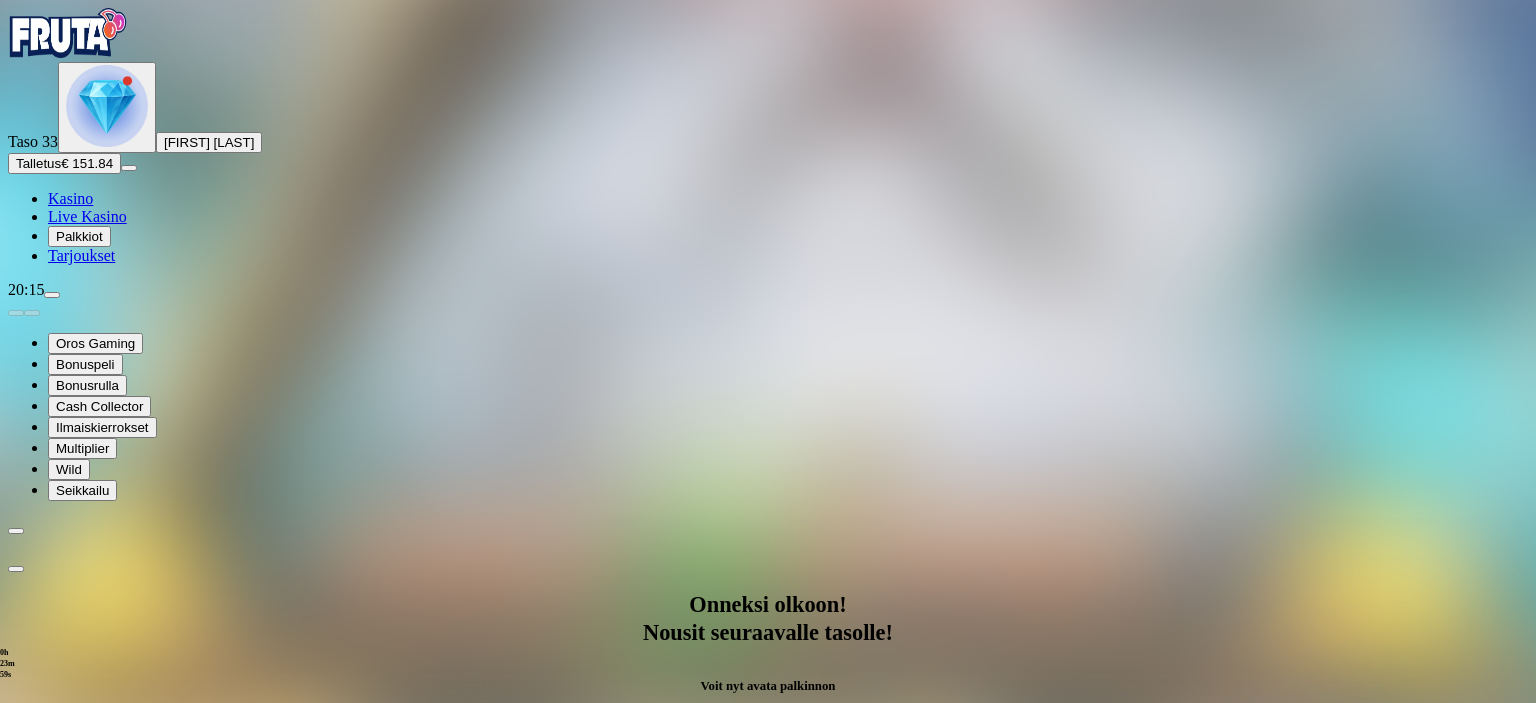 click on "Avaa palkinto" at bounding box center [768, 1013] 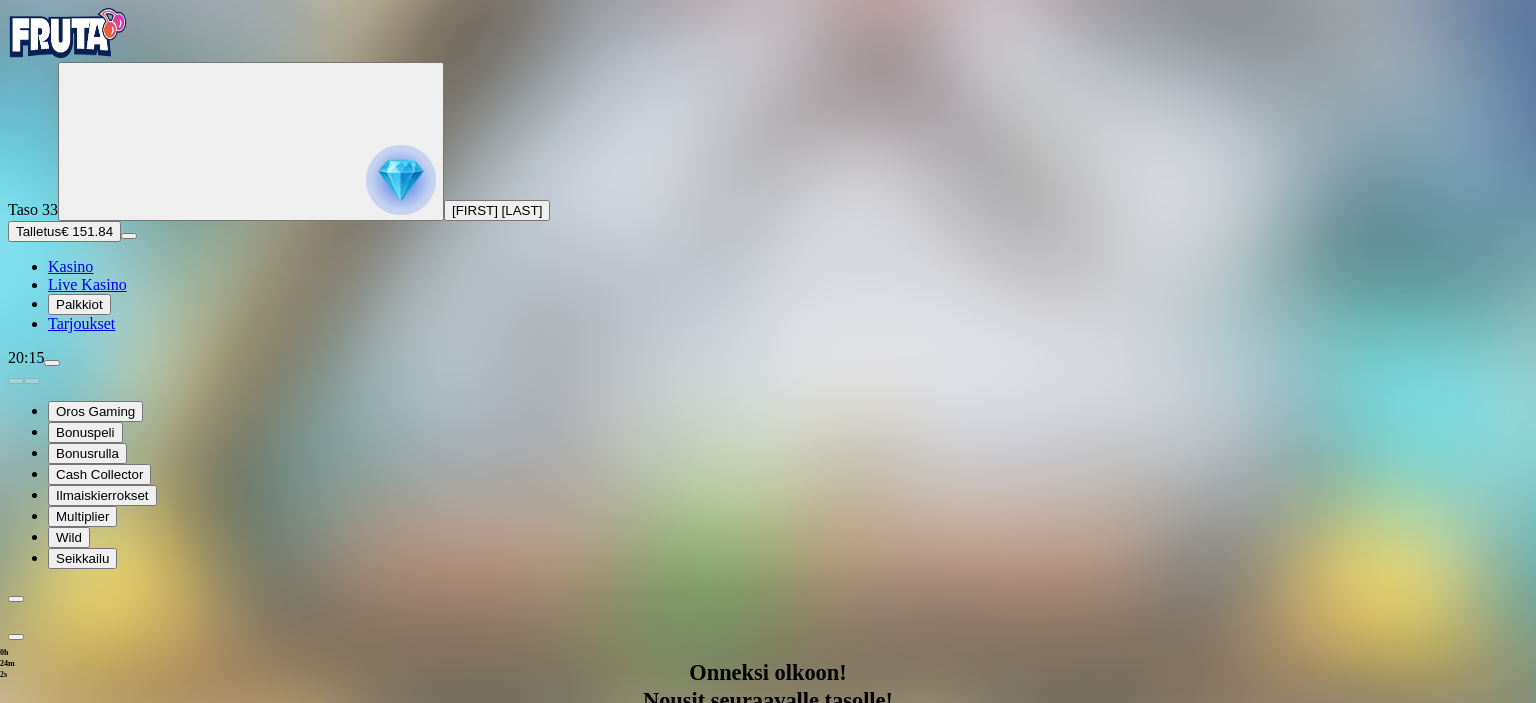 click at bounding box center [88, 1285] 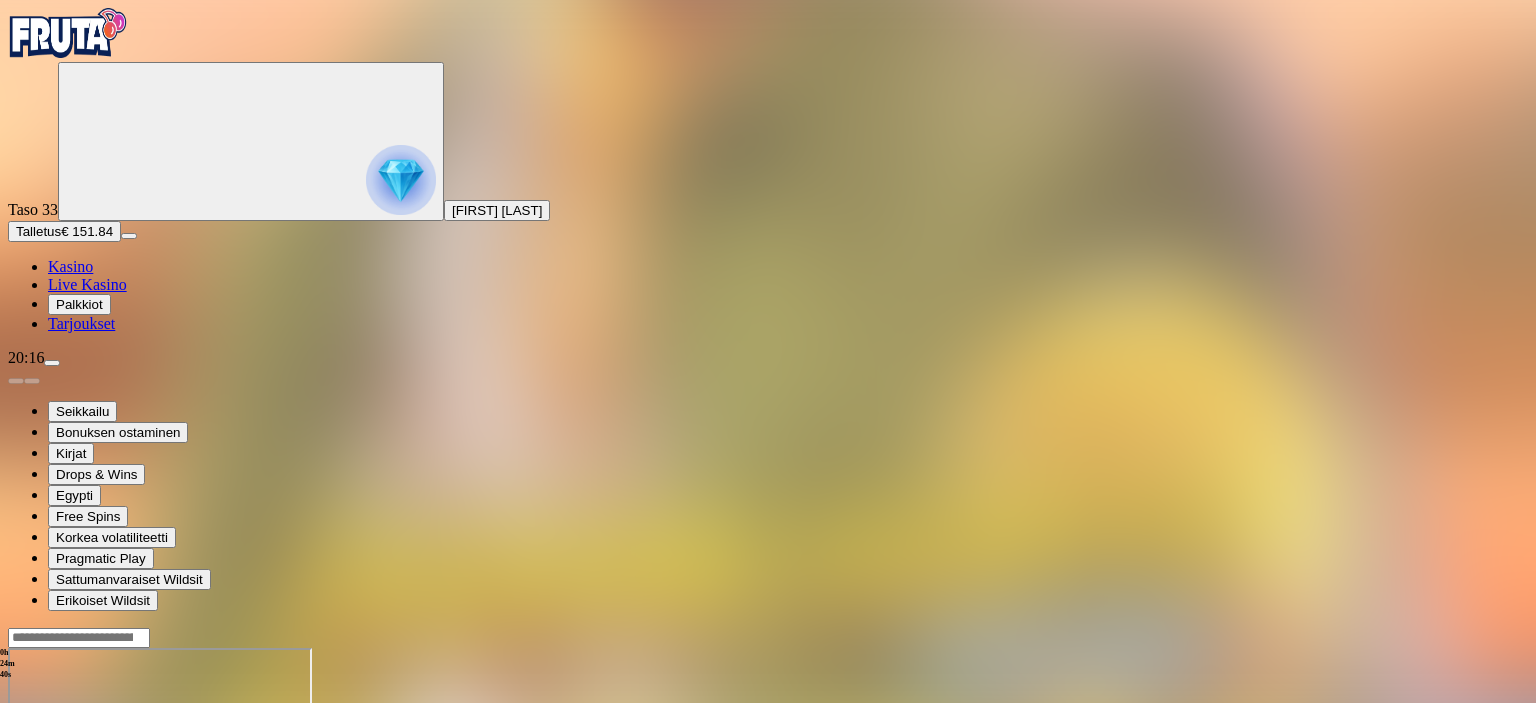 click at bounding box center (16, 820) 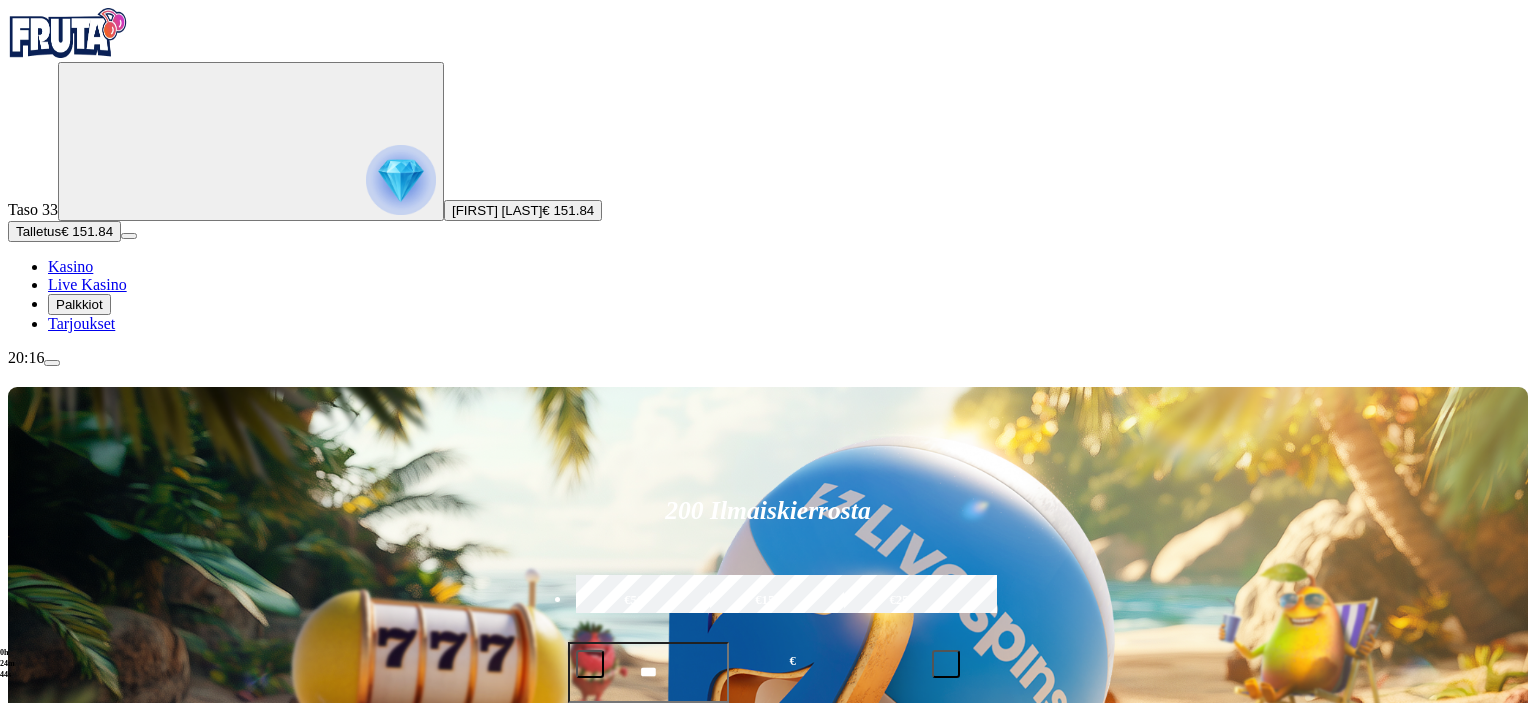 click on "Palkkiot" at bounding box center (79, 304) 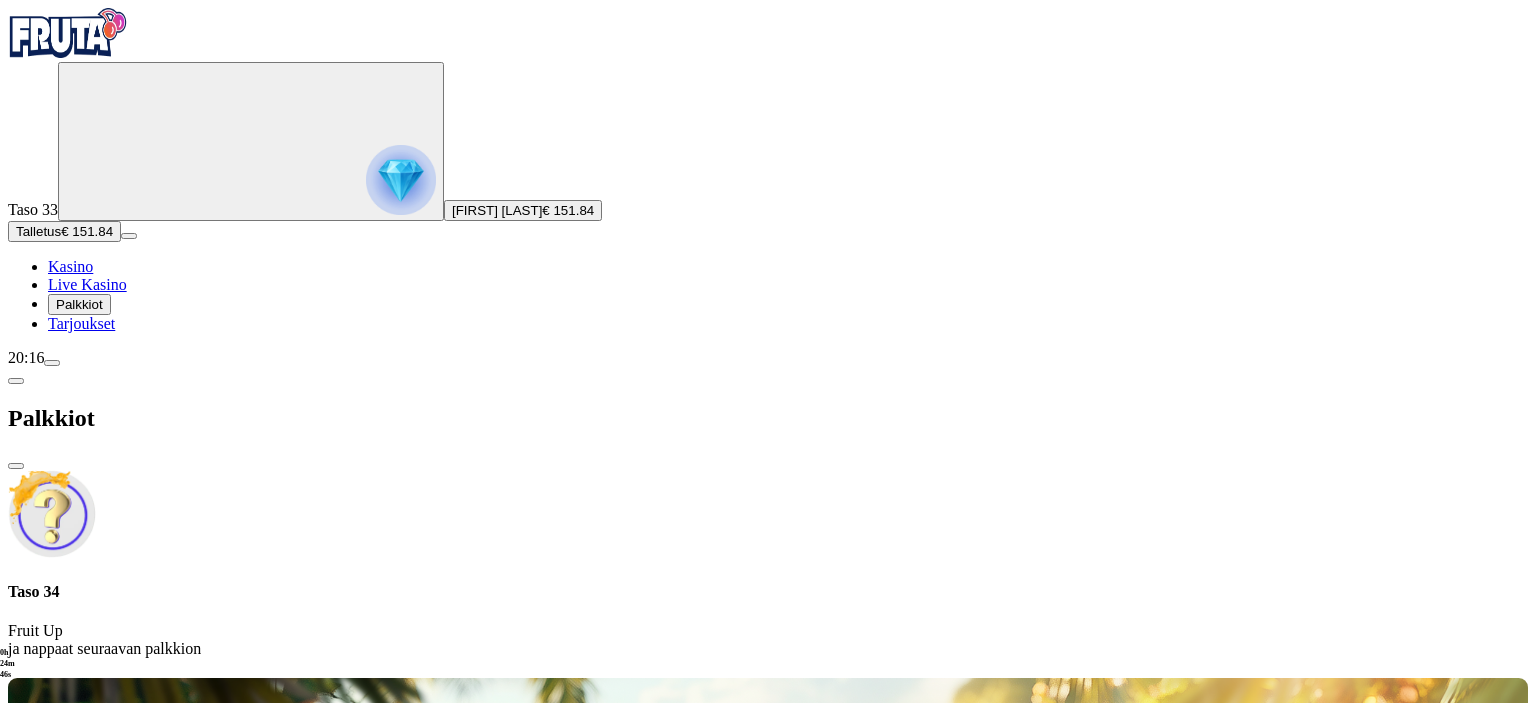 click at bounding box center (16, 381) 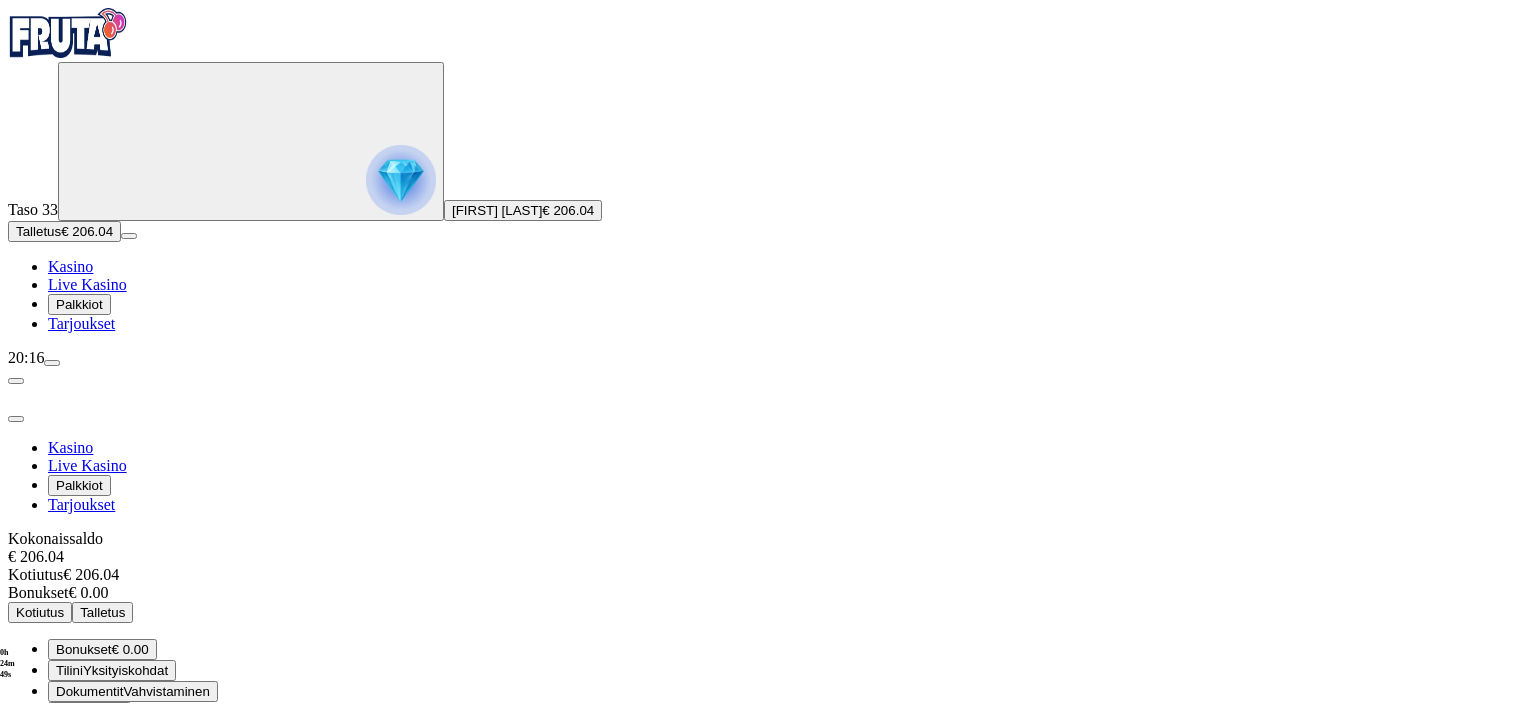 click on "Tarjoukset" at bounding box center (81, 323) 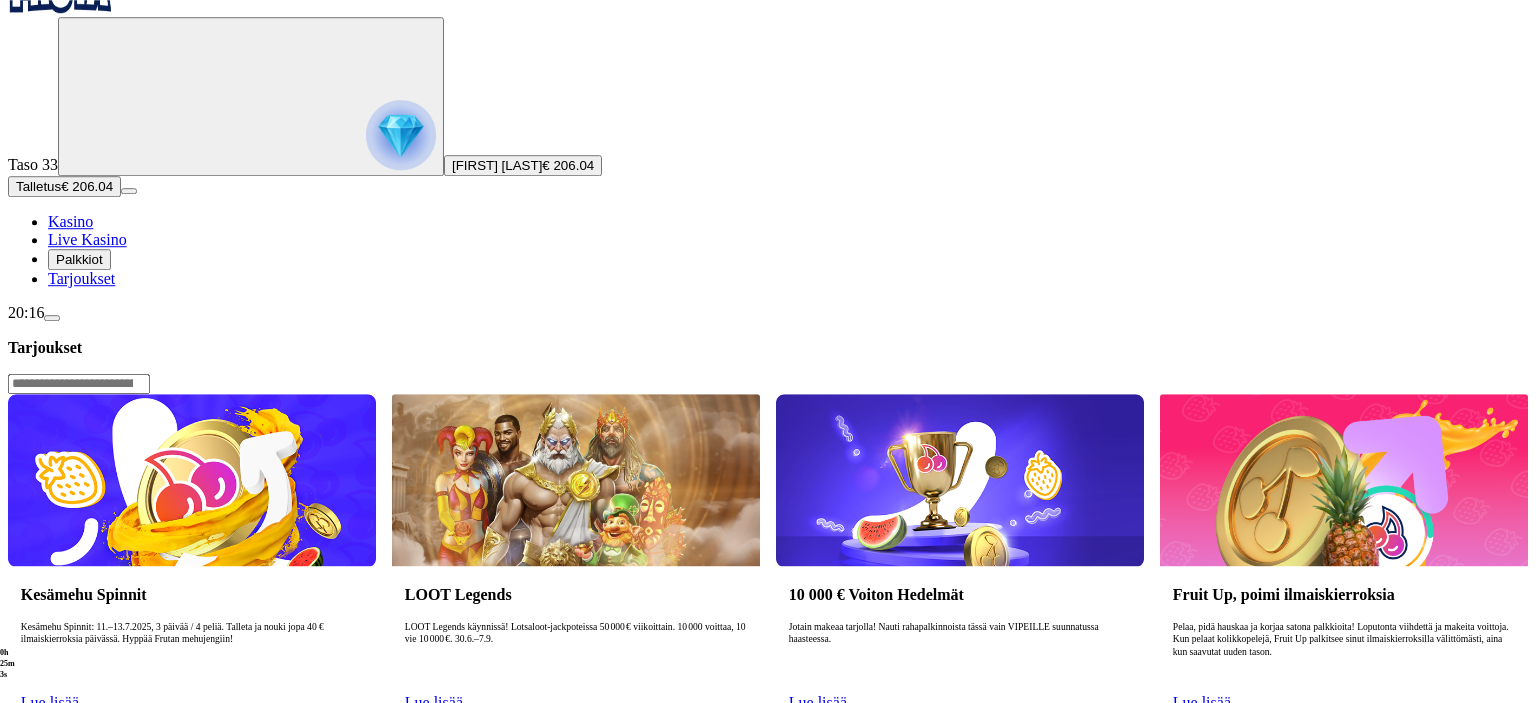 scroll, scrollTop: 105, scrollLeft: 0, axis: vertical 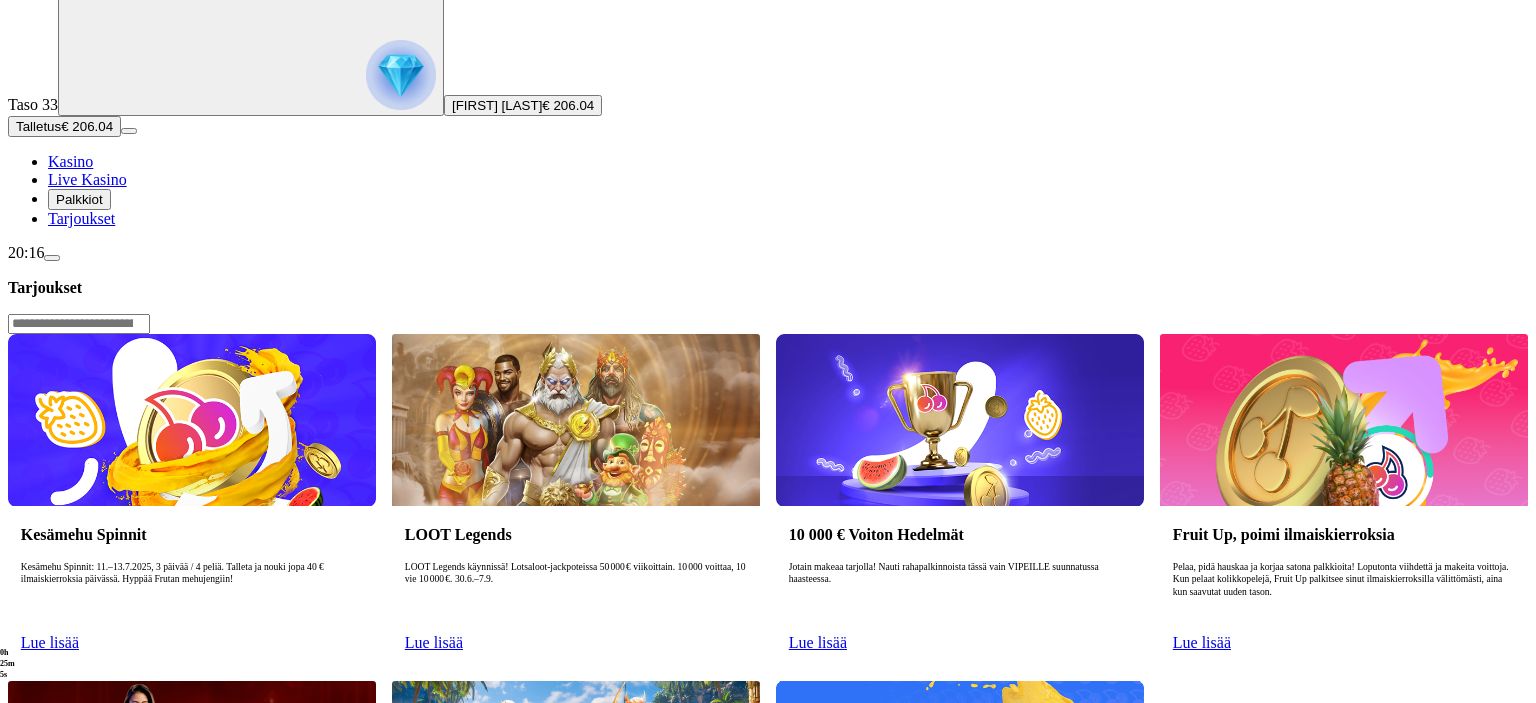 click on "Lue lisää" at bounding box center [434, 989] 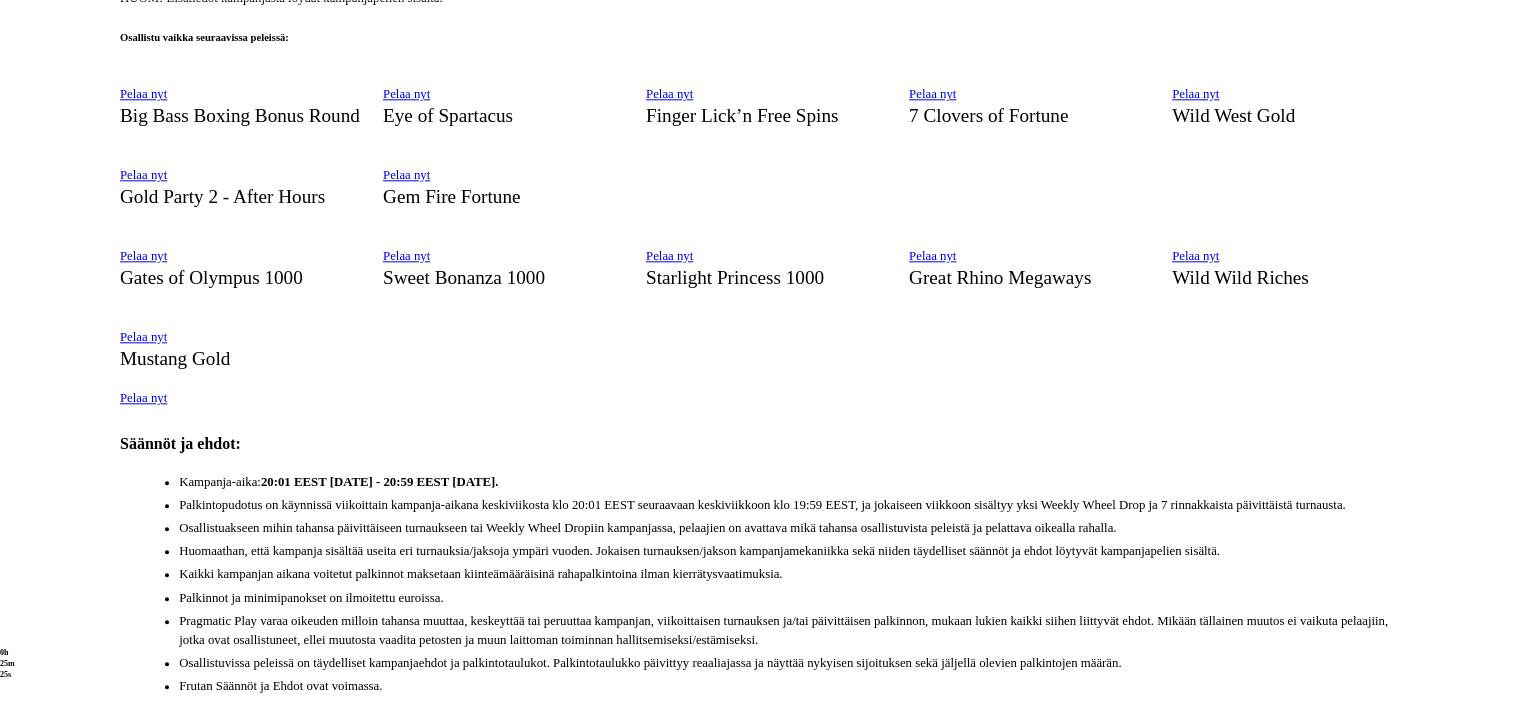 scroll, scrollTop: 1584, scrollLeft: 0, axis: vertical 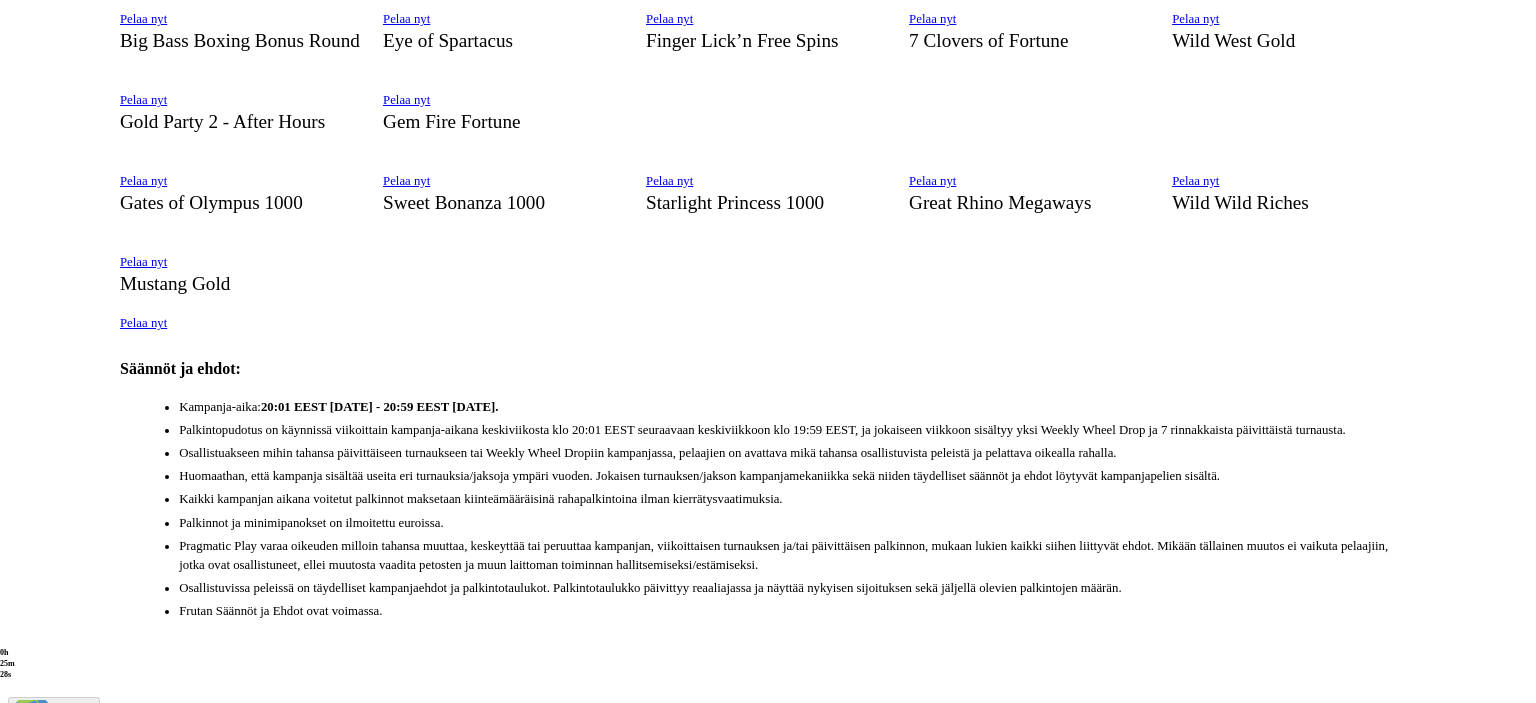 click on "Pelaa nyt" at bounding box center [143, 323] 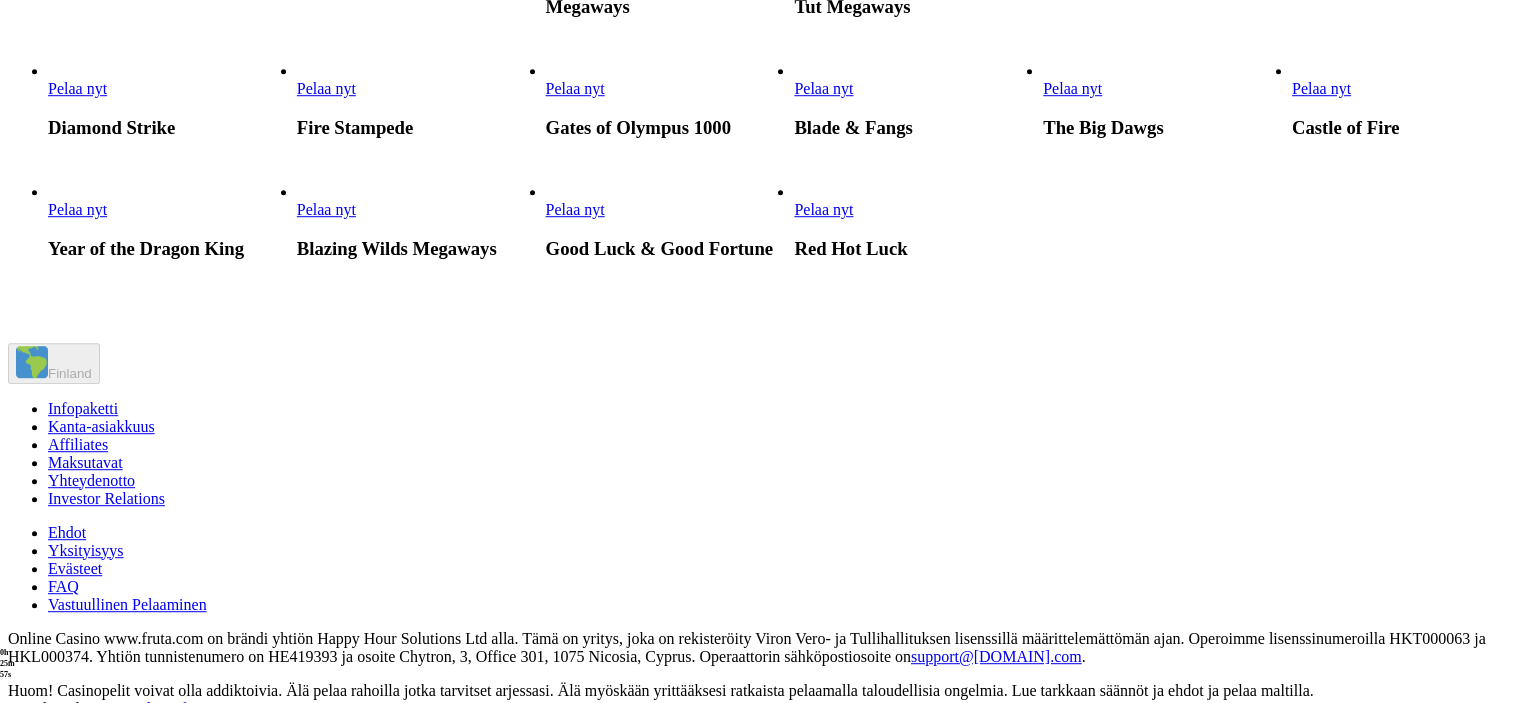 scroll, scrollTop: 1900, scrollLeft: 0, axis: vertical 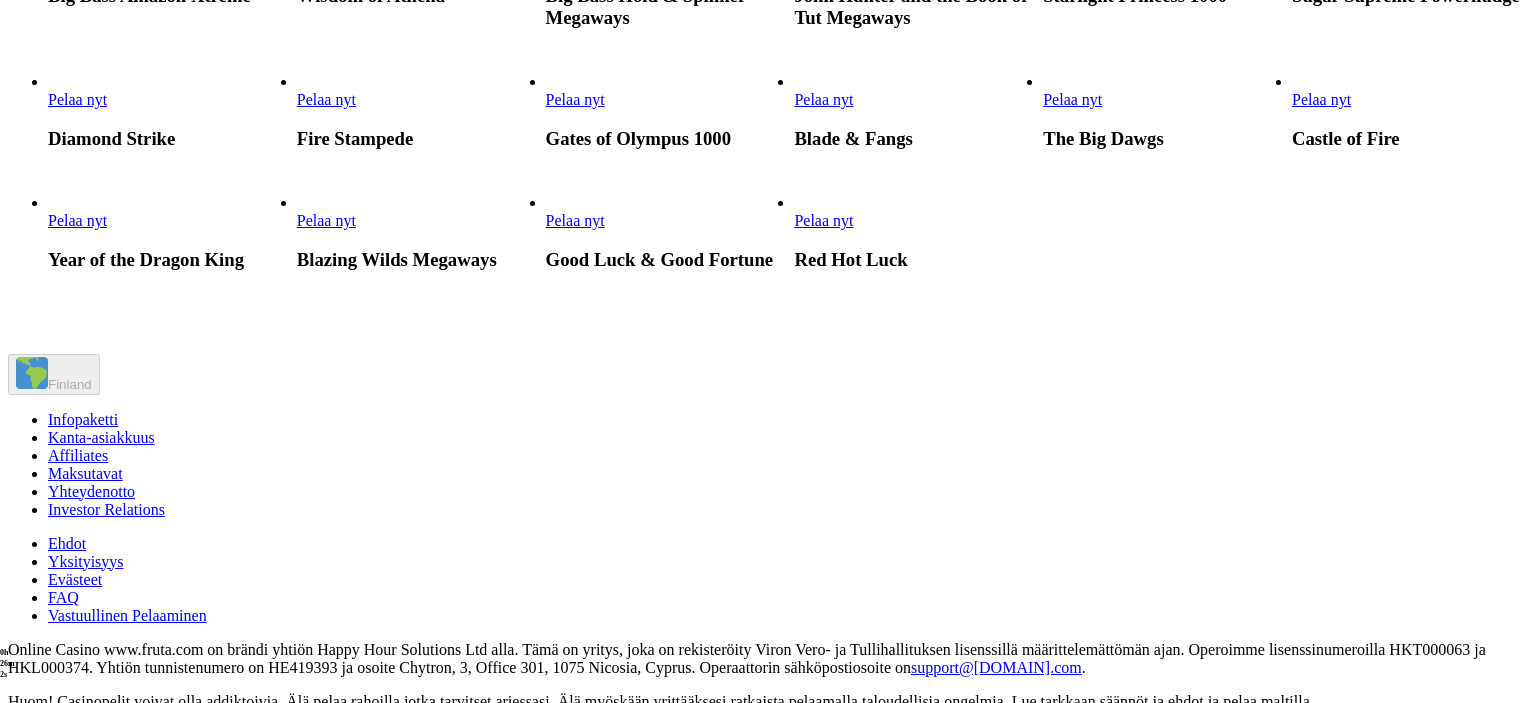 click on "Pelaa nyt" at bounding box center [823, -451] 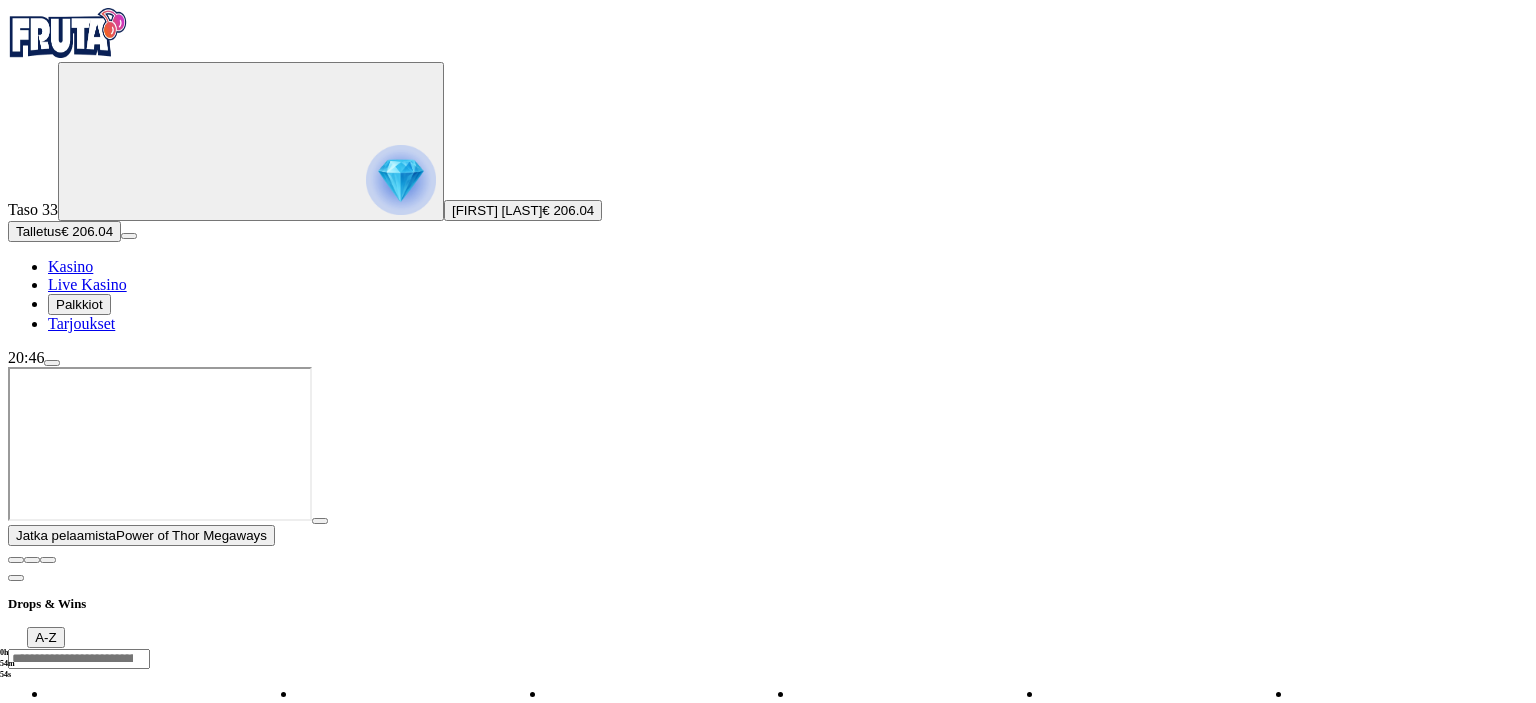 click at bounding box center (320, 521) 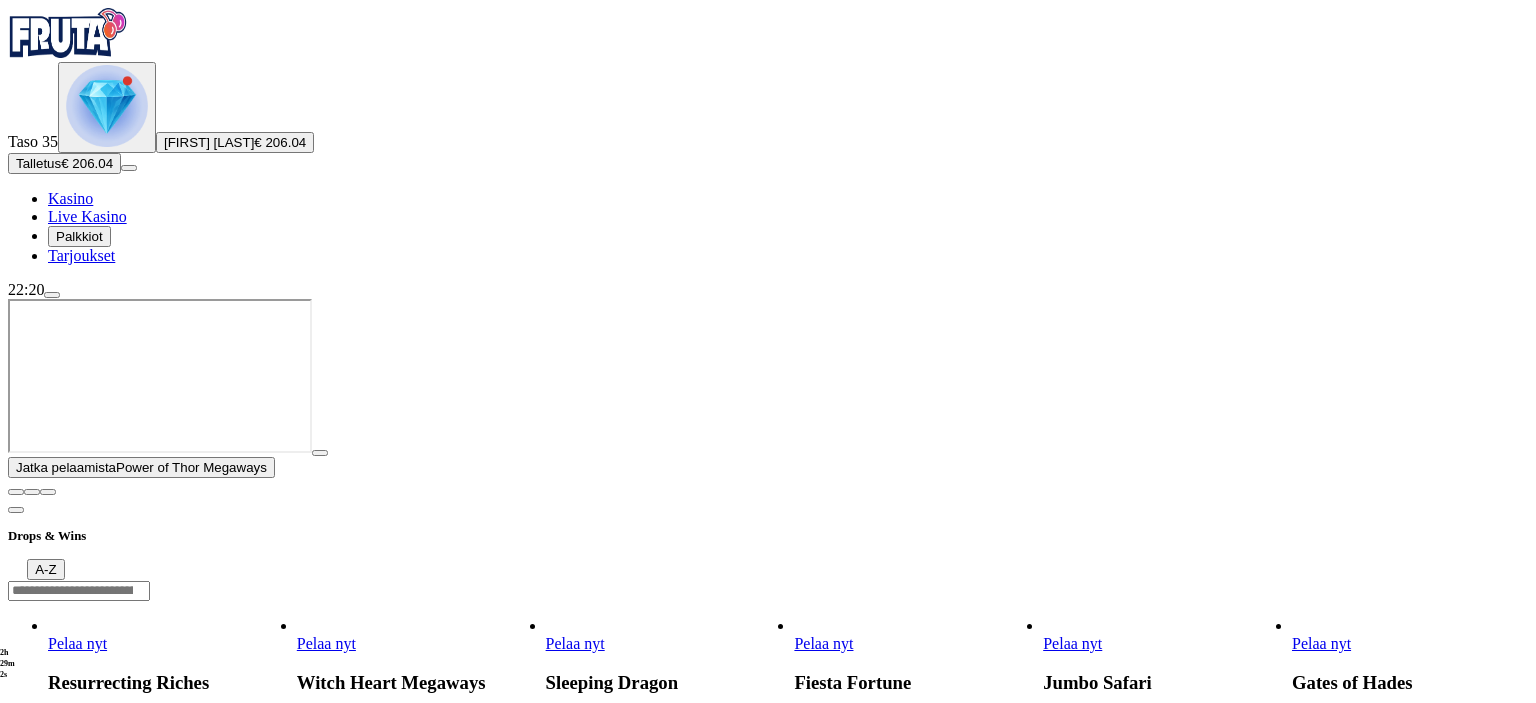 click at bounding box center (320, 453) 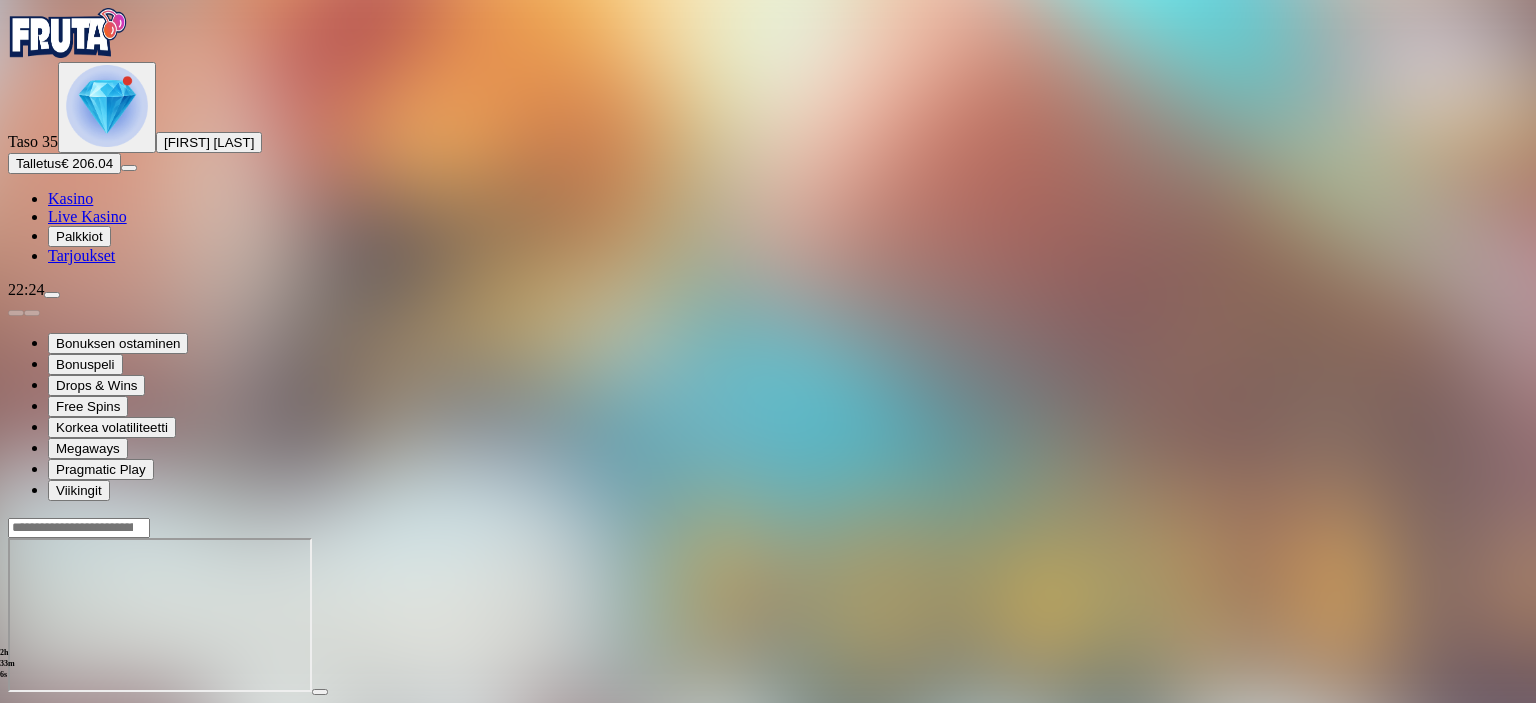 click at bounding box center (107, 106) 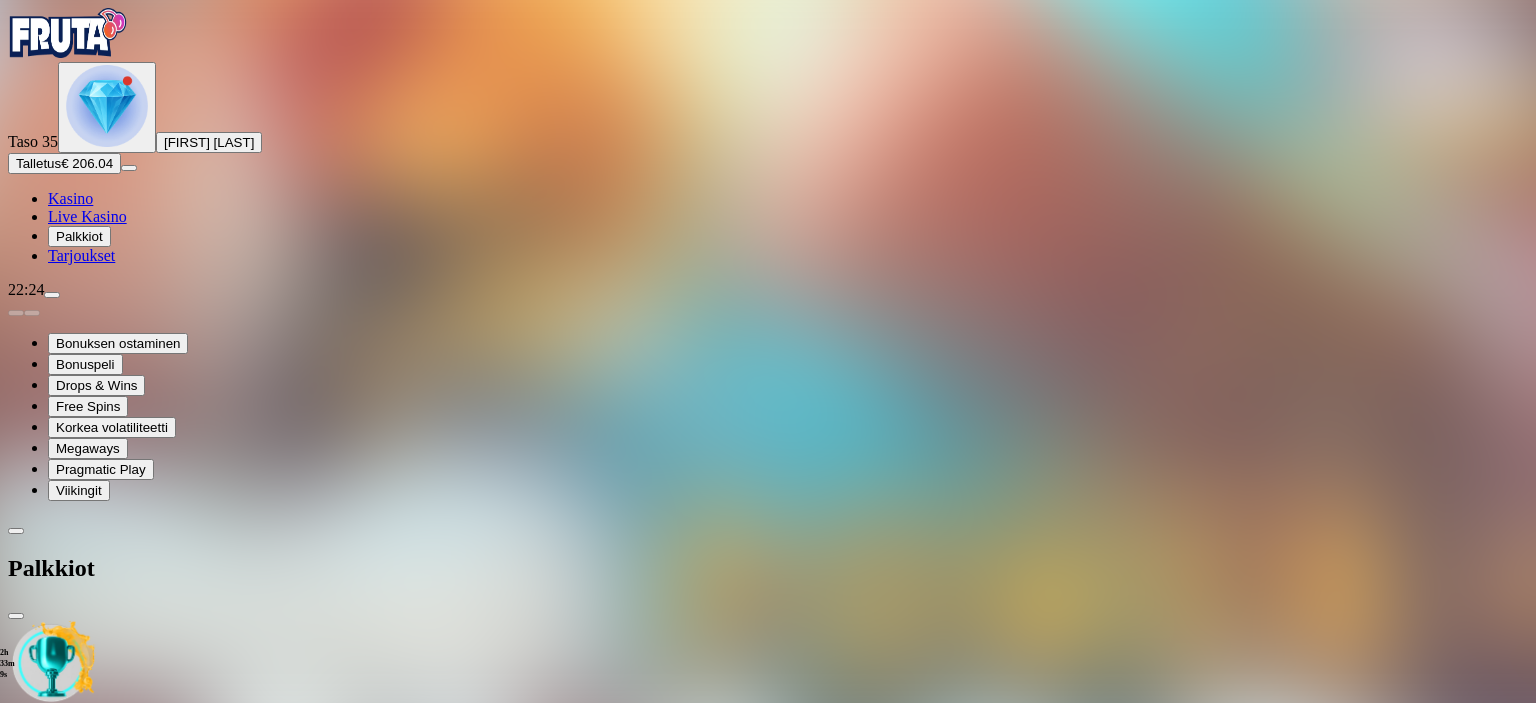 click at bounding box center [112, 821] 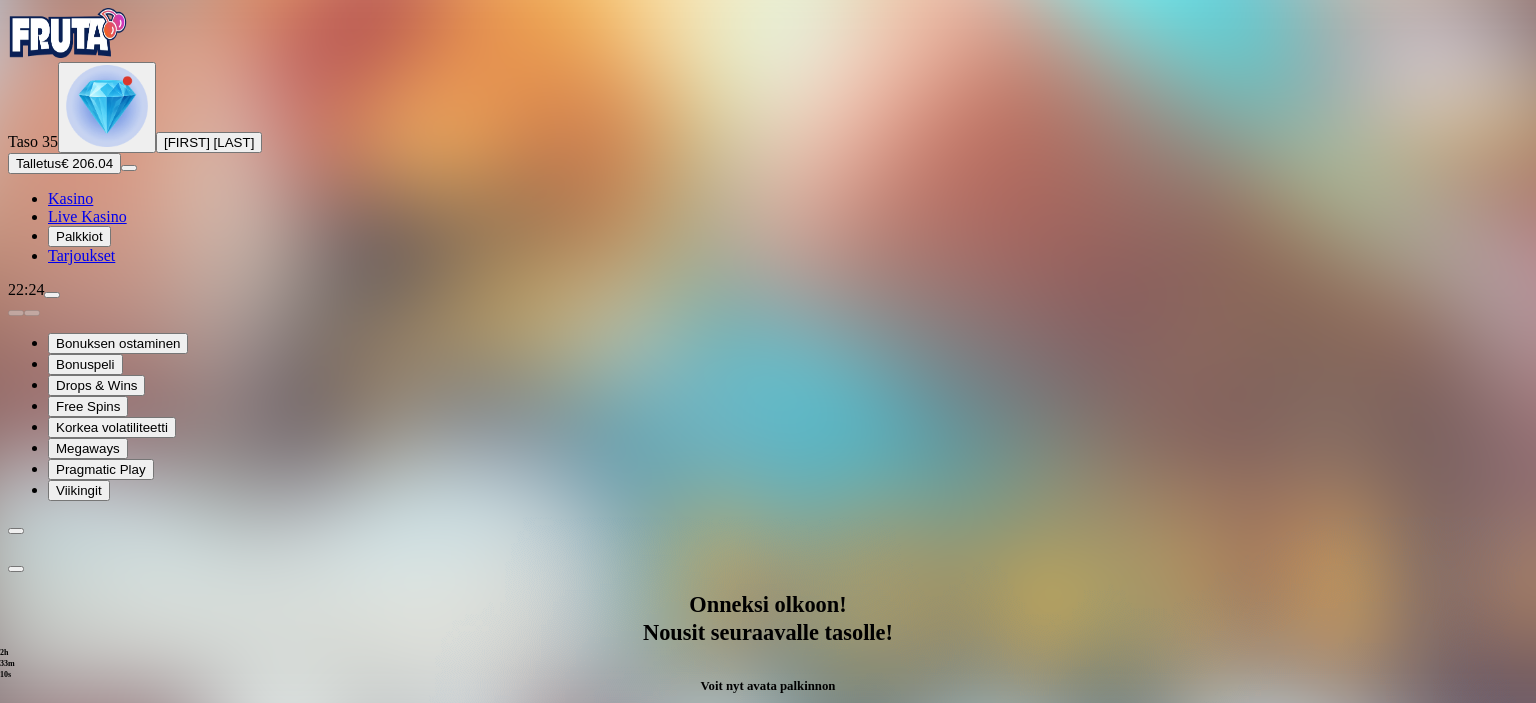 click on "Avaa palkinto" at bounding box center (768, 1013) 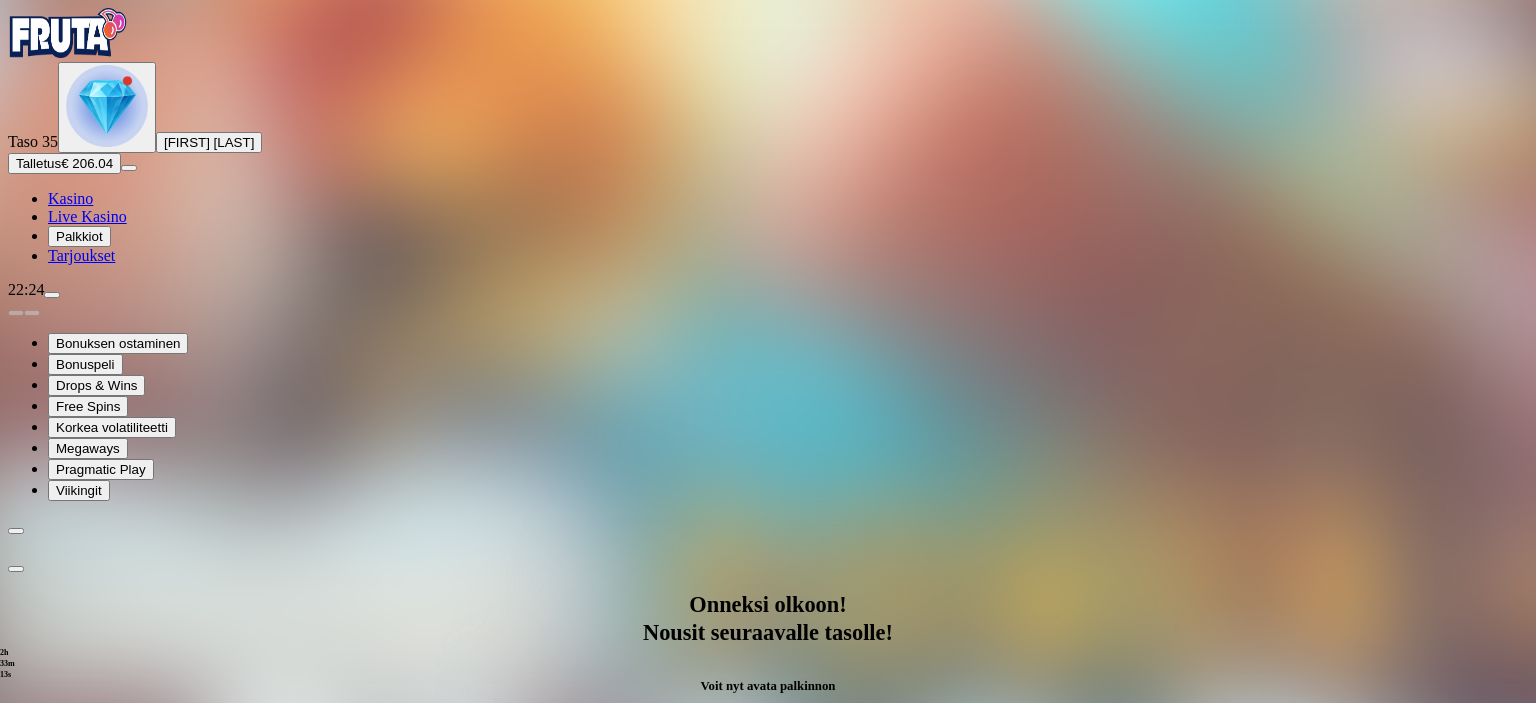 click at bounding box center [88, 1217] 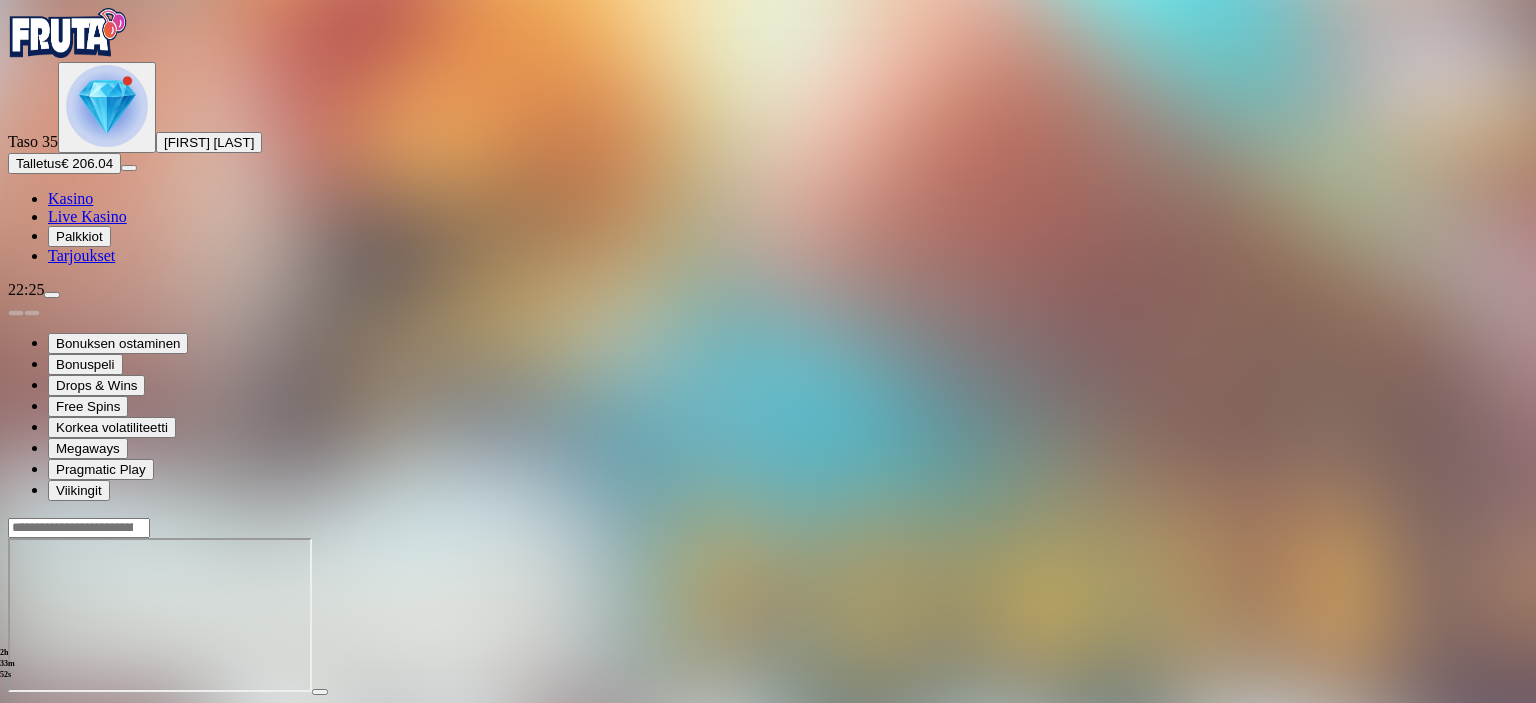 click at bounding box center [107, 106] 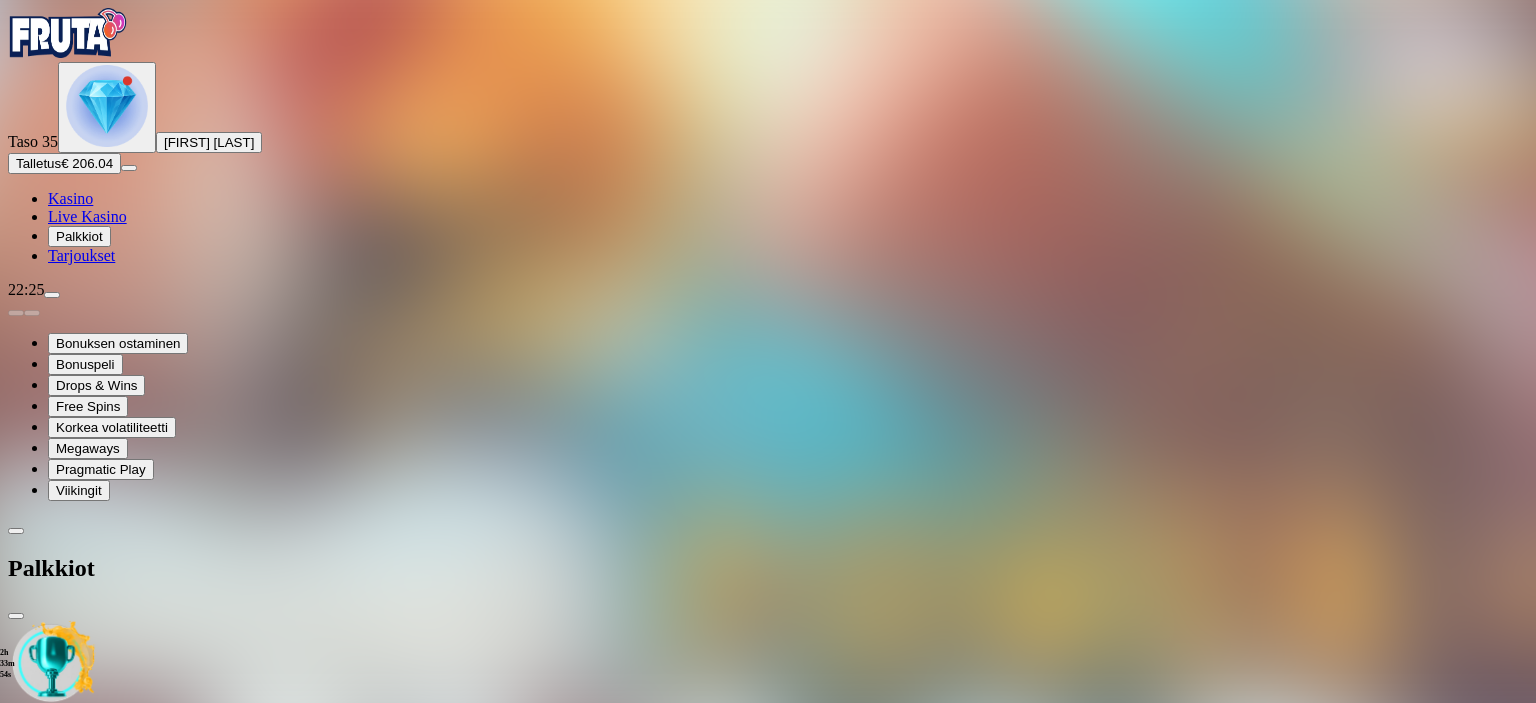 click at bounding box center [112, 821] 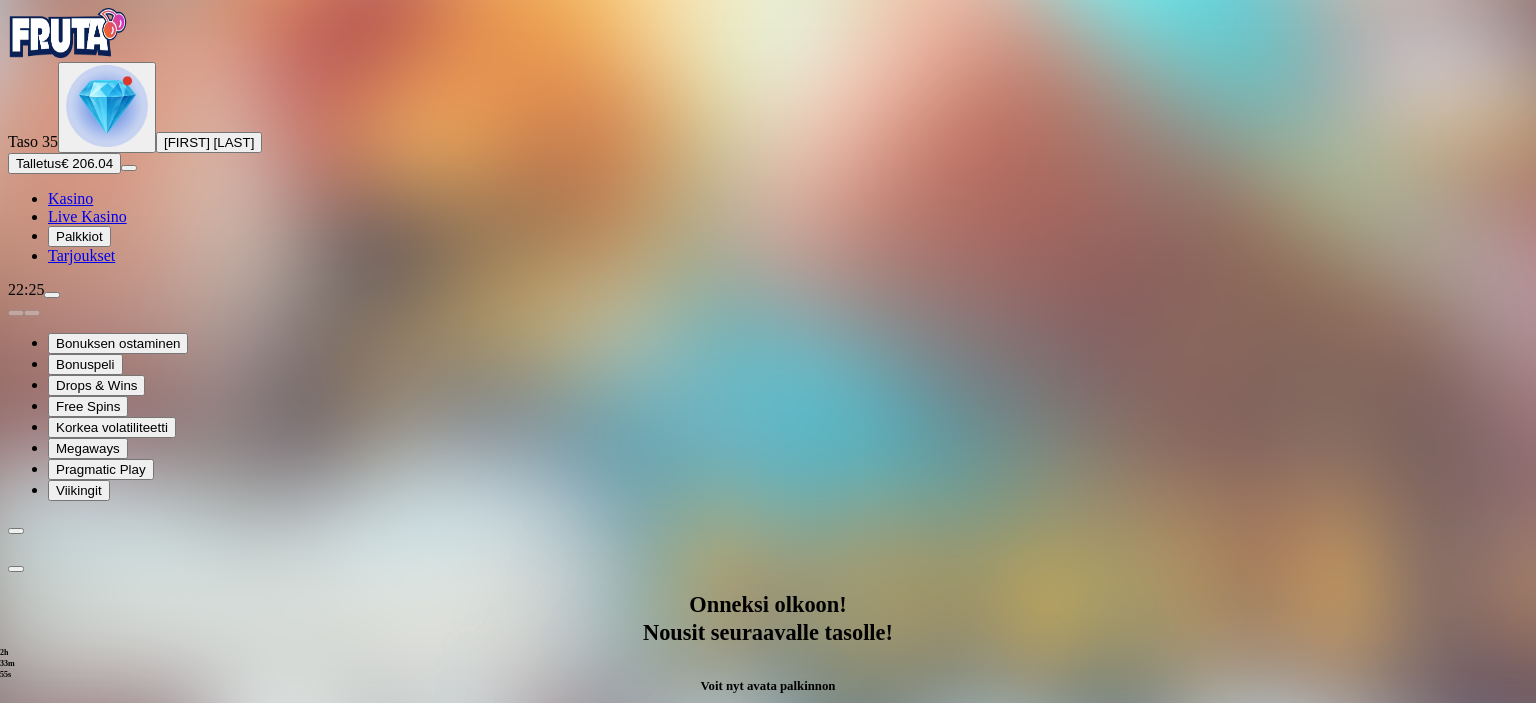click on "Avaa palkinto" at bounding box center (768, 1013) 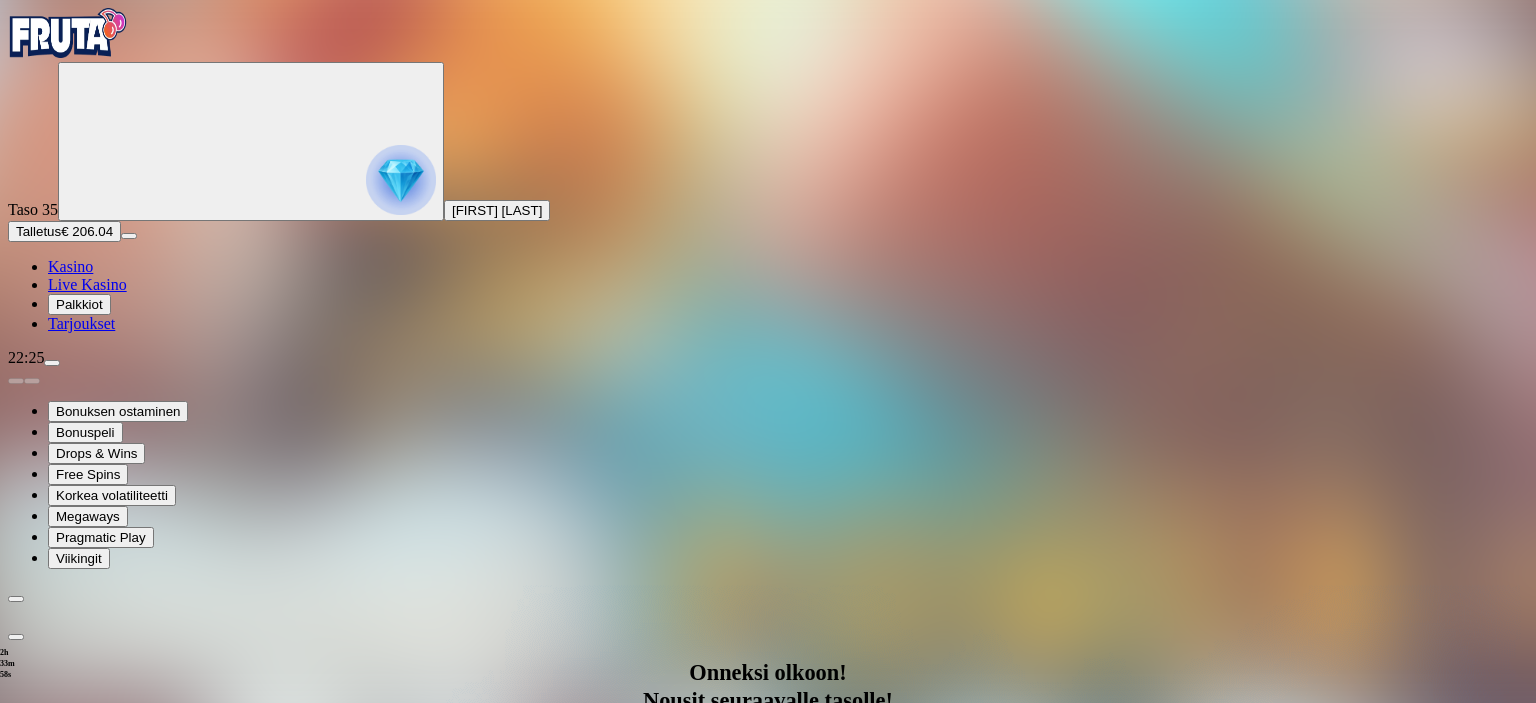 click at bounding box center [88, 1285] 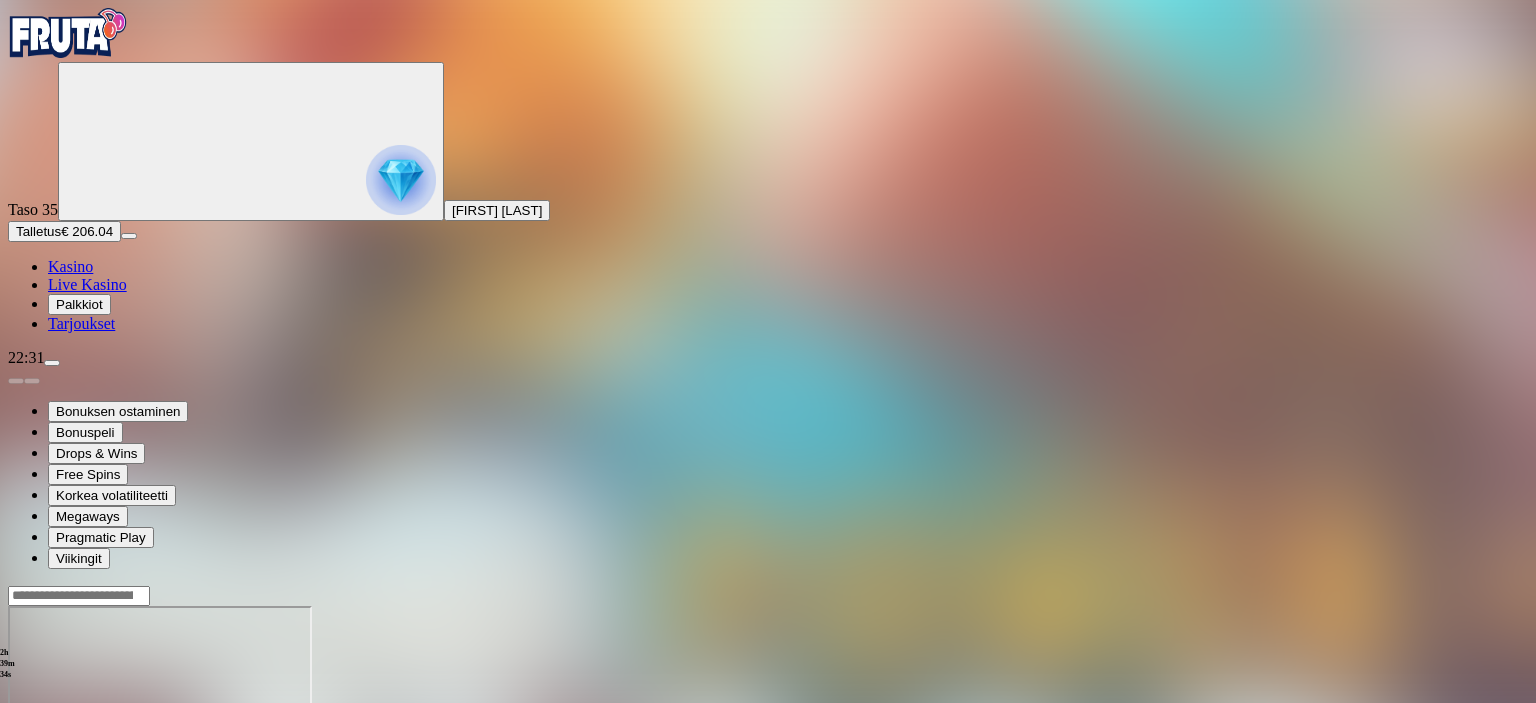 click on "Talletus" at bounding box center (38, 231) 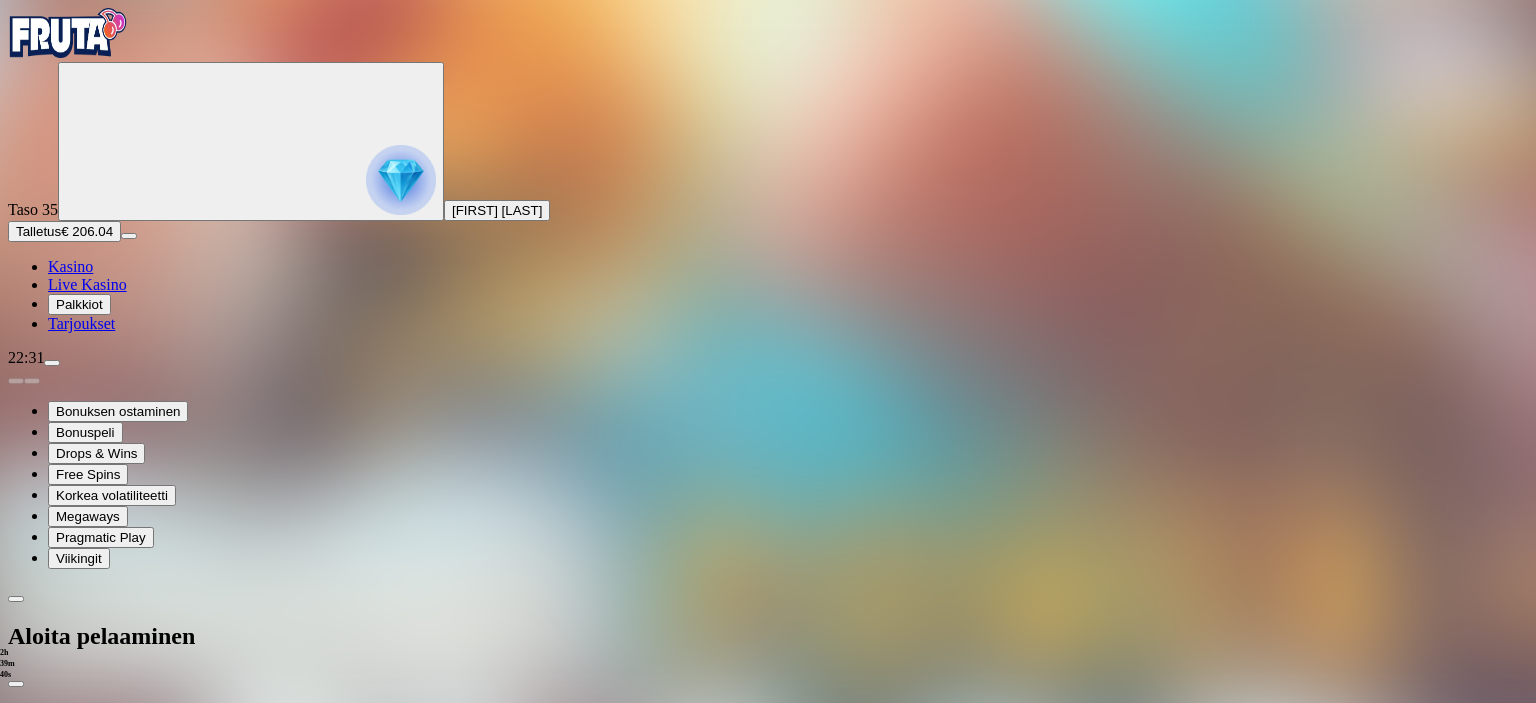 click on "***" at bounding box center (79, 866) 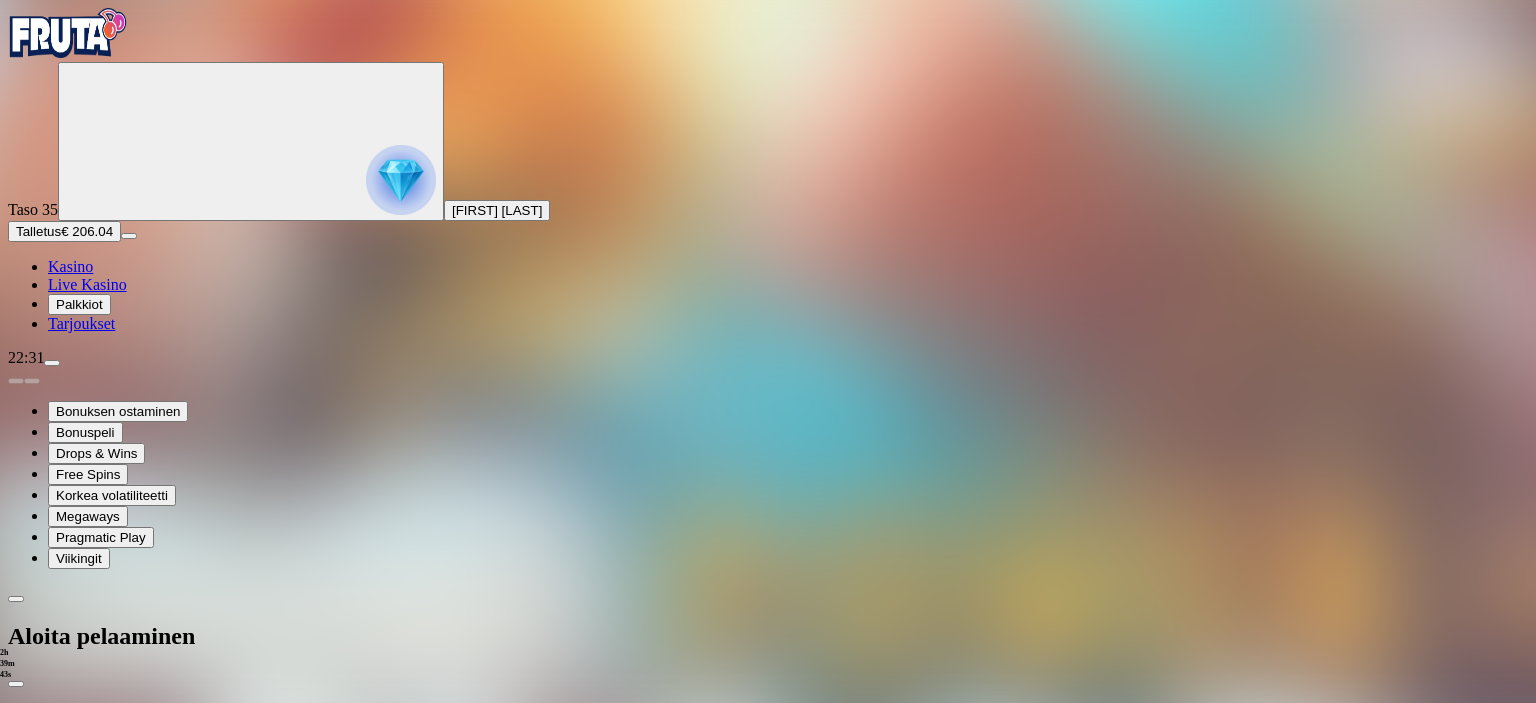 type on "*" 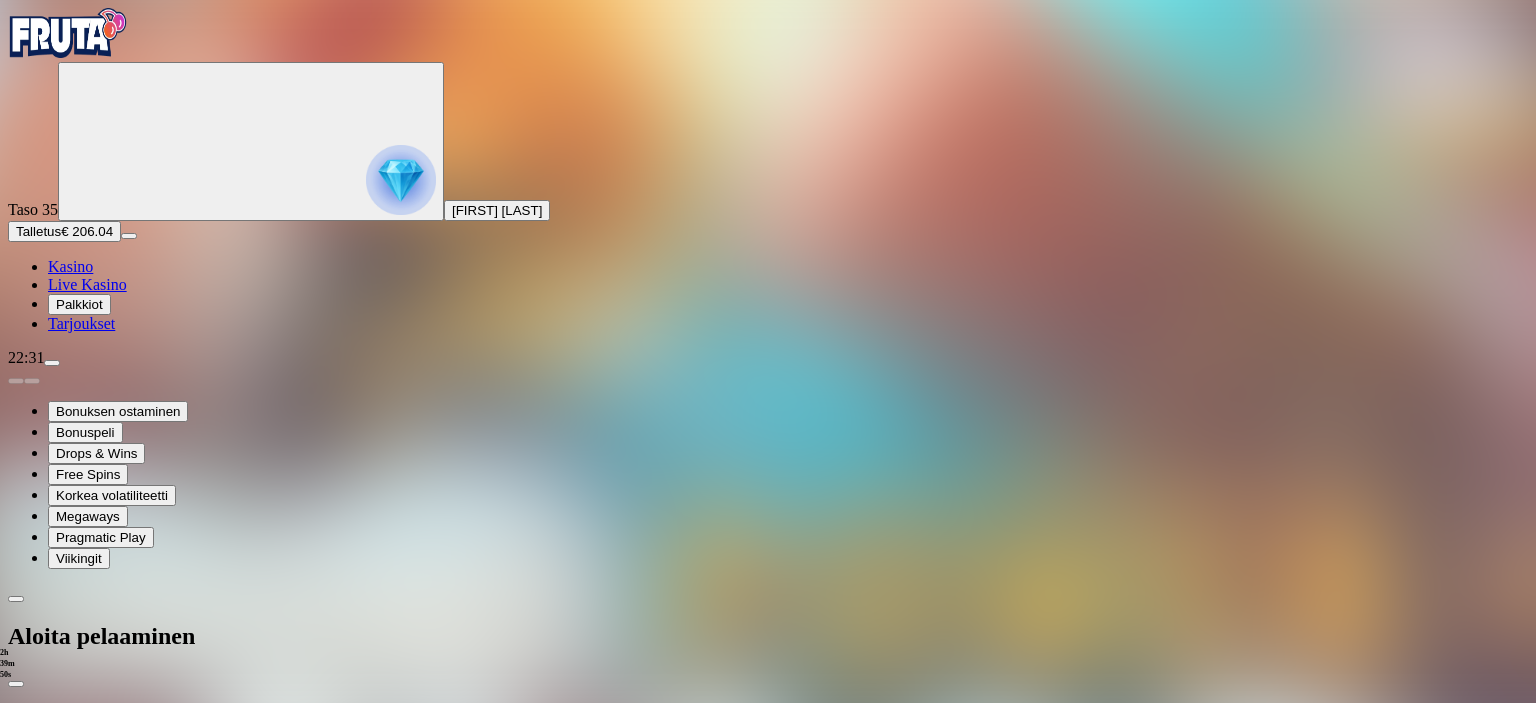 type on "**" 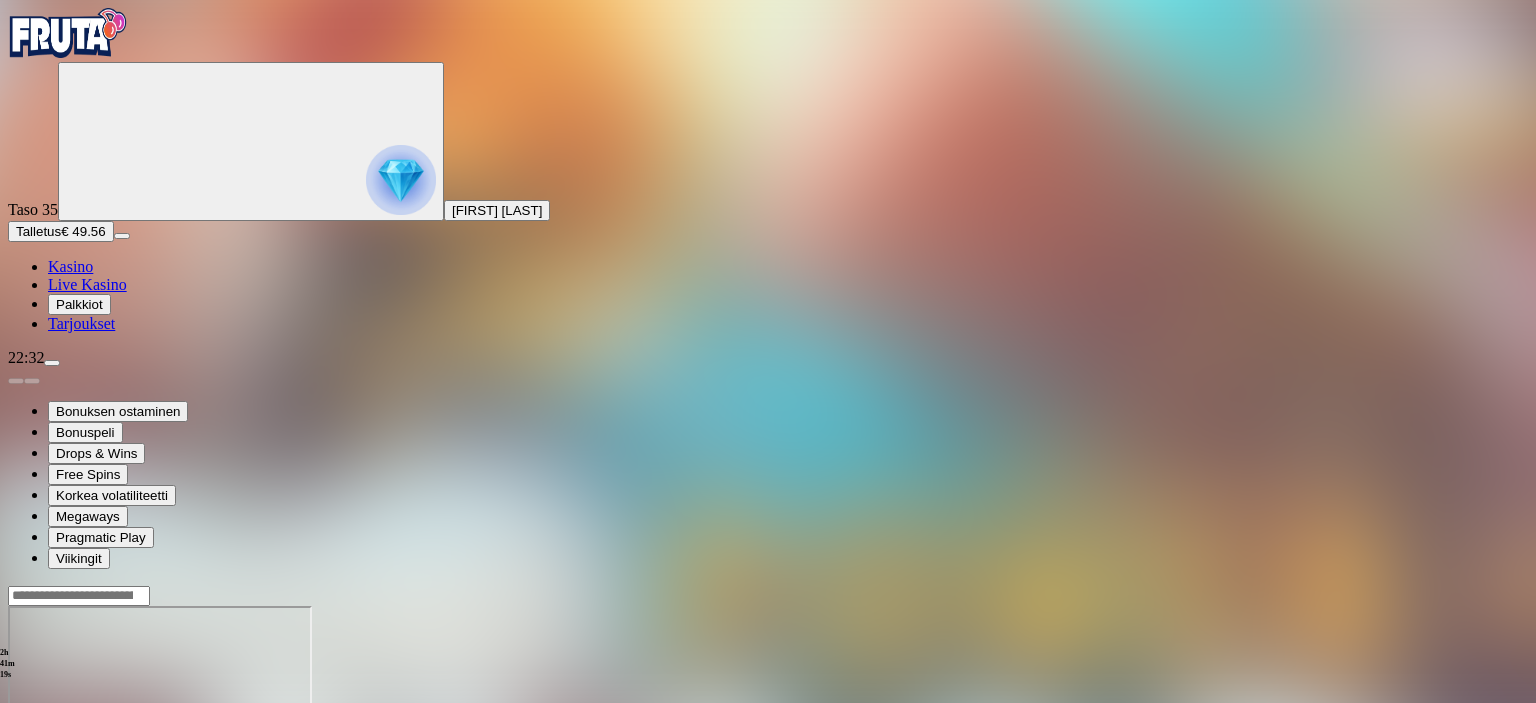 click on "Kasino" at bounding box center [70, 266] 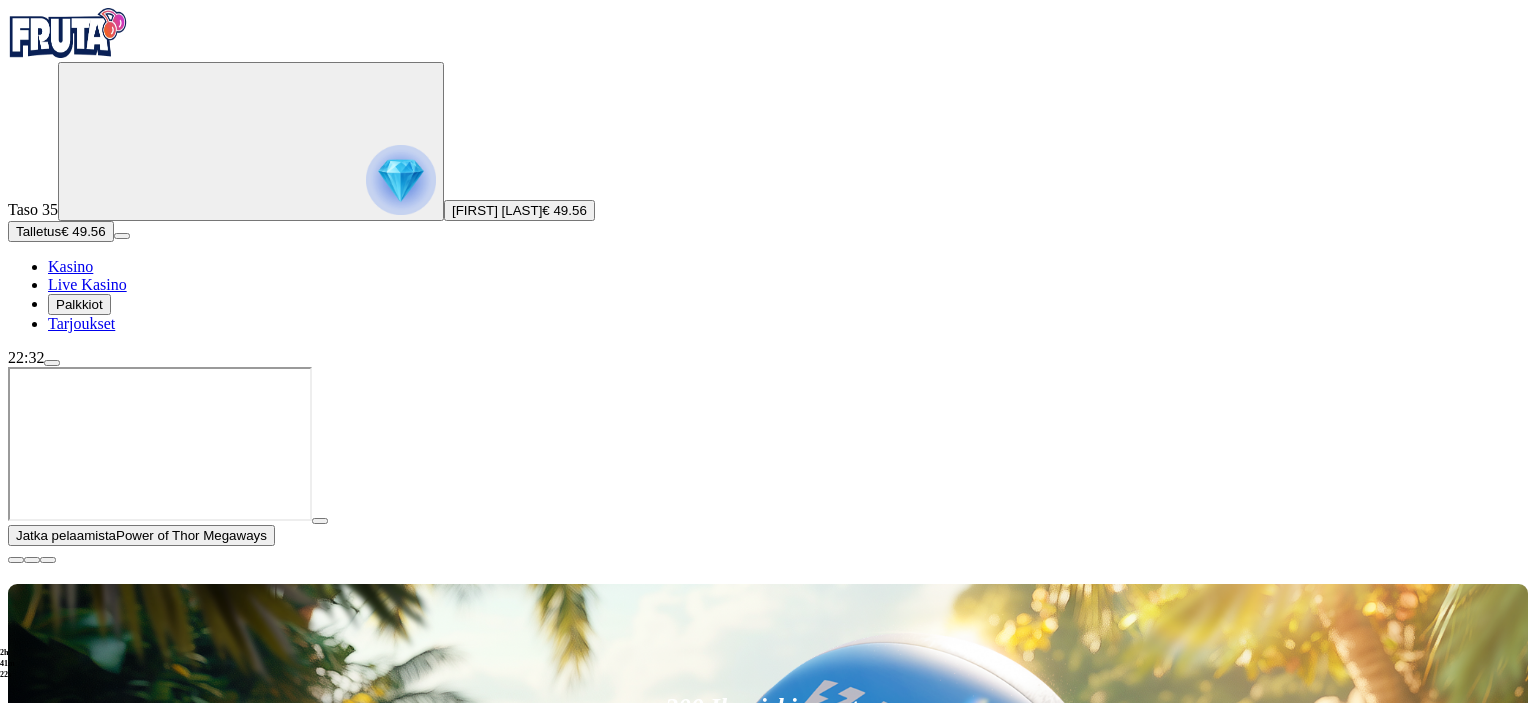 click at bounding box center (16, 560) 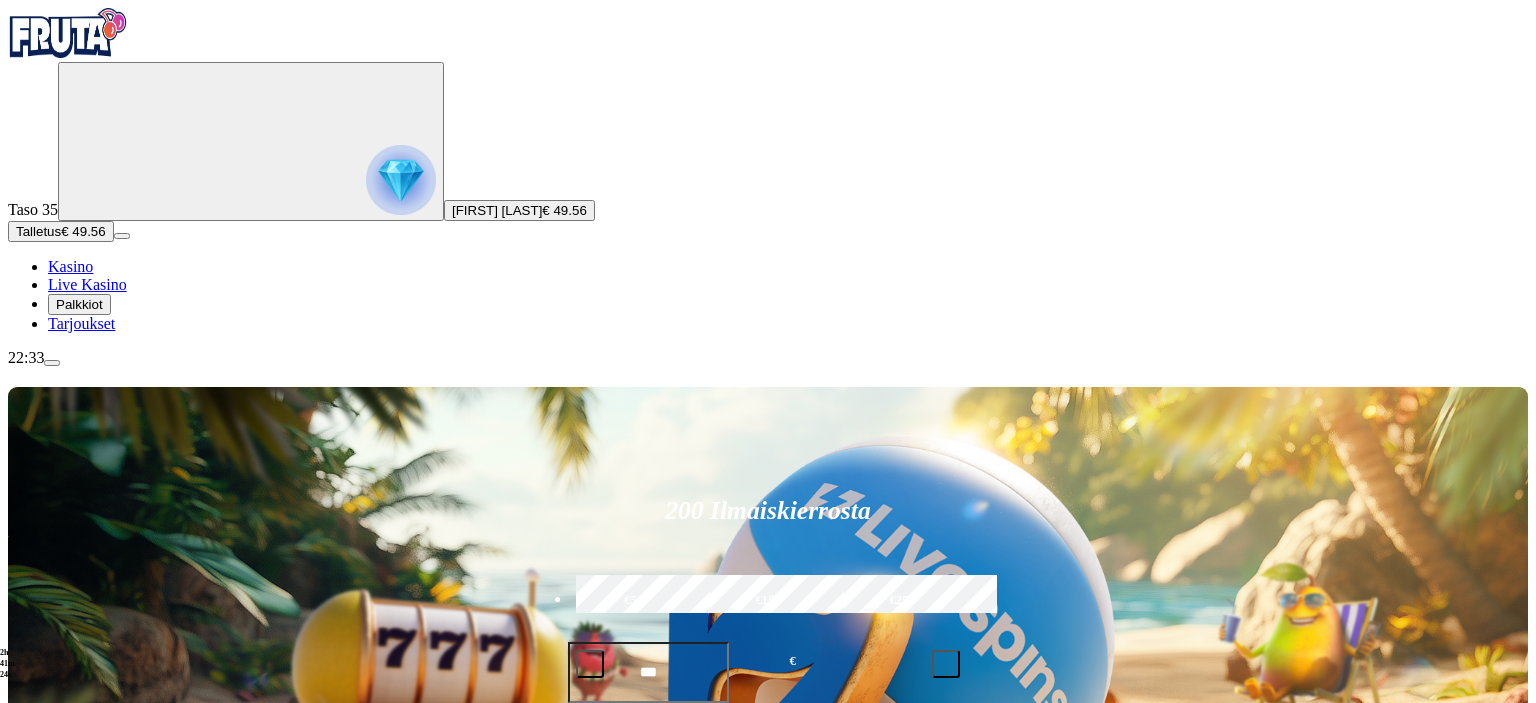 click on "Tarjoukset" at bounding box center (81, 323) 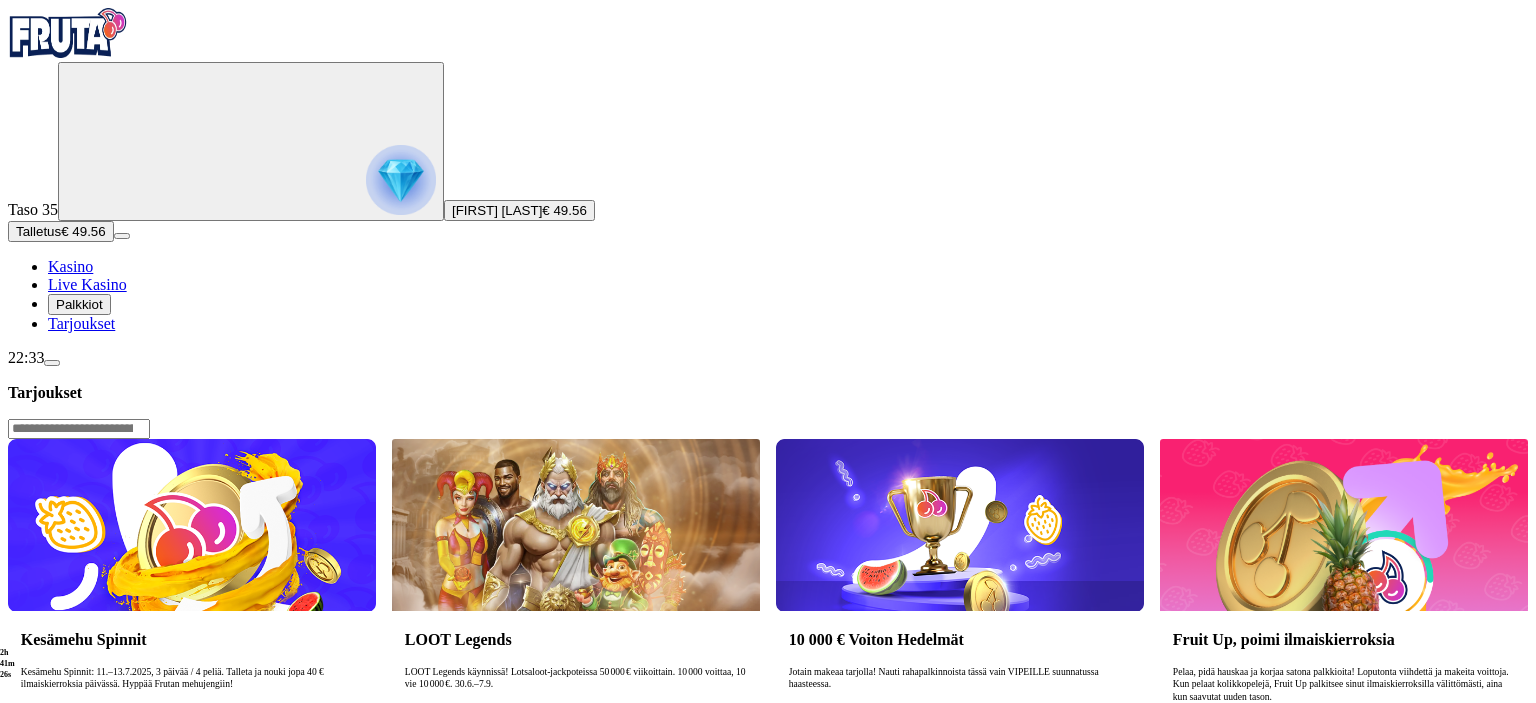 click on "Palkkiot" at bounding box center [79, 304] 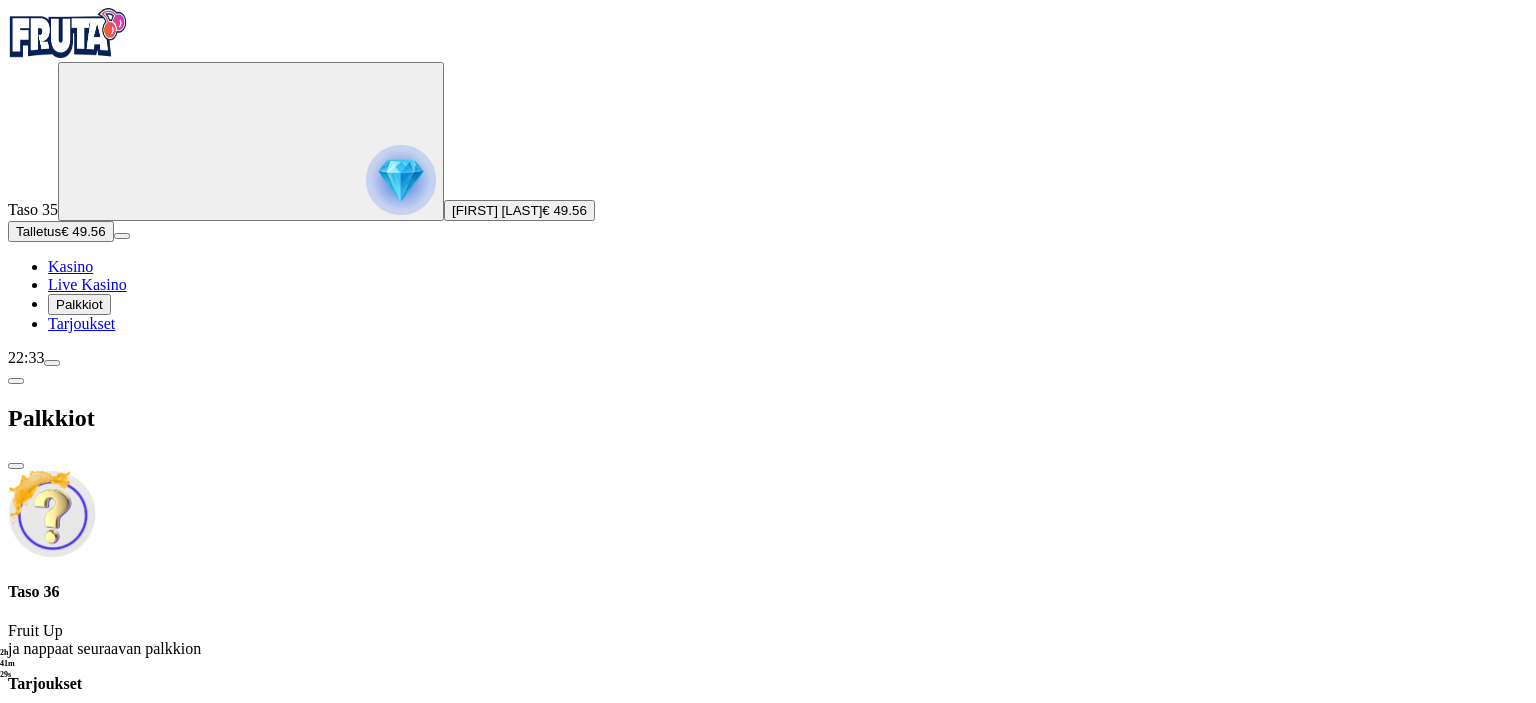 click at bounding box center [16, 381] 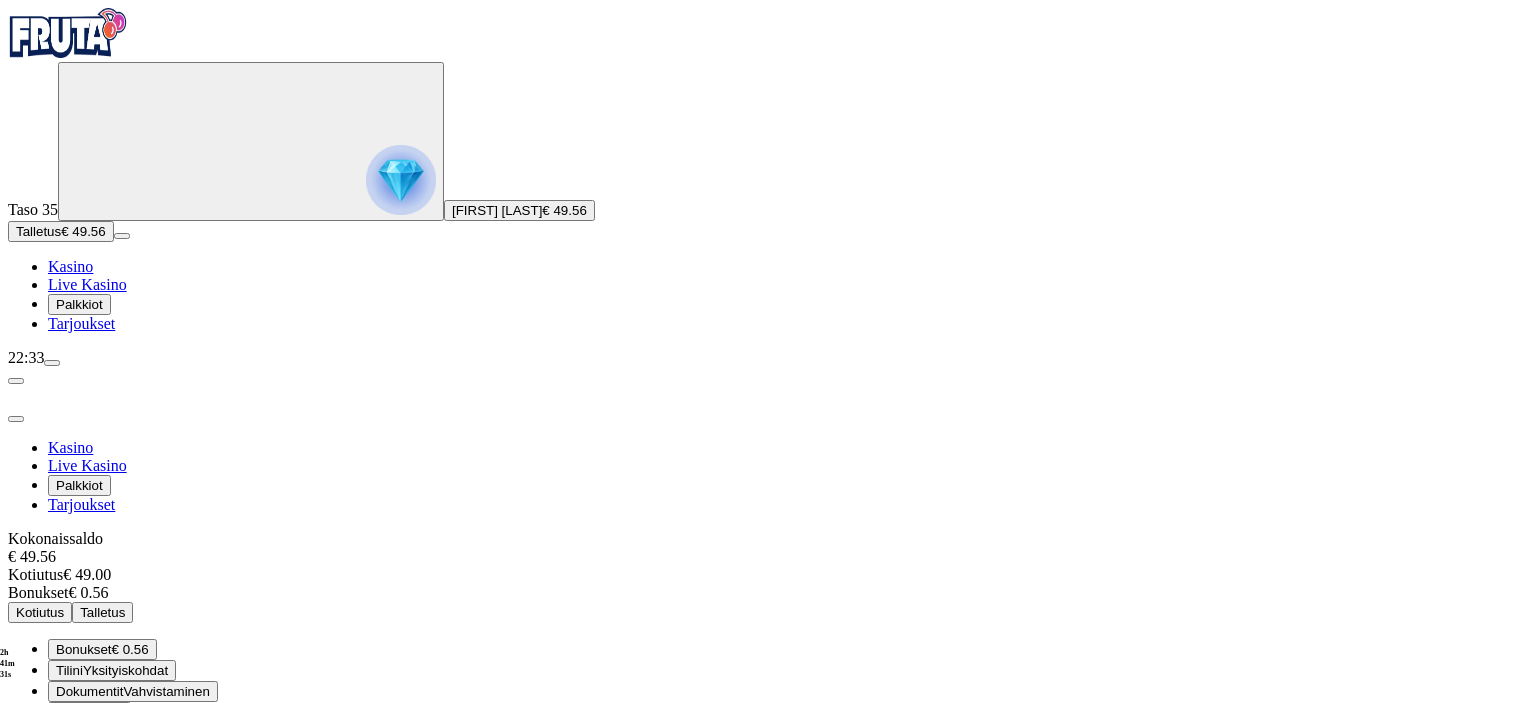 click at bounding box center (16, 419) 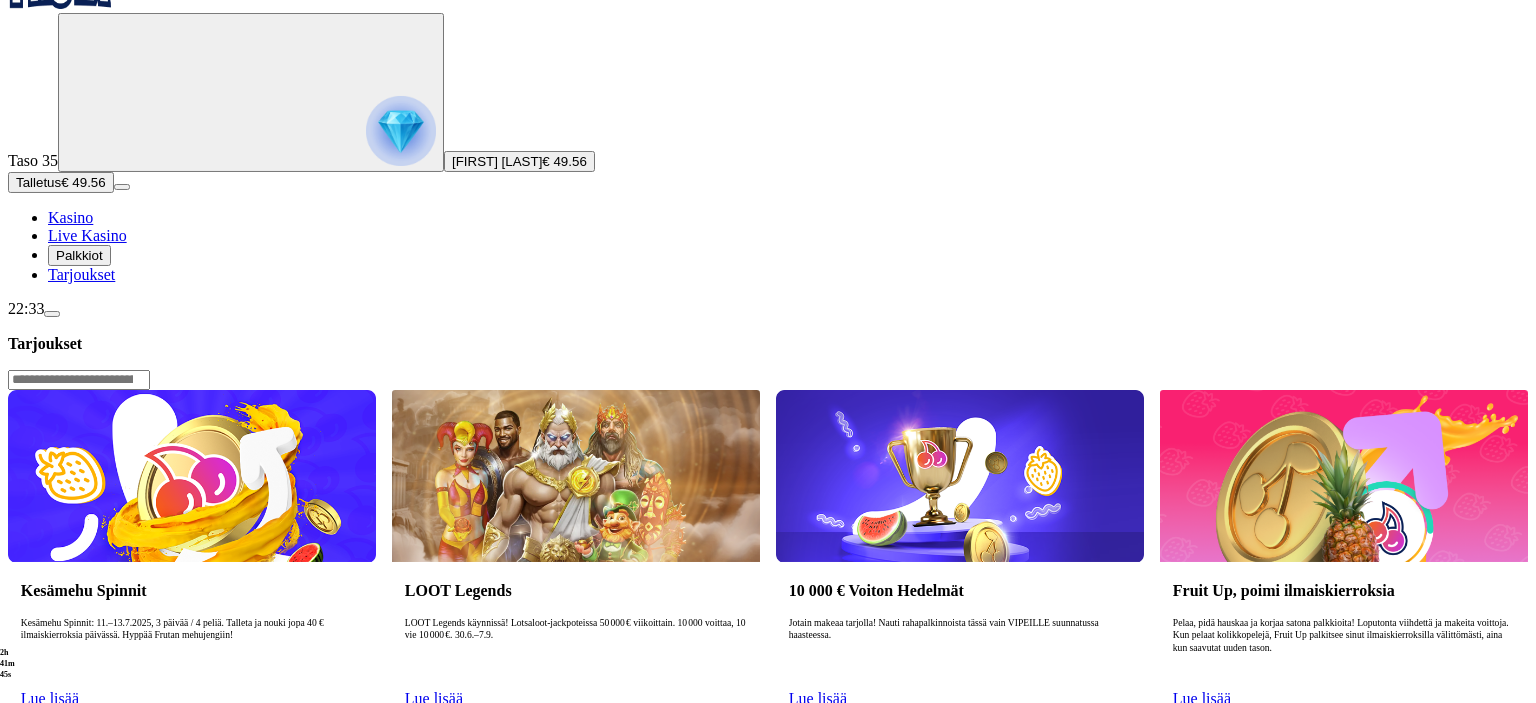 scroll, scrollTop: 105, scrollLeft: 0, axis: vertical 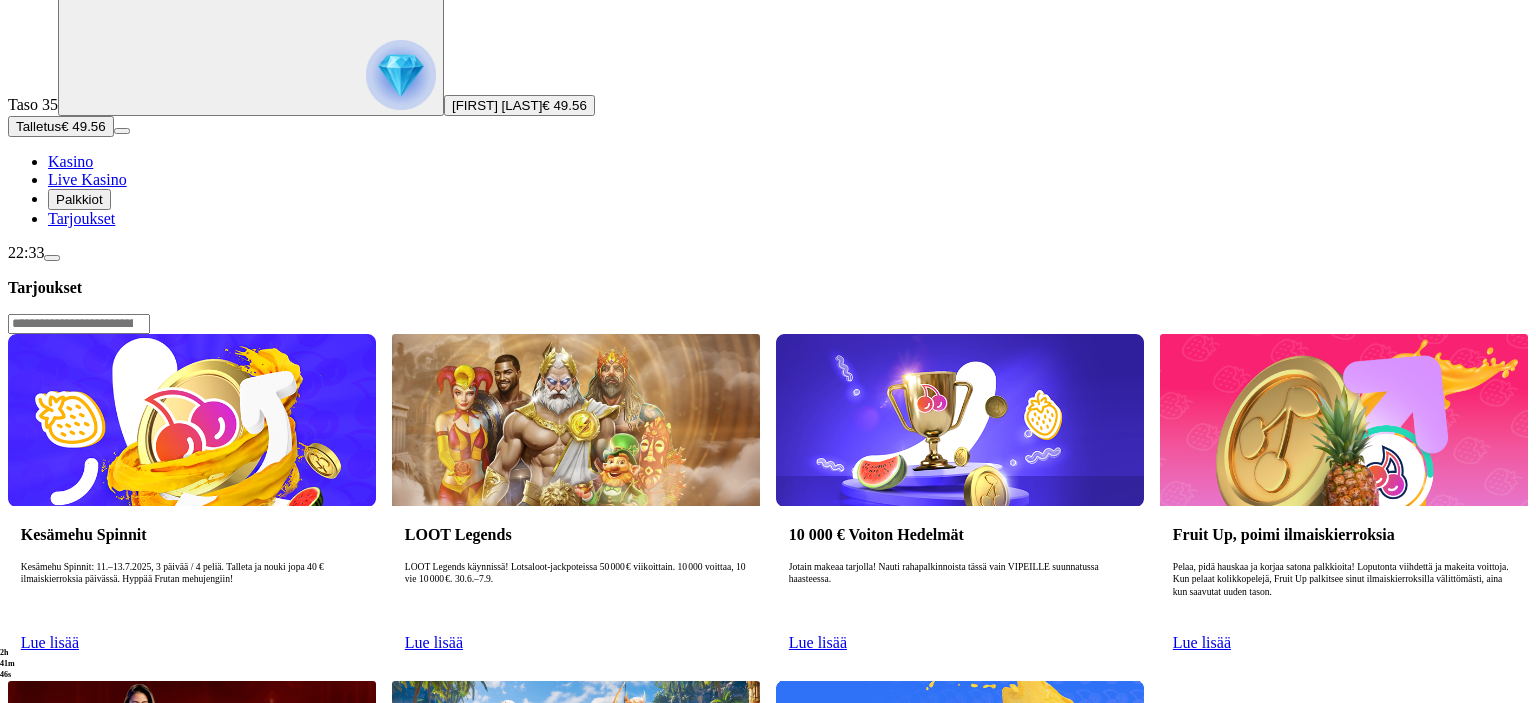 click on "Lue lisää" at bounding box center (434, 989) 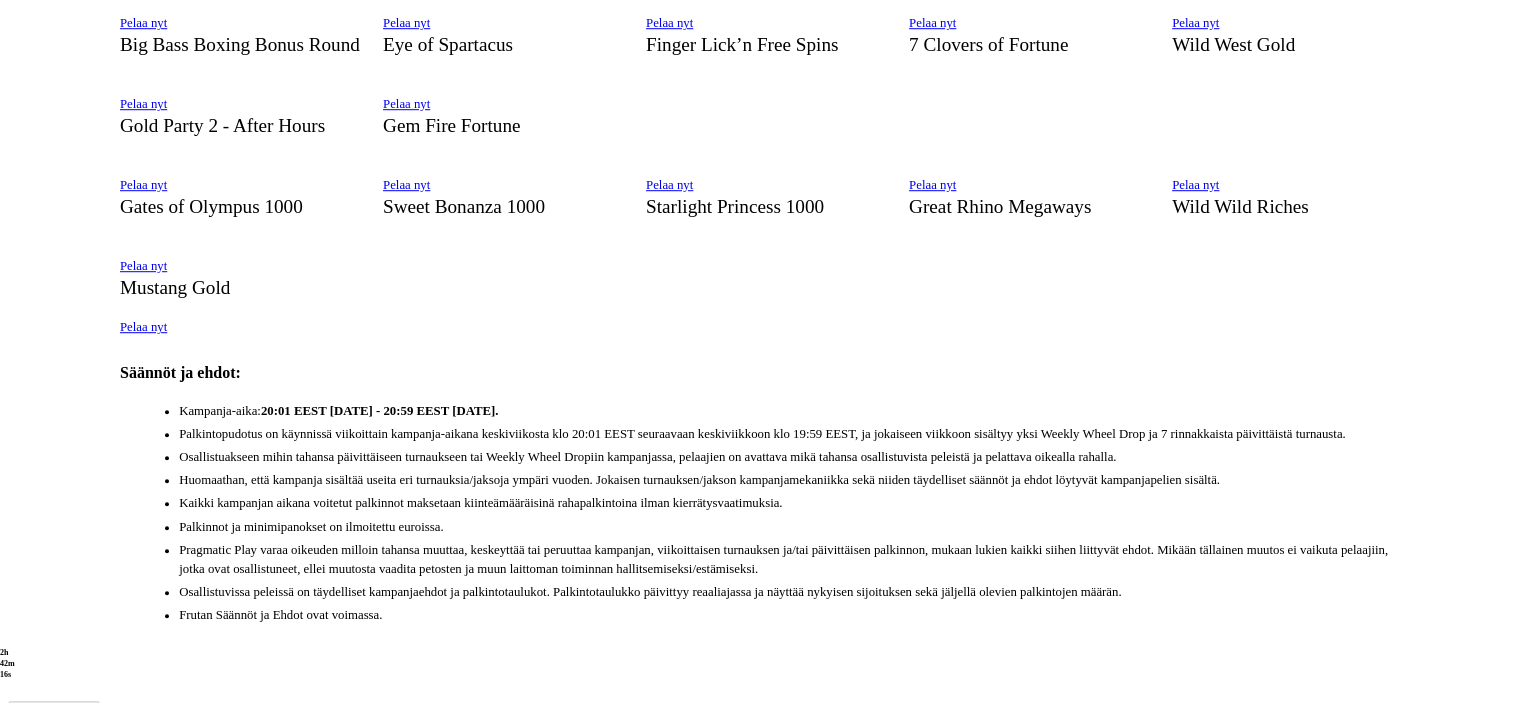 scroll, scrollTop: 1584, scrollLeft: 0, axis: vertical 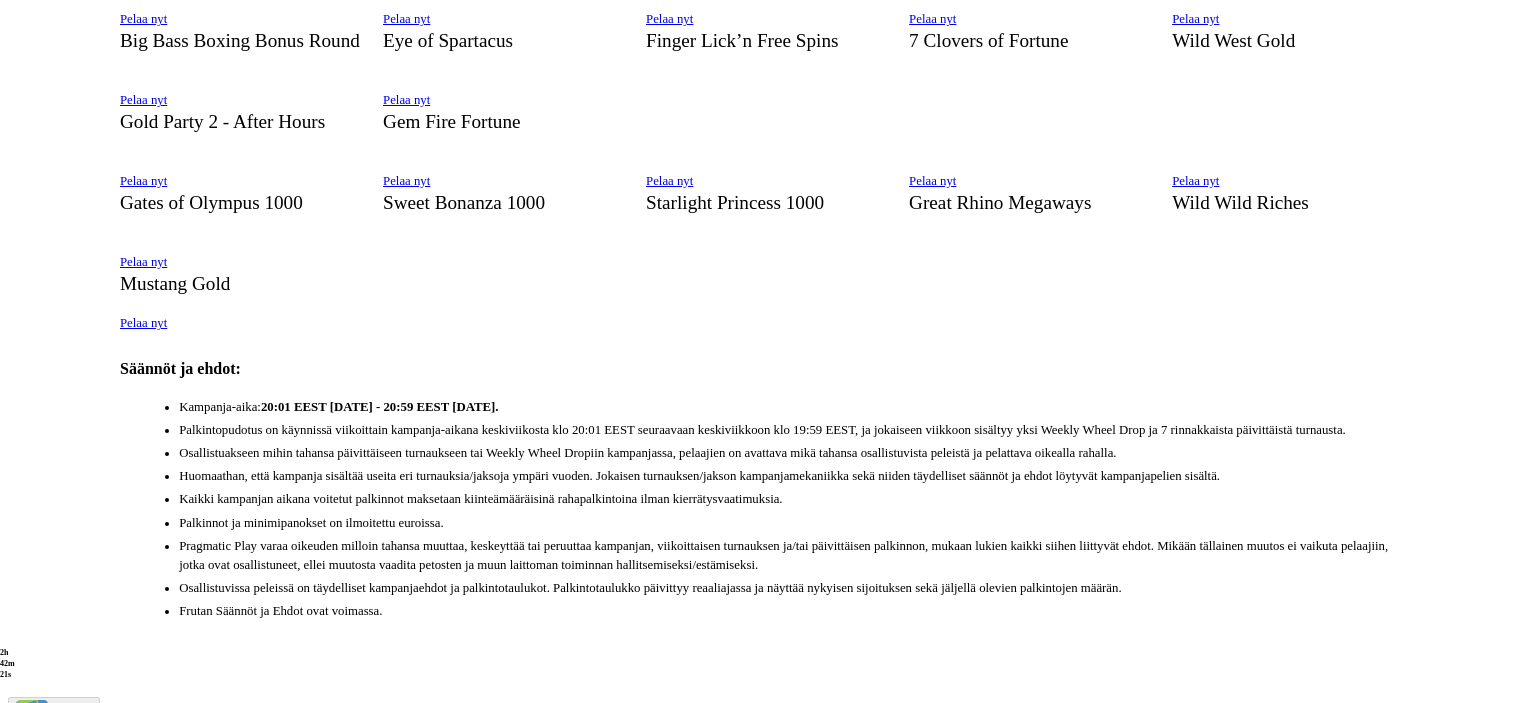 click on "Pelaa nyt" at bounding box center (143, 323) 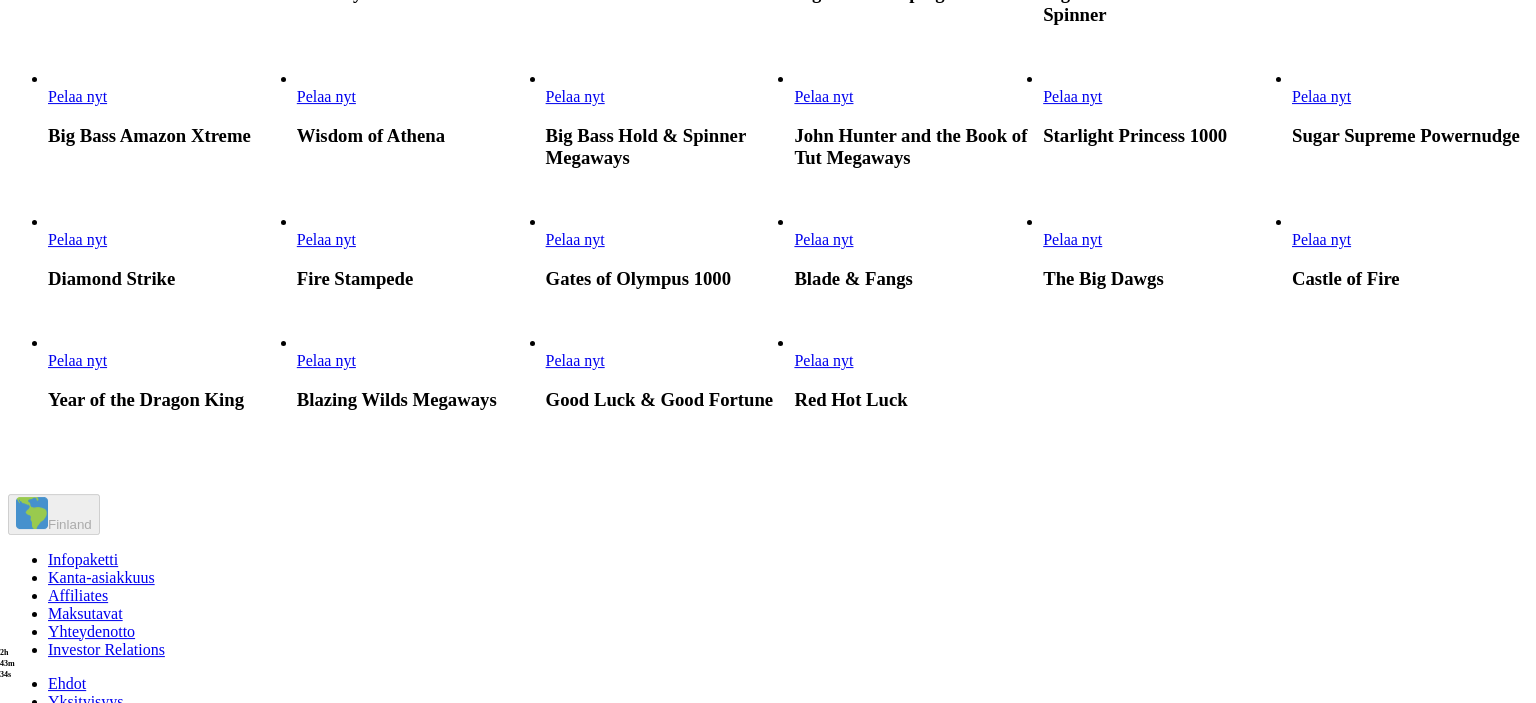 scroll, scrollTop: 1795, scrollLeft: 0, axis: vertical 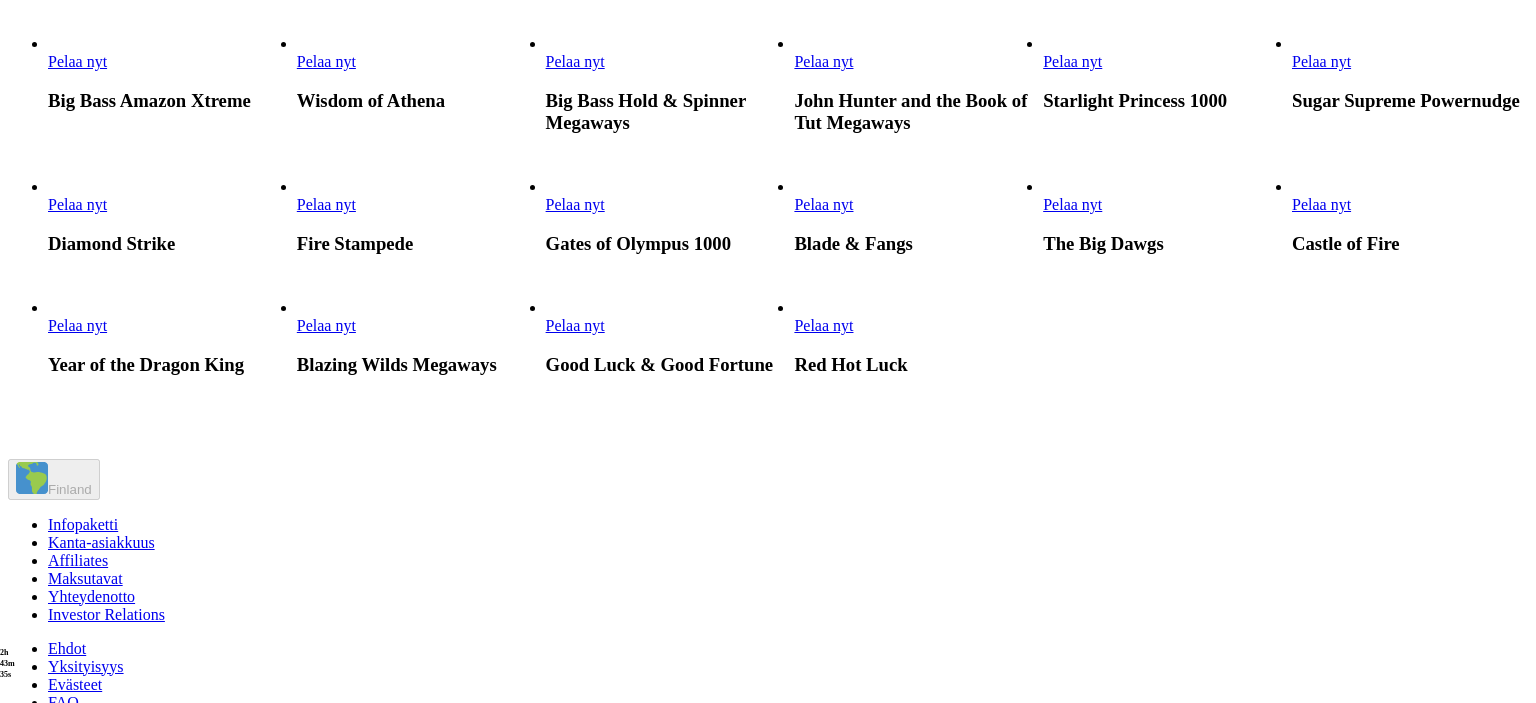 click on "Pelaa nyt" at bounding box center (823, -346) 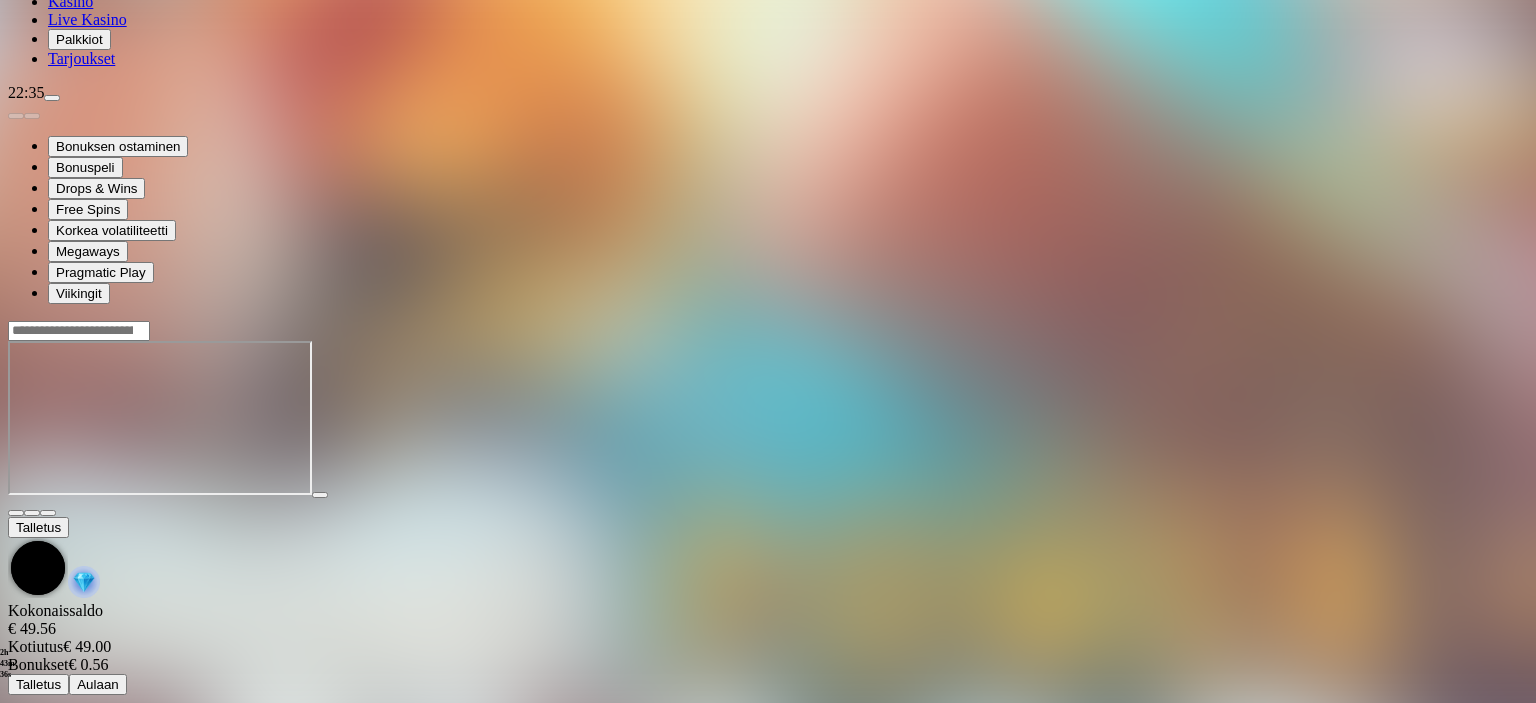scroll, scrollTop: 0, scrollLeft: 0, axis: both 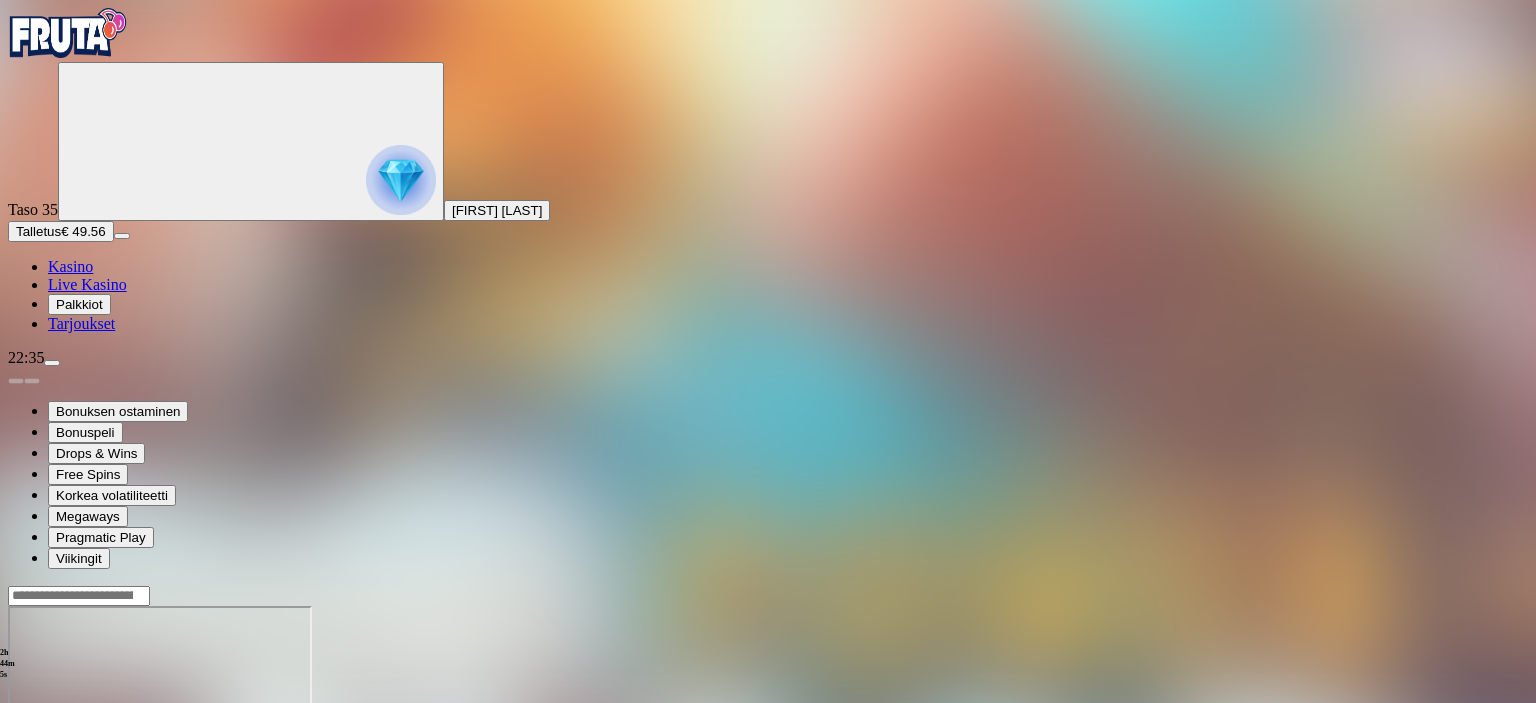 click at bounding box center [768, 683] 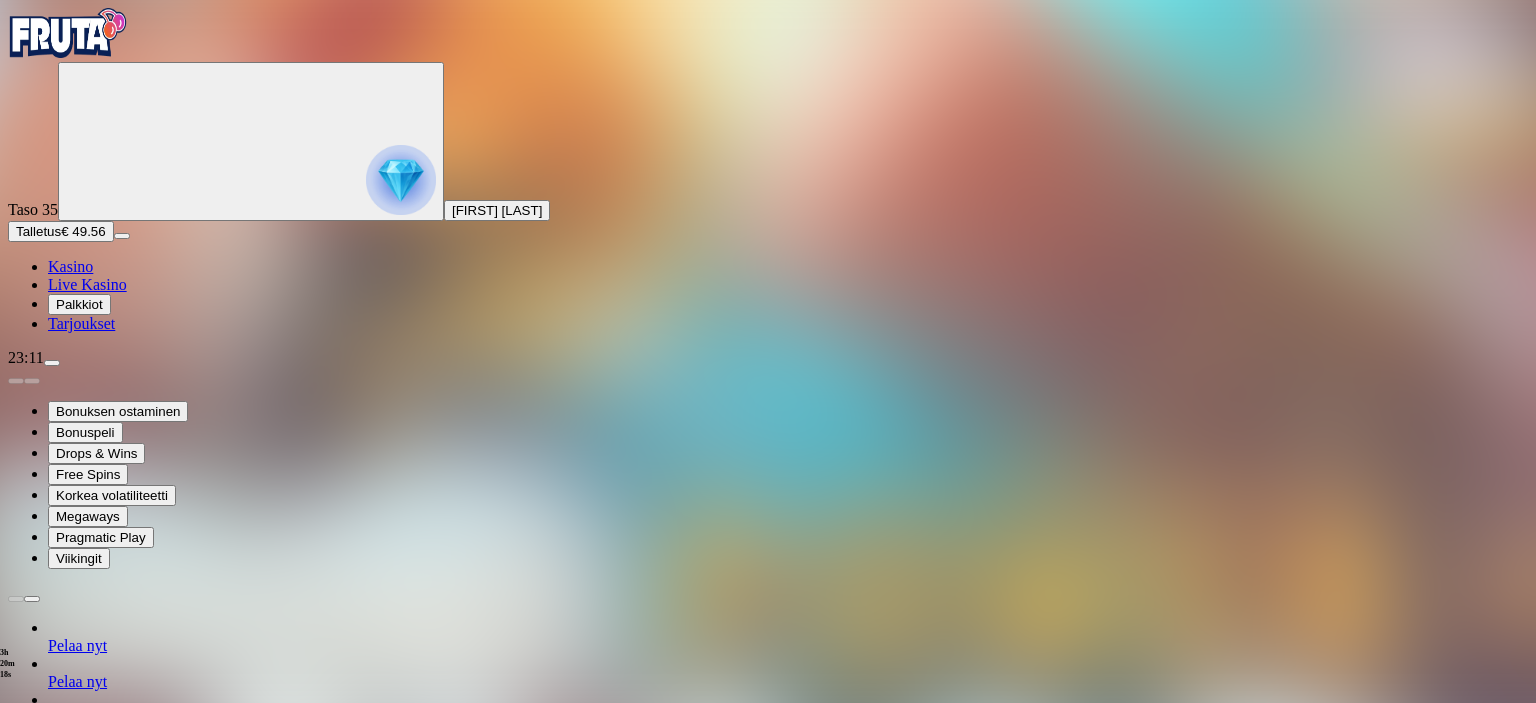 click on "Palkkiot" at bounding box center (79, 304) 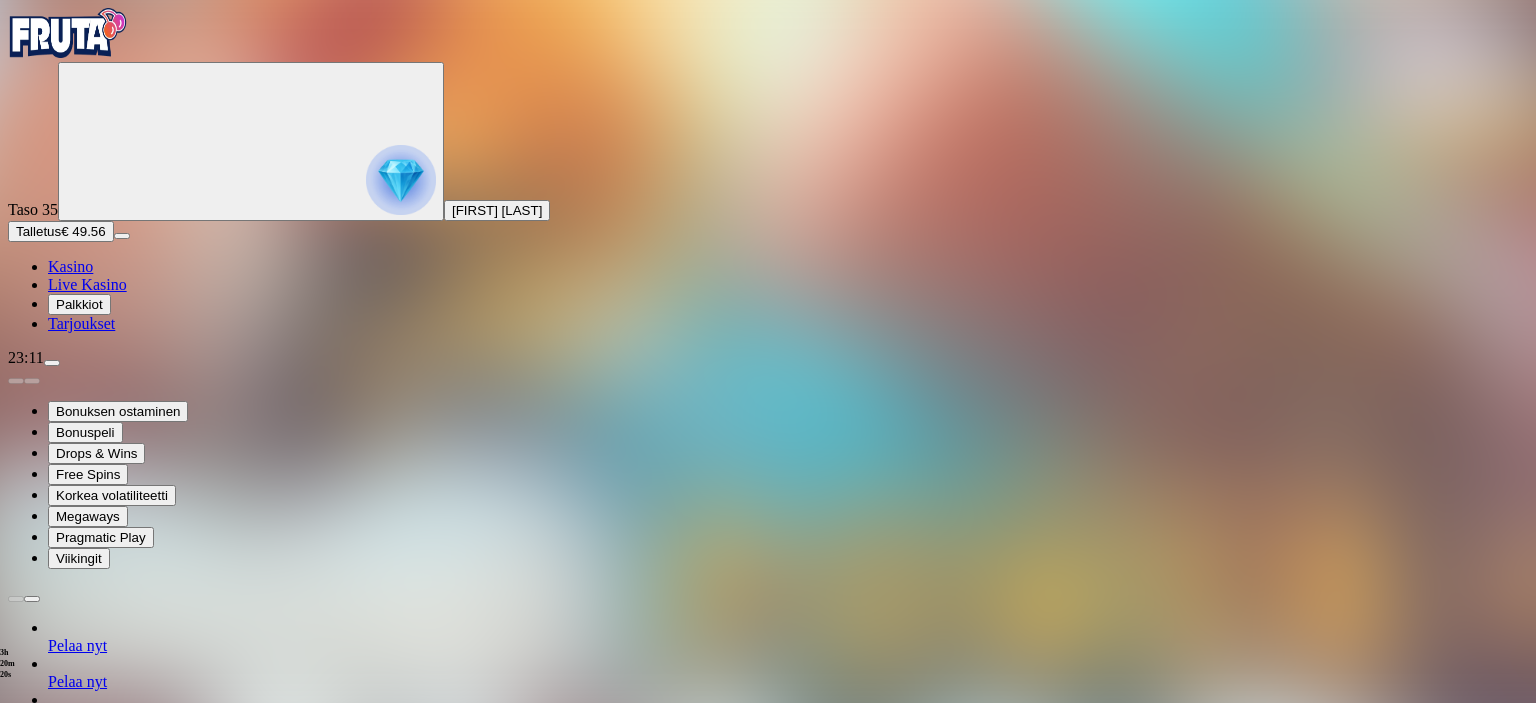 click at bounding box center (16, 1189) 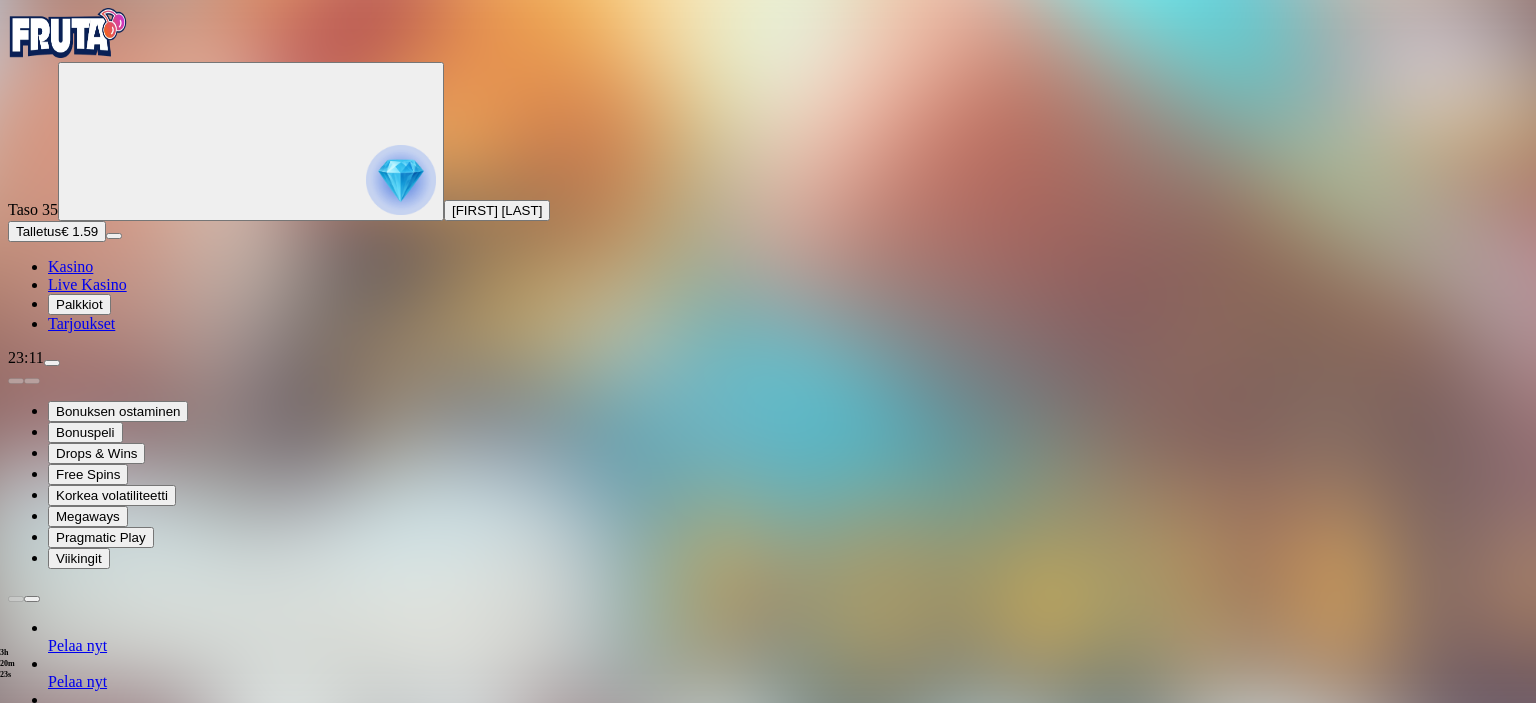 click on "Bonukset" at bounding box center (84, 1457) 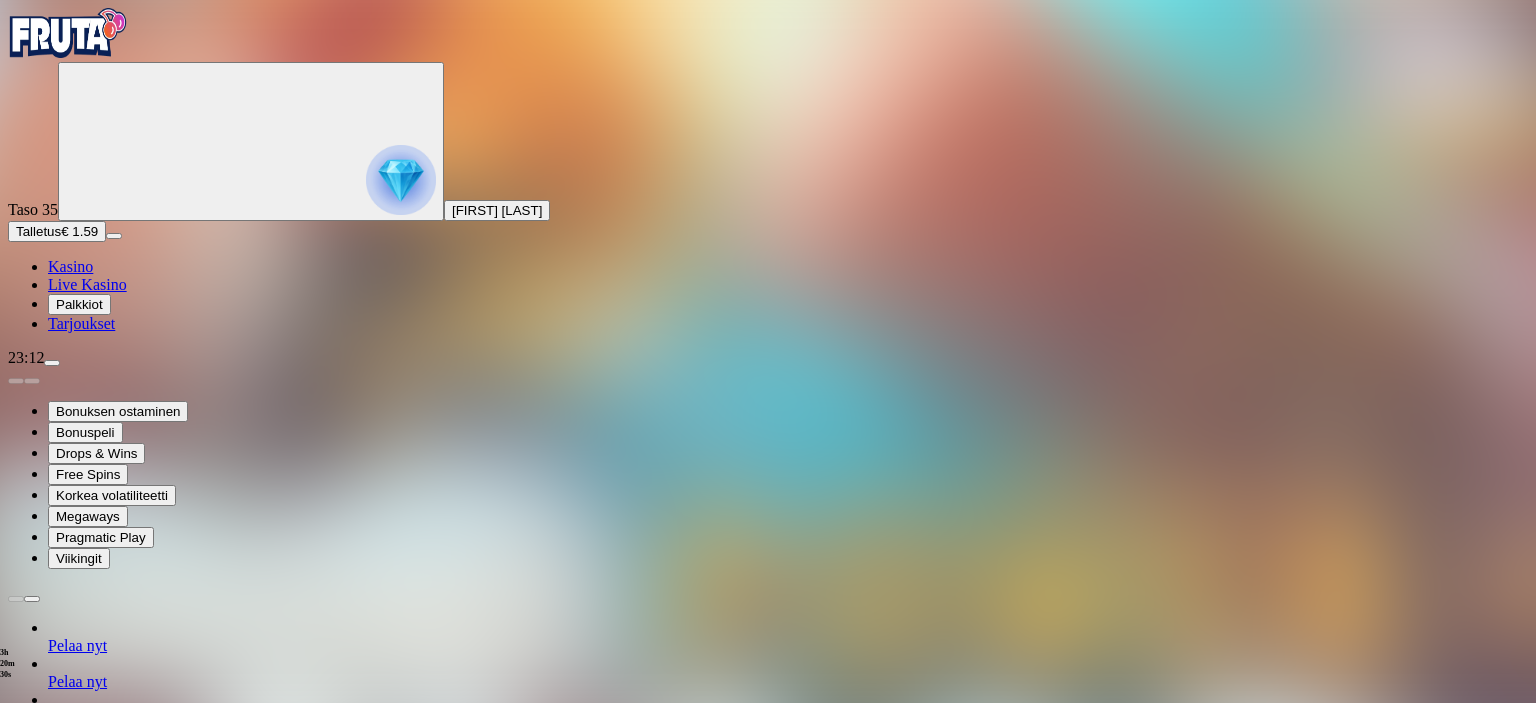 click on "Luovuta bonus" at bounding box center [59, 1438] 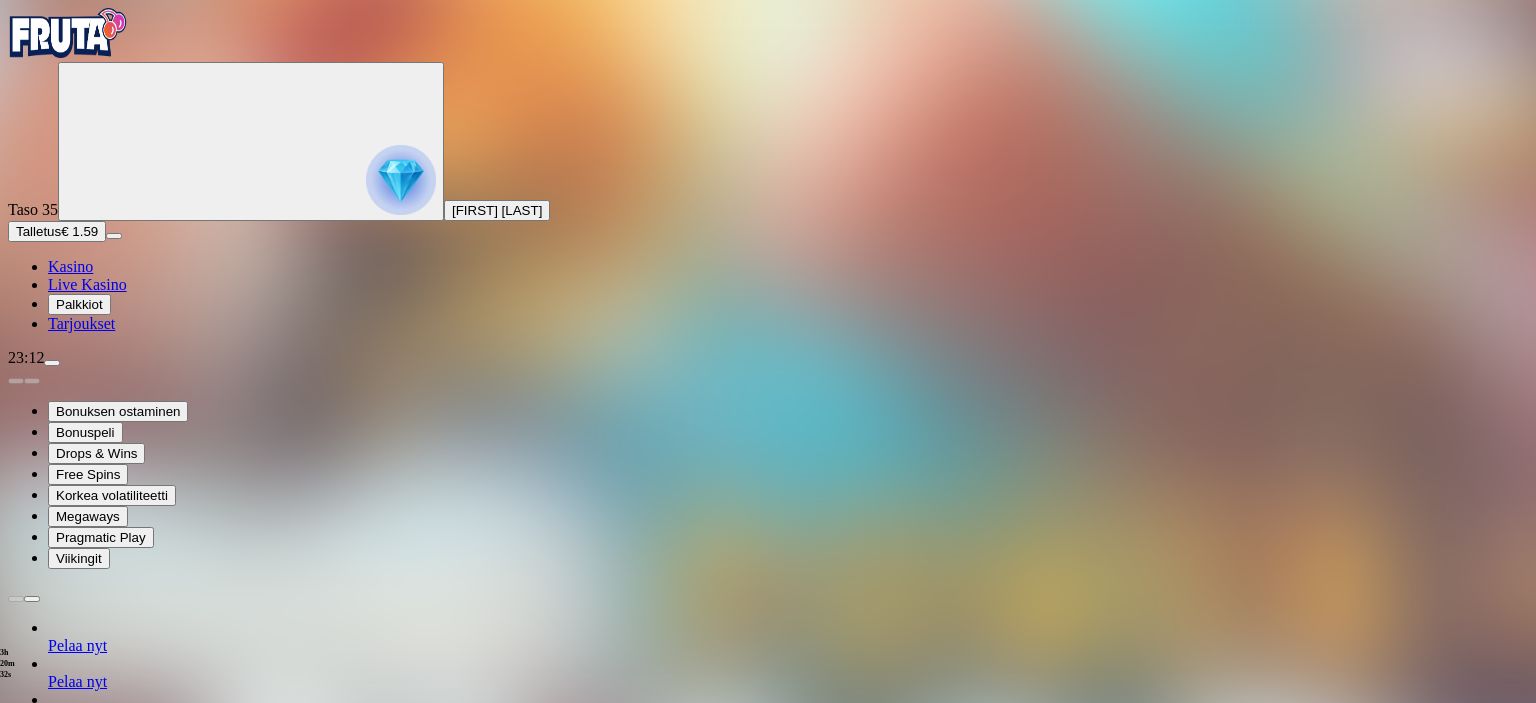 click on "Luovuta bonus" at bounding box center [528, 1582] 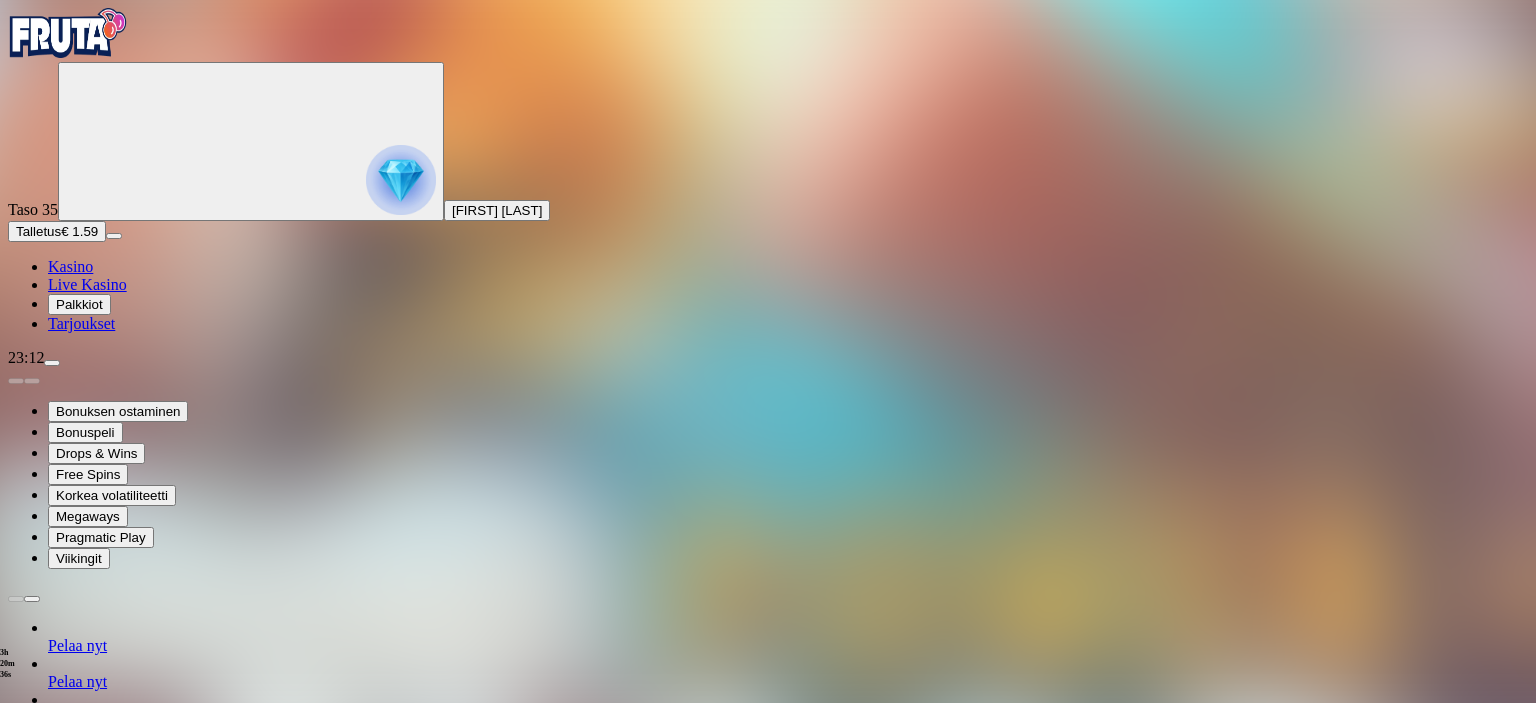 click on "Talletus € 1.59" at bounding box center [57, 231] 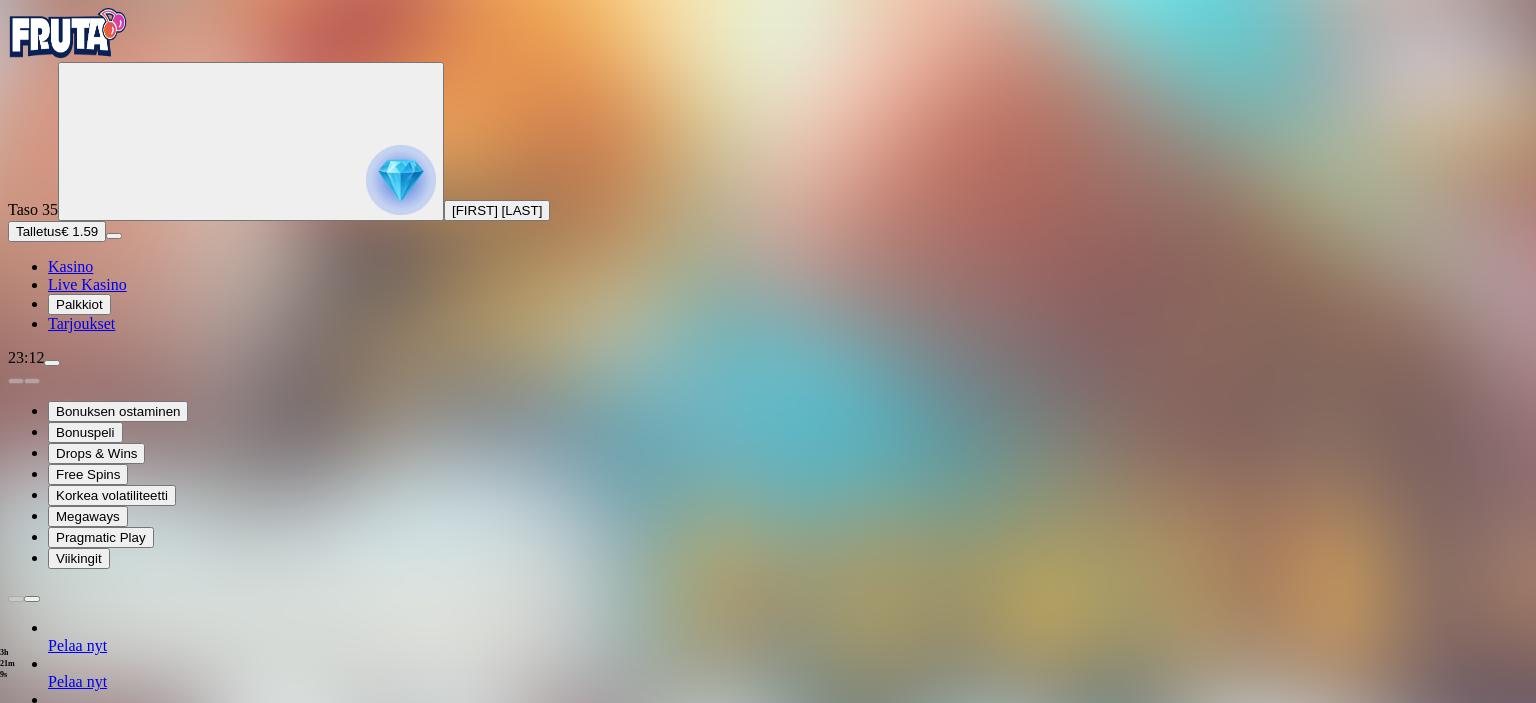 click on "***" at bounding box center [79, 1456] 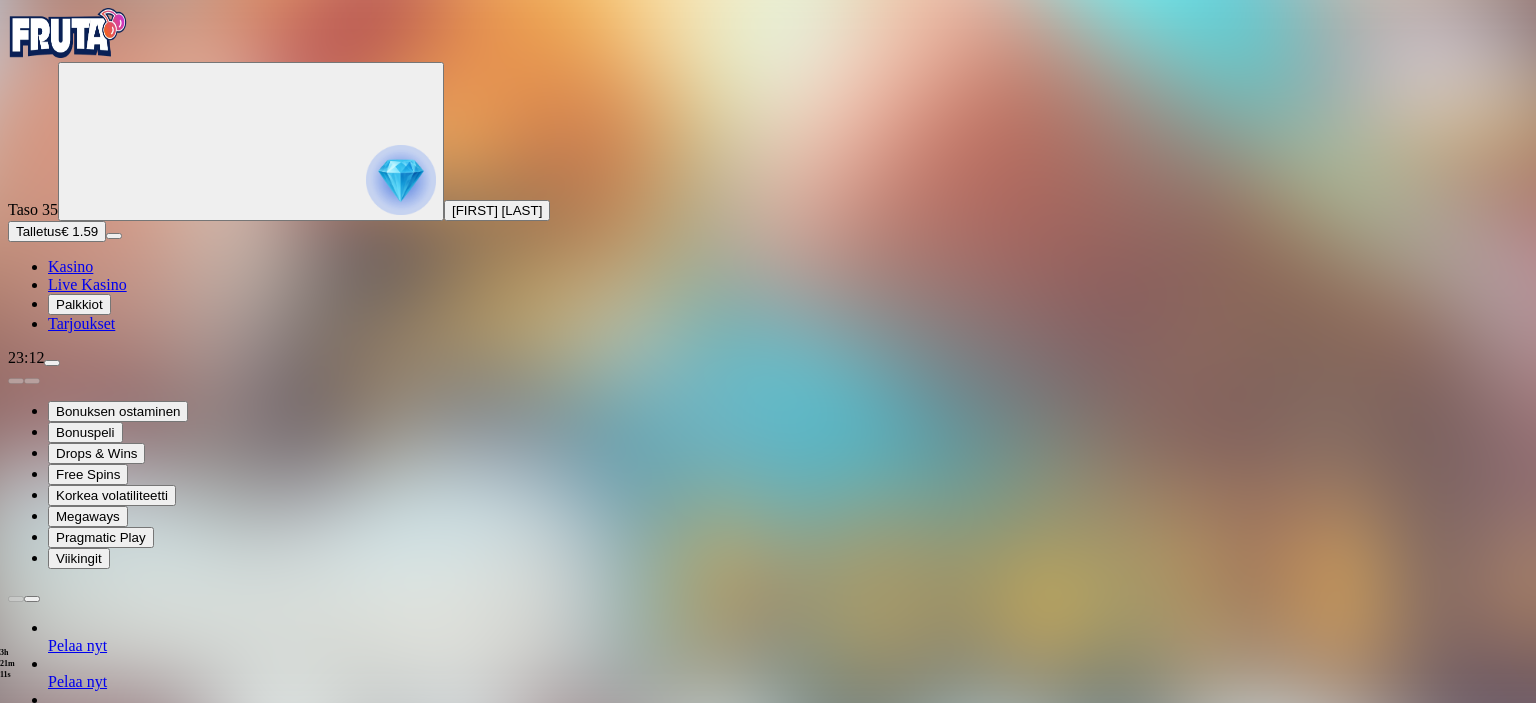 type on "*" 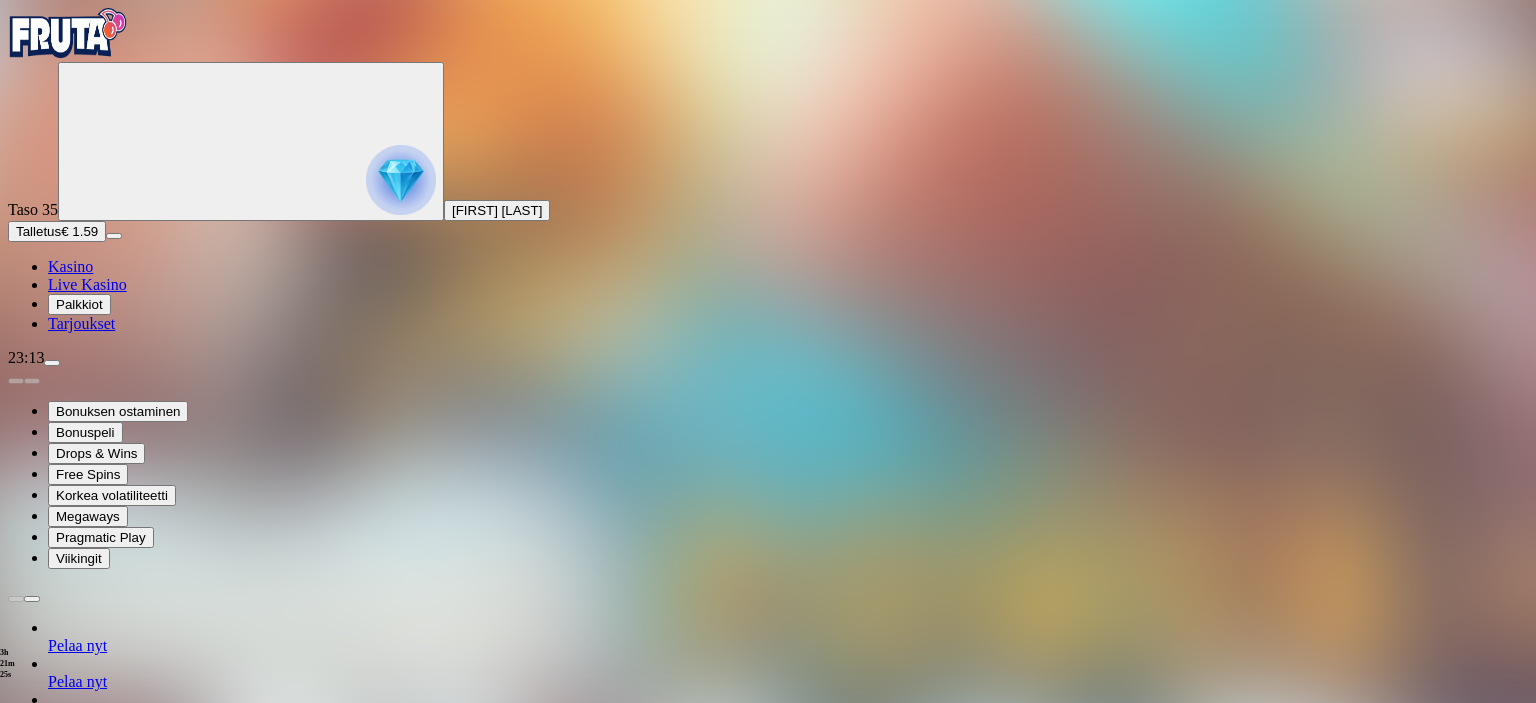 type on "**" 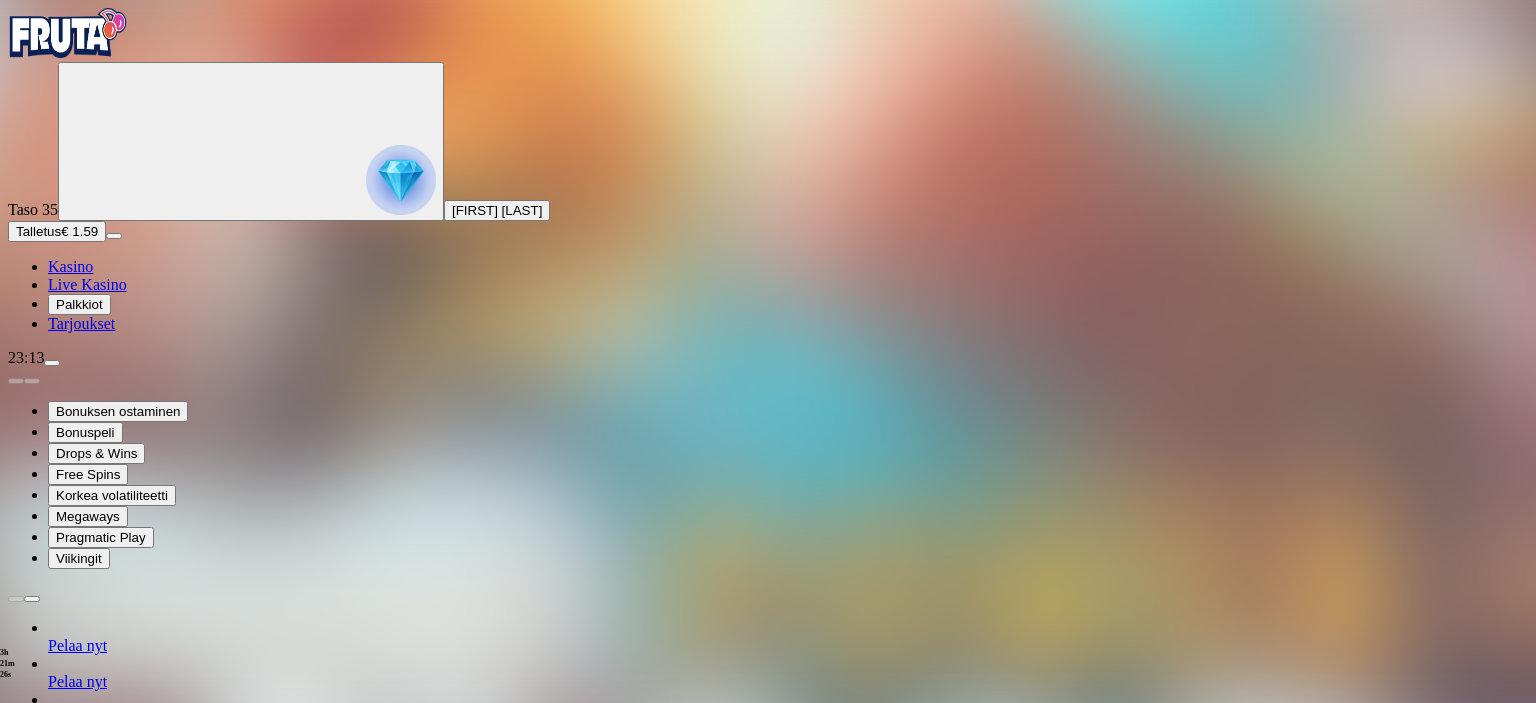 click on "TALLETA JA PELAA" at bounding box center [76, 1494] 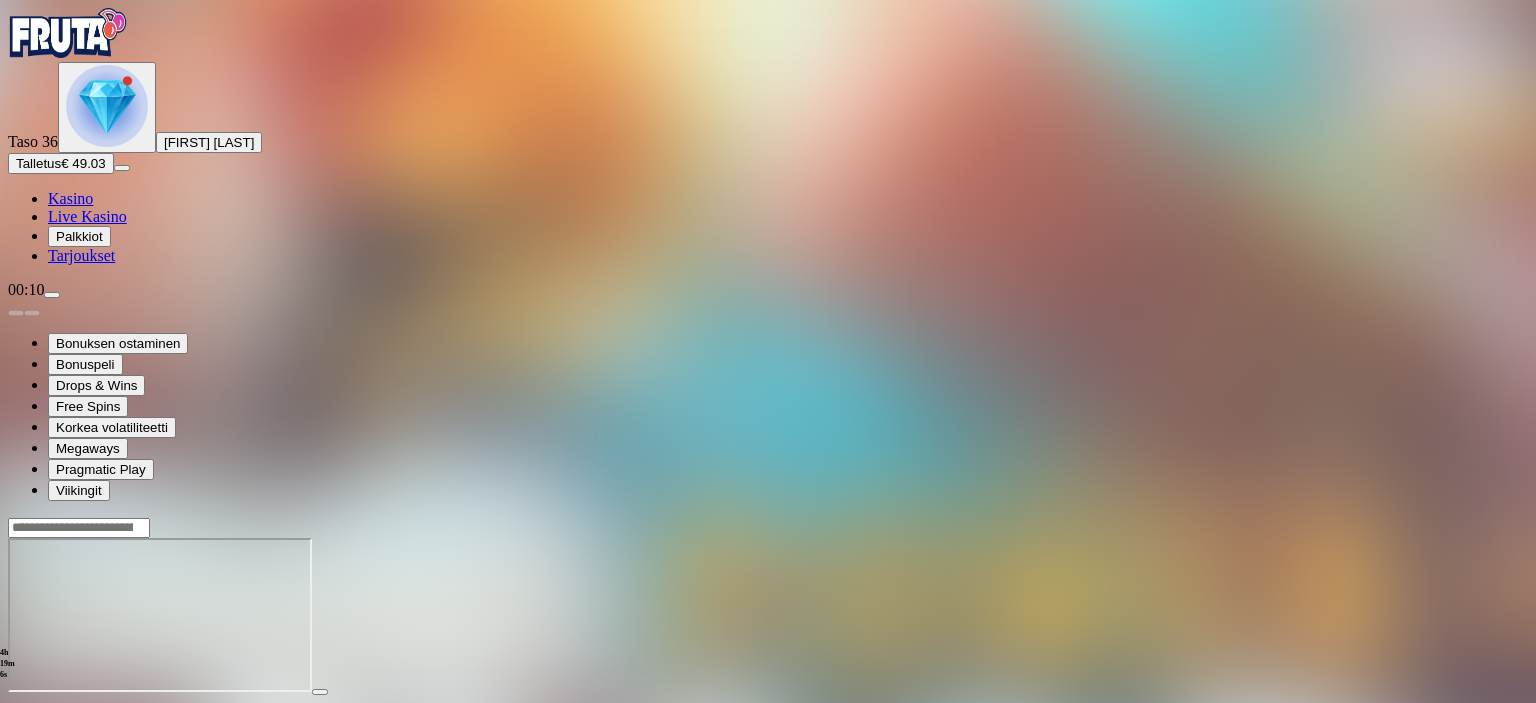 click at bounding box center (107, 106) 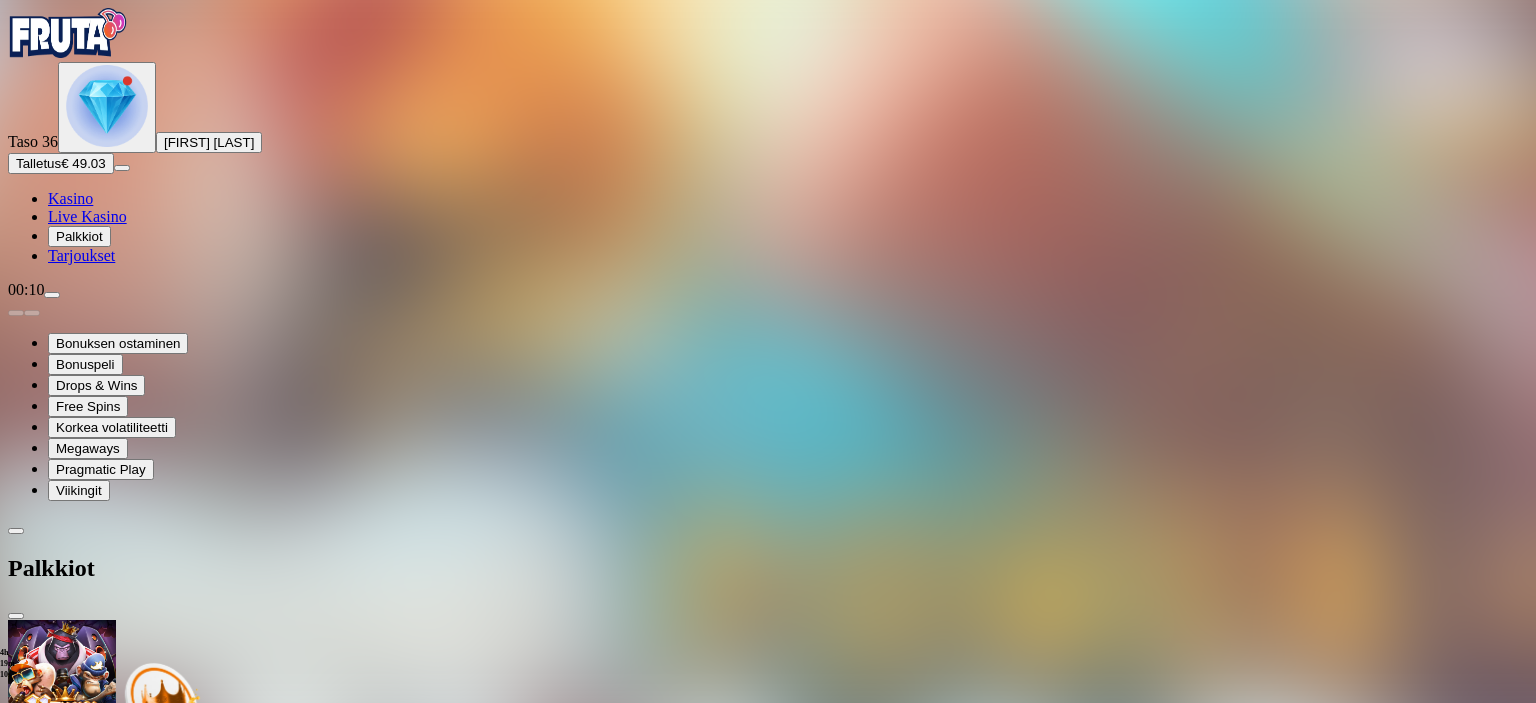 scroll, scrollTop: 189, scrollLeft: 0, axis: vertical 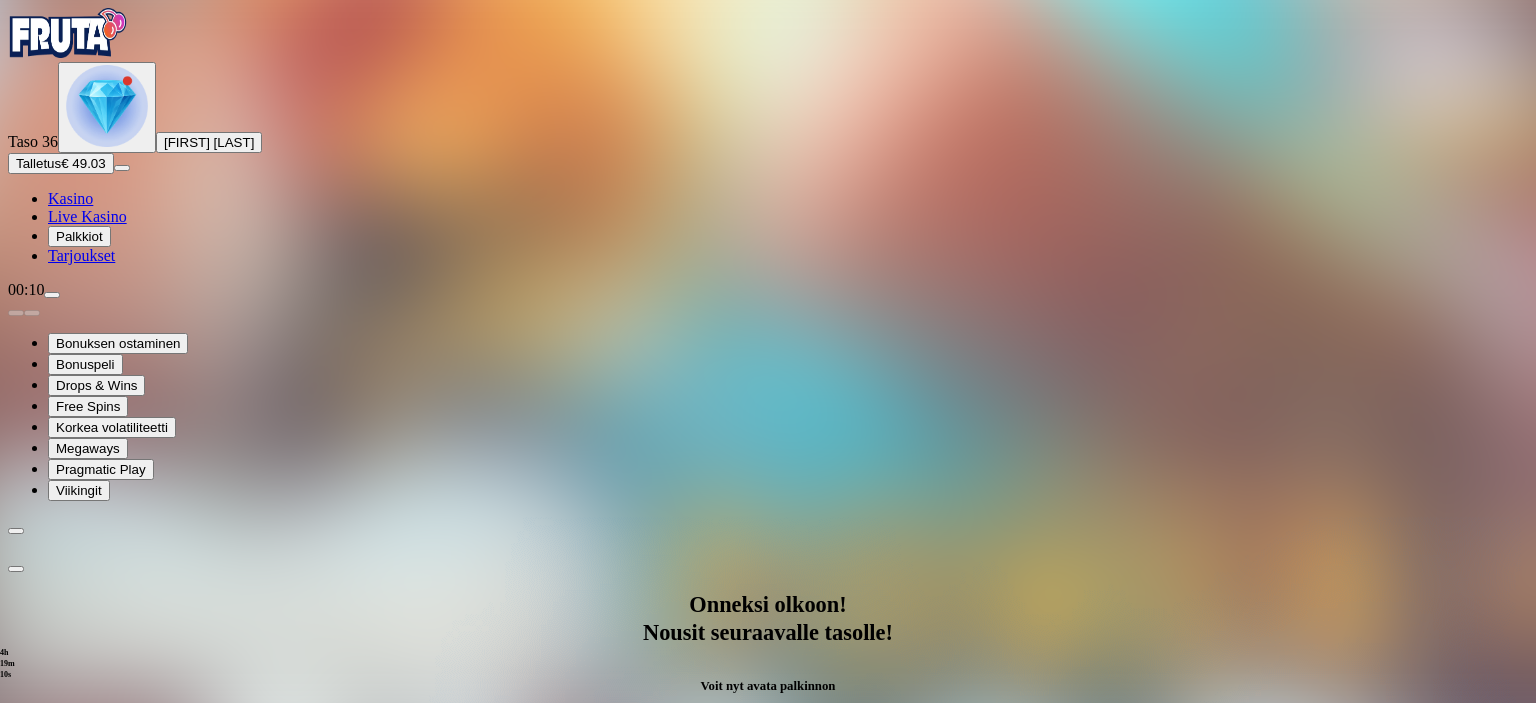 click on "Avaa palkinto" at bounding box center [768, 1013] 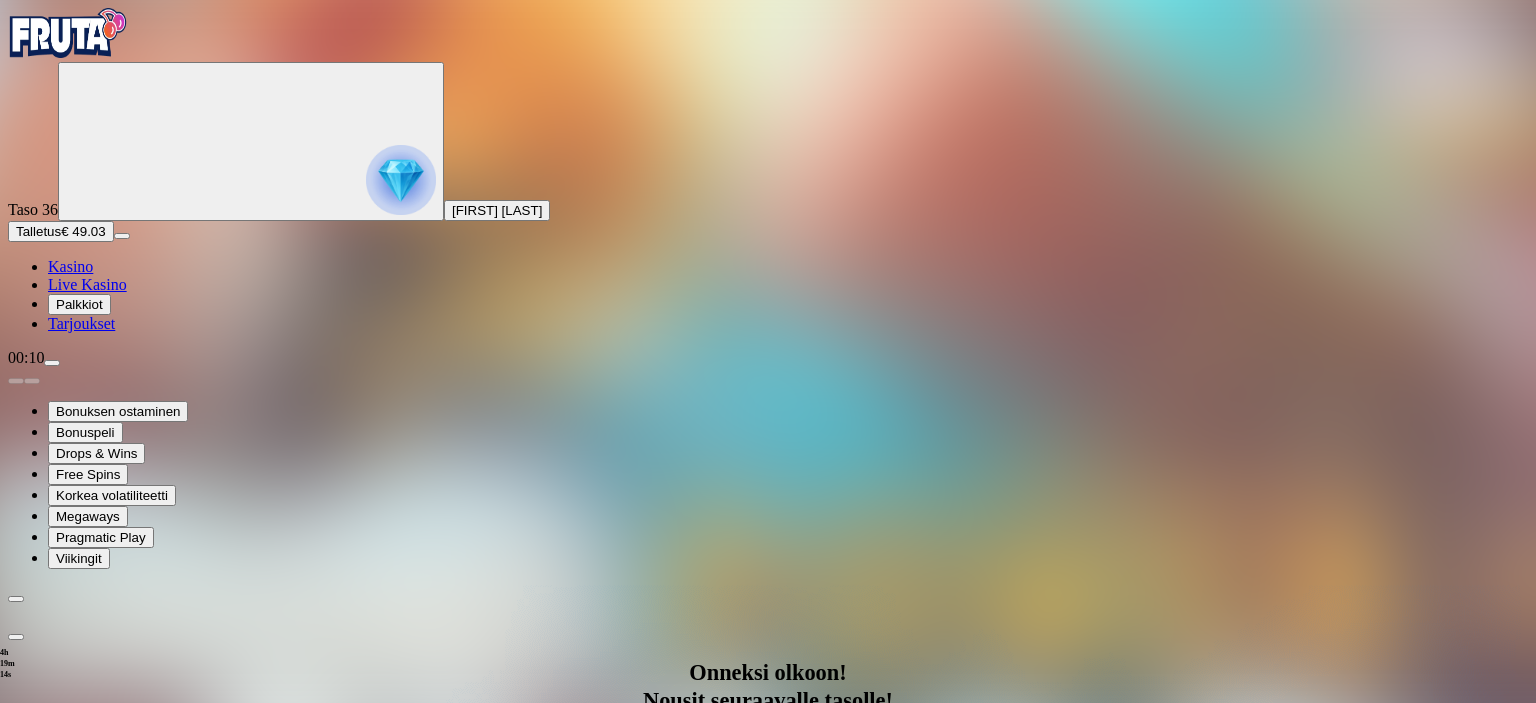 click at bounding box center (88, 1285) 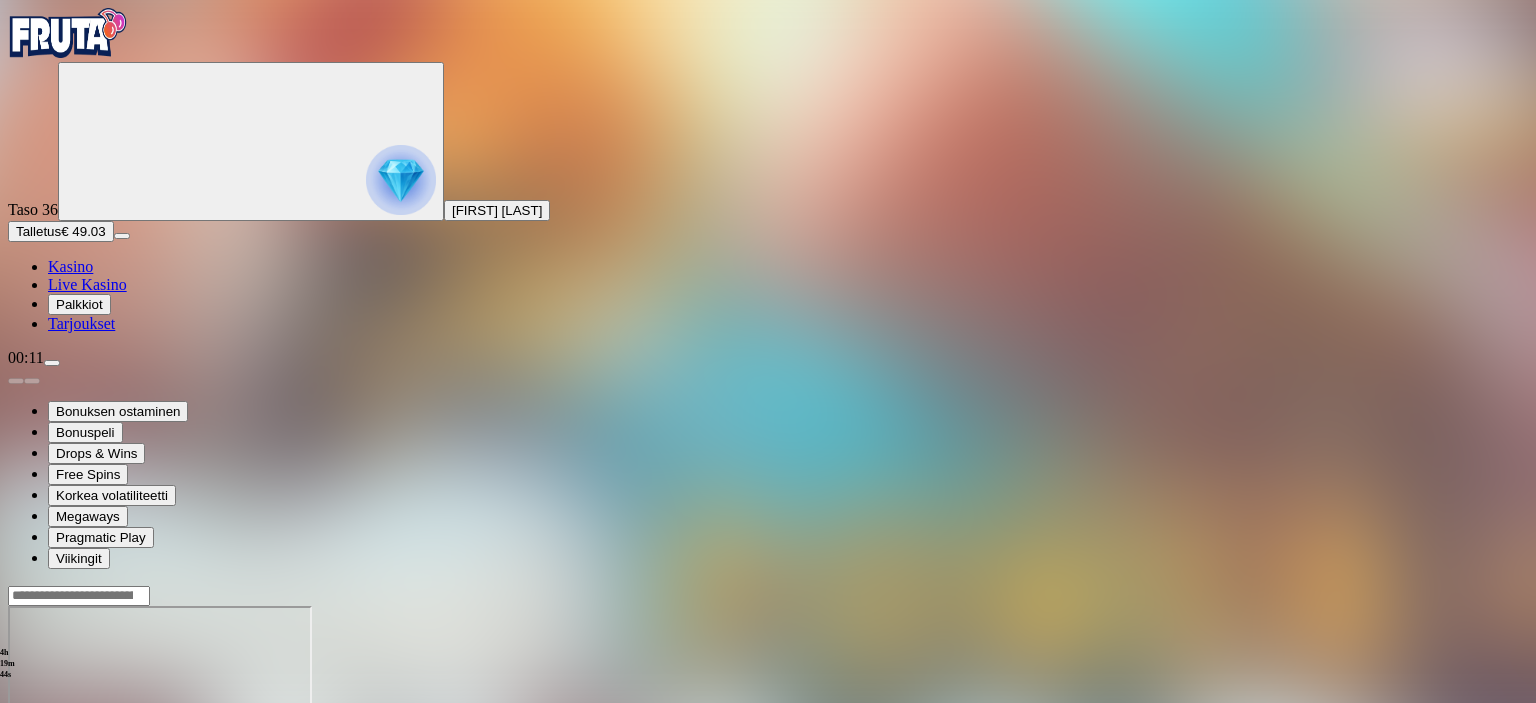 click on "Talletus" at bounding box center [38, 231] 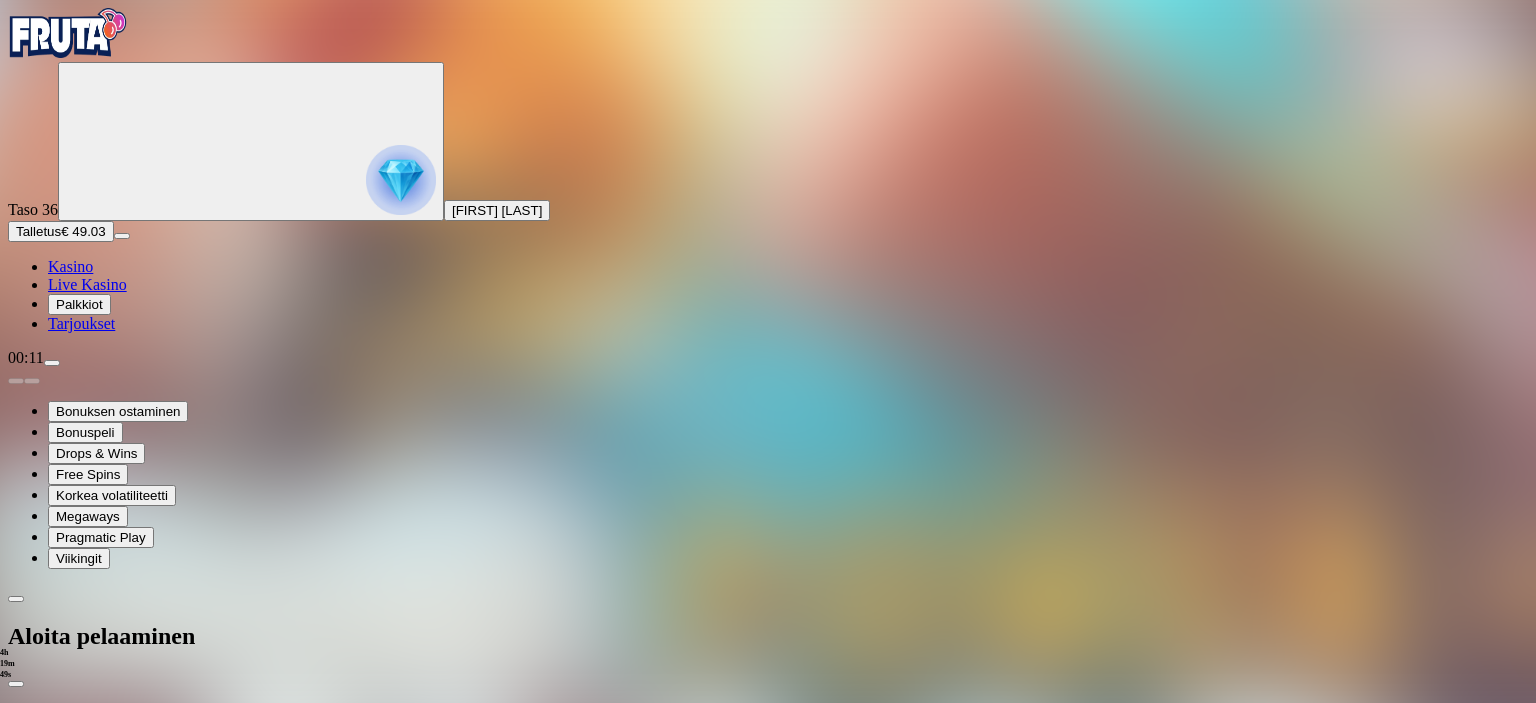 click on "3 päivää Talletuksella etuja Talleta € 100 tai enemmän
Saat 10 ilmaiskierrosta (€ 1)  Ota bonus" at bounding box center [788, 843] 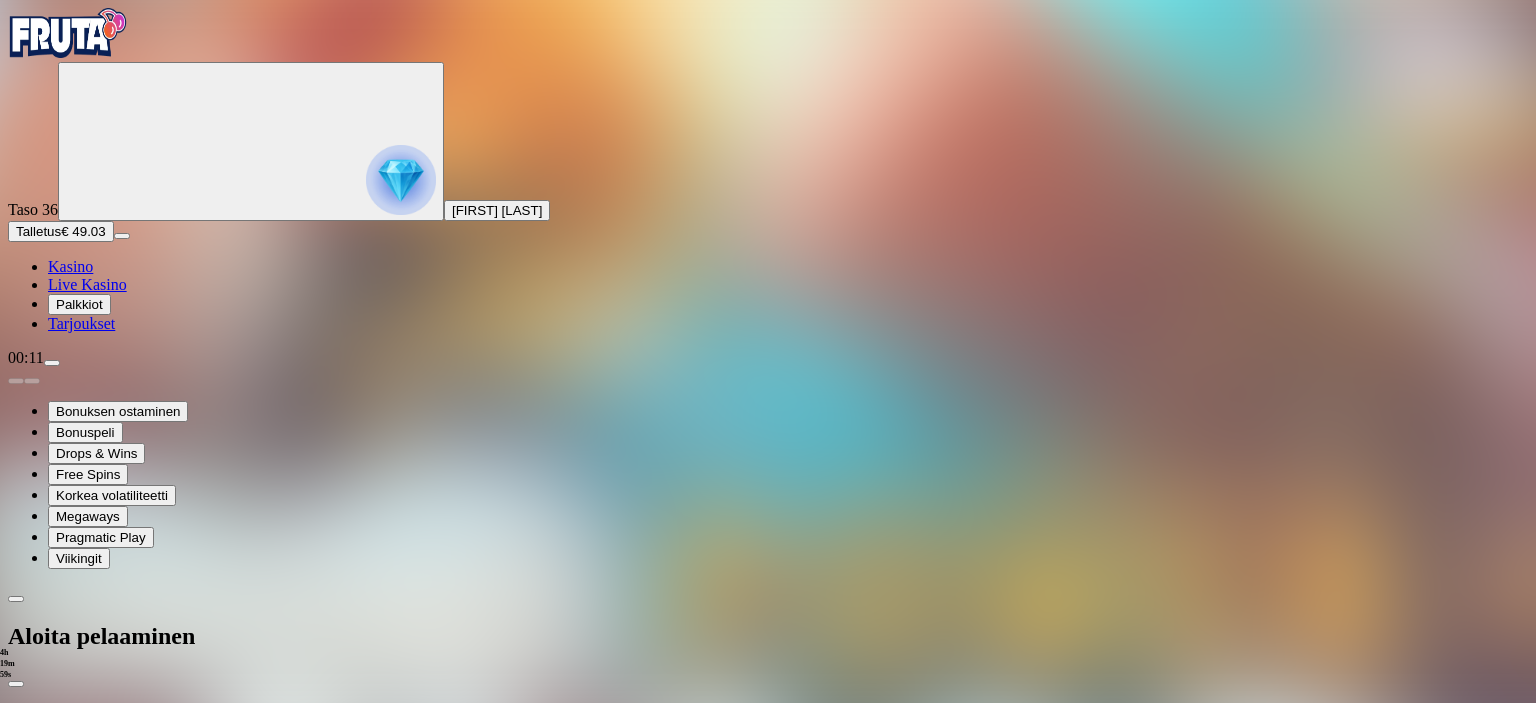 drag, startPoint x: 527, startPoint y: 169, endPoint x: 443, endPoint y: 170, distance: 84.00595 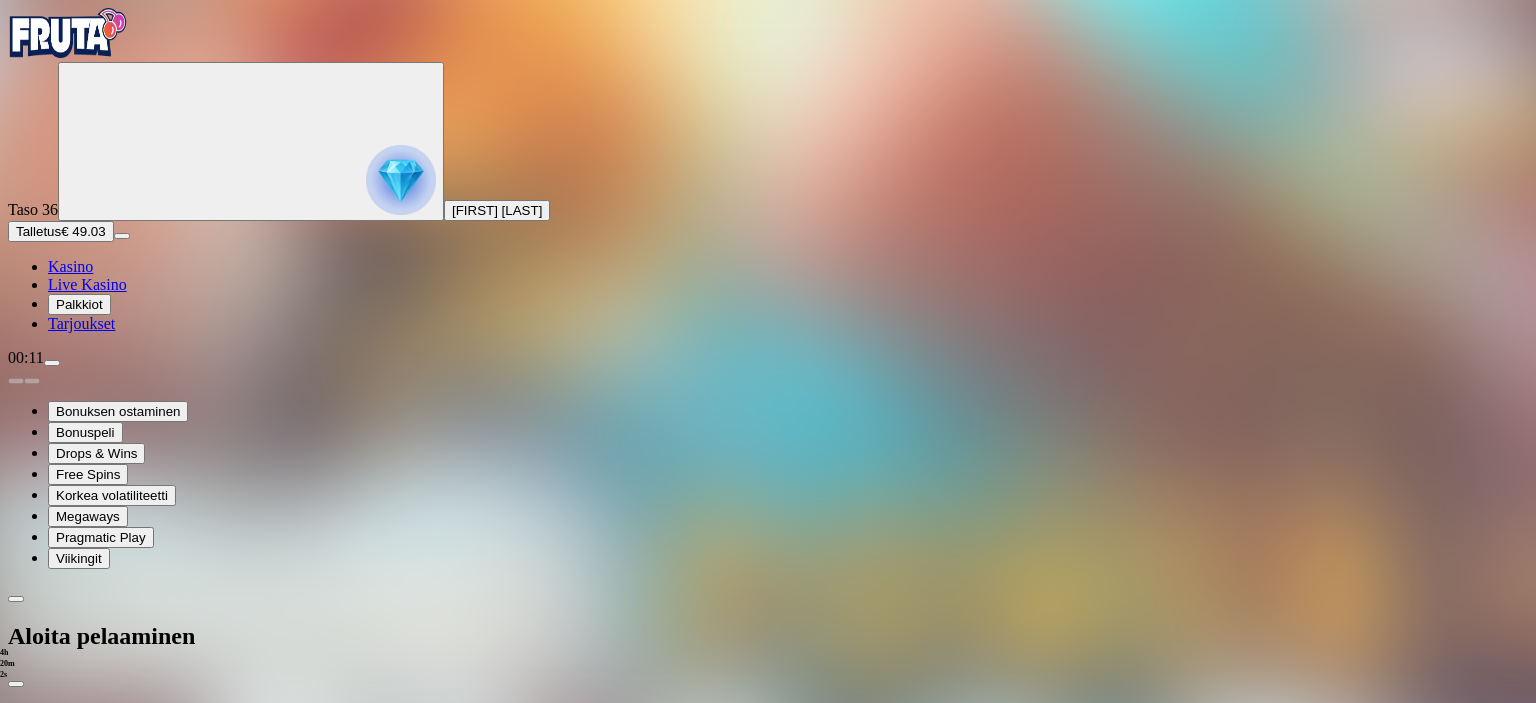 drag, startPoint x: 411, startPoint y: 185, endPoint x: 243, endPoint y: 155, distance: 170.65755 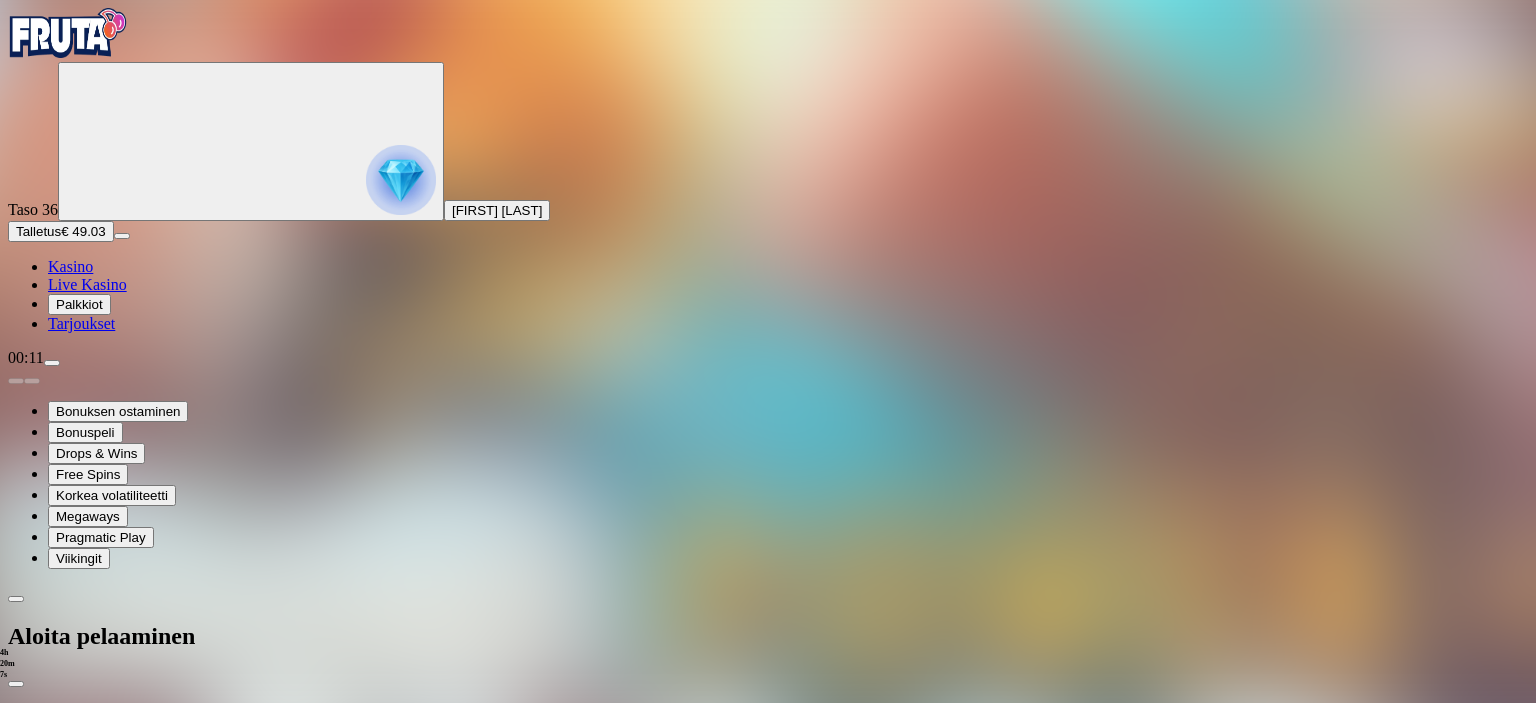 click on "Ota bonus" at bounding box center [-330, 1239] 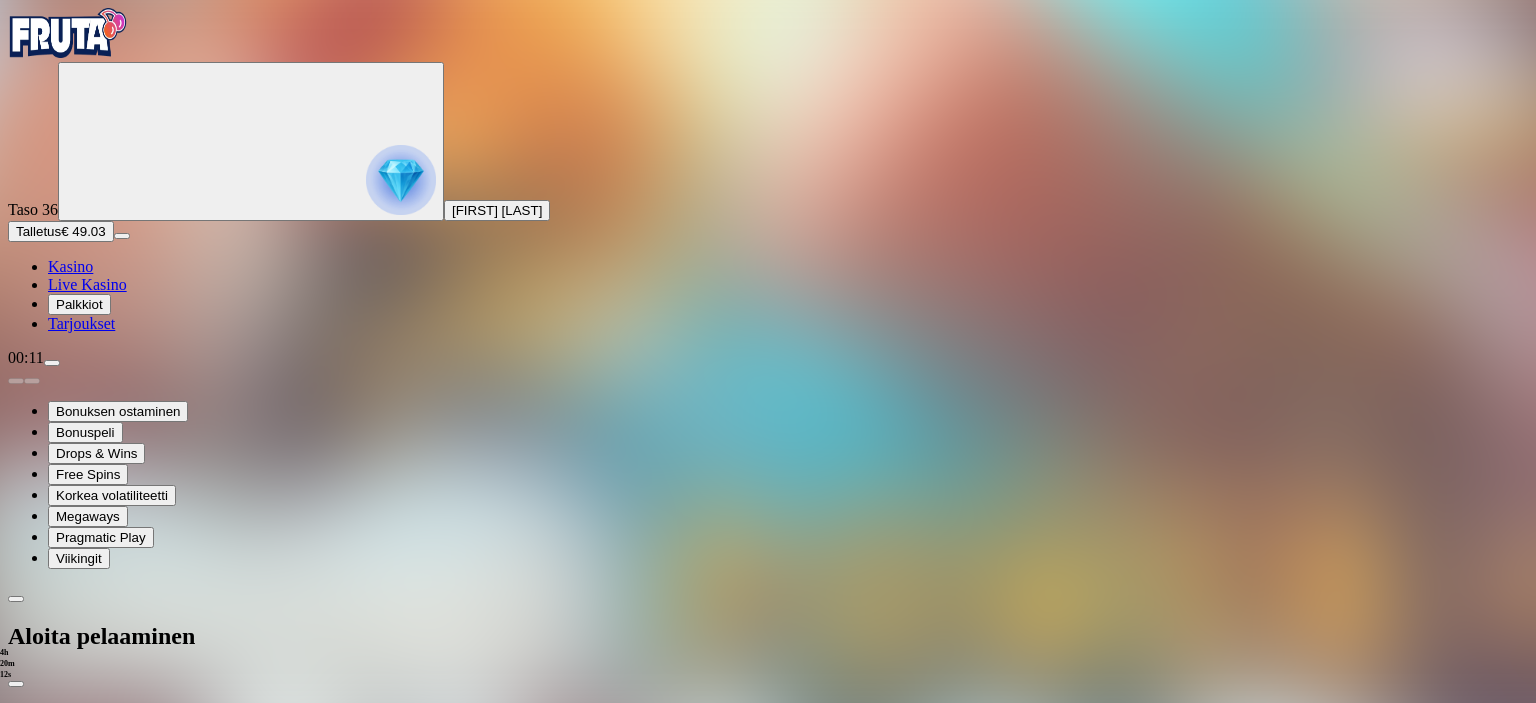 click on "€50" at bounding box center (210, 1669) 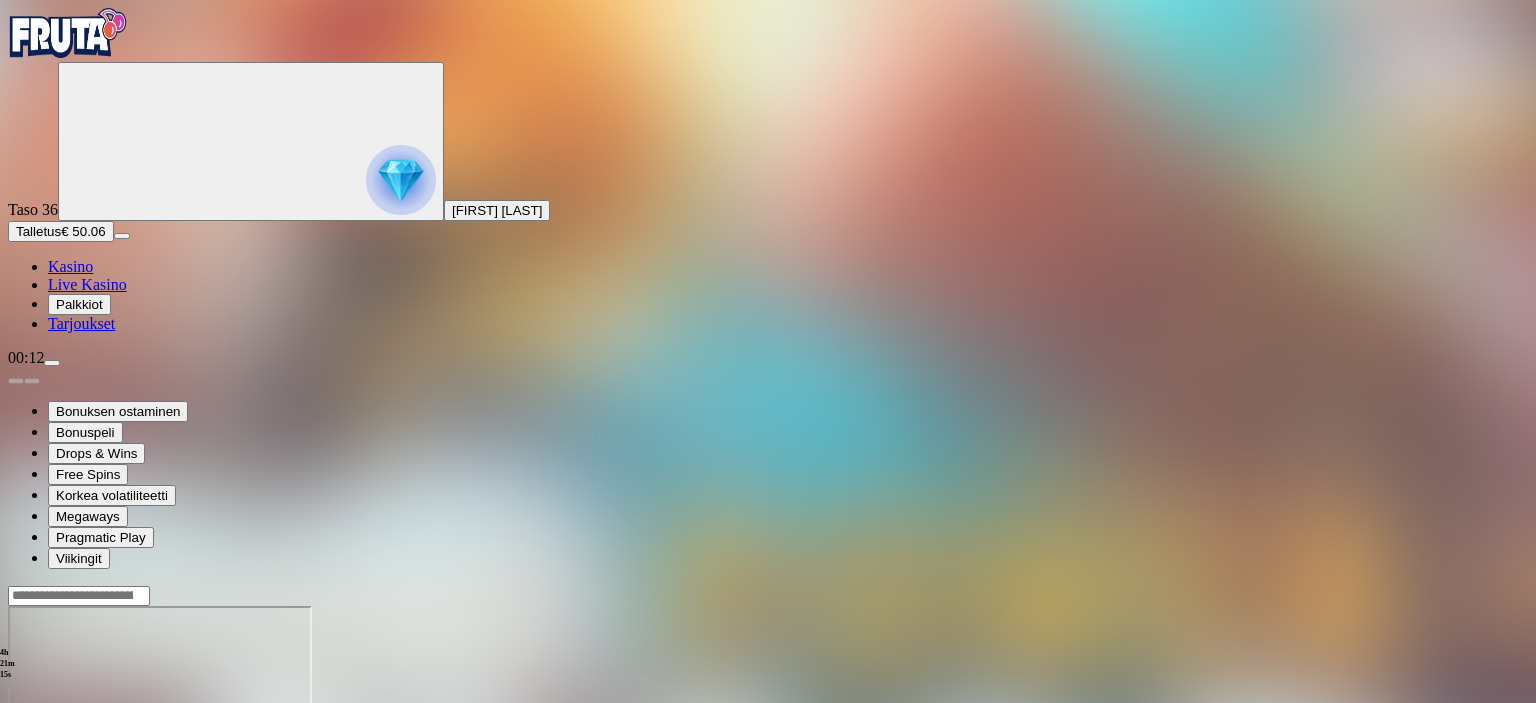click on "Palkkiot" at bounding box center (79, 304) 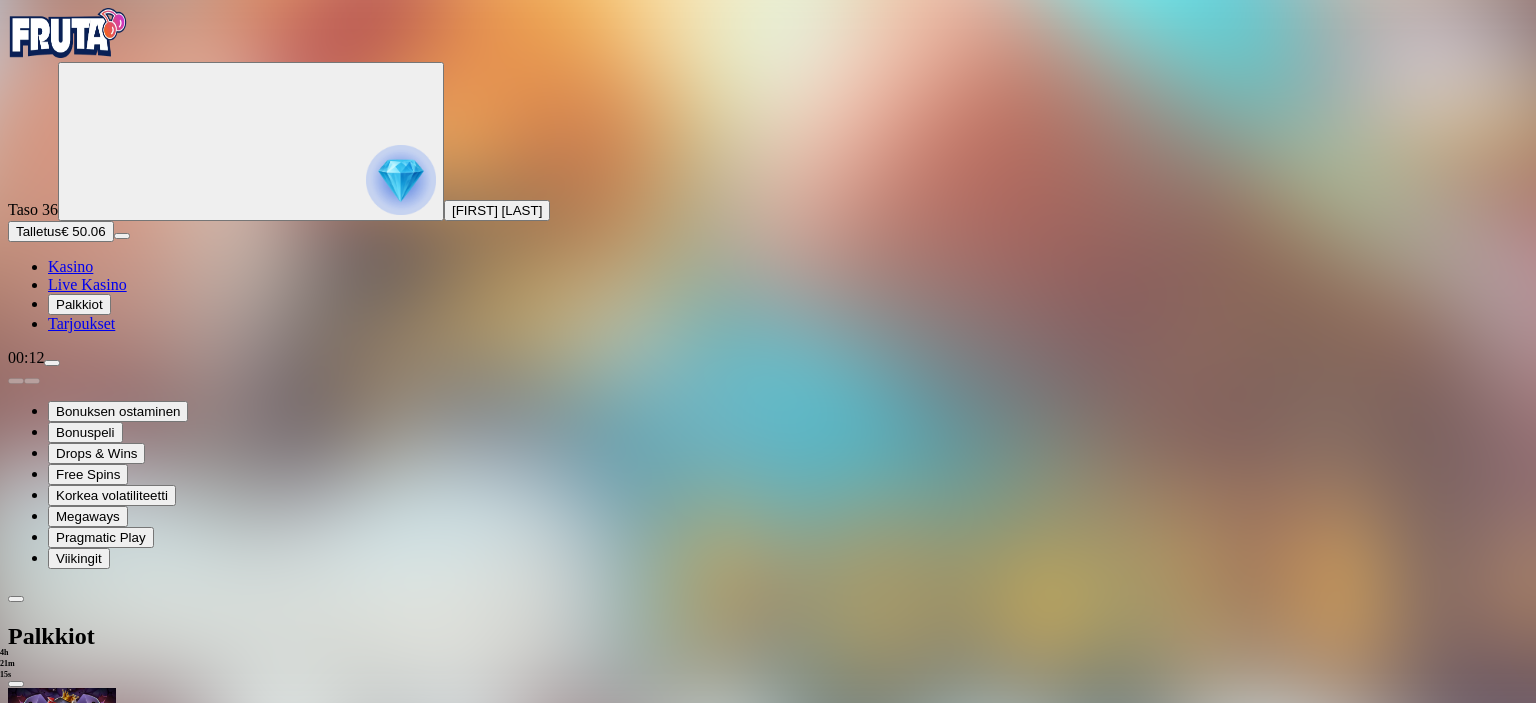 click at bounding box center (88, 927) 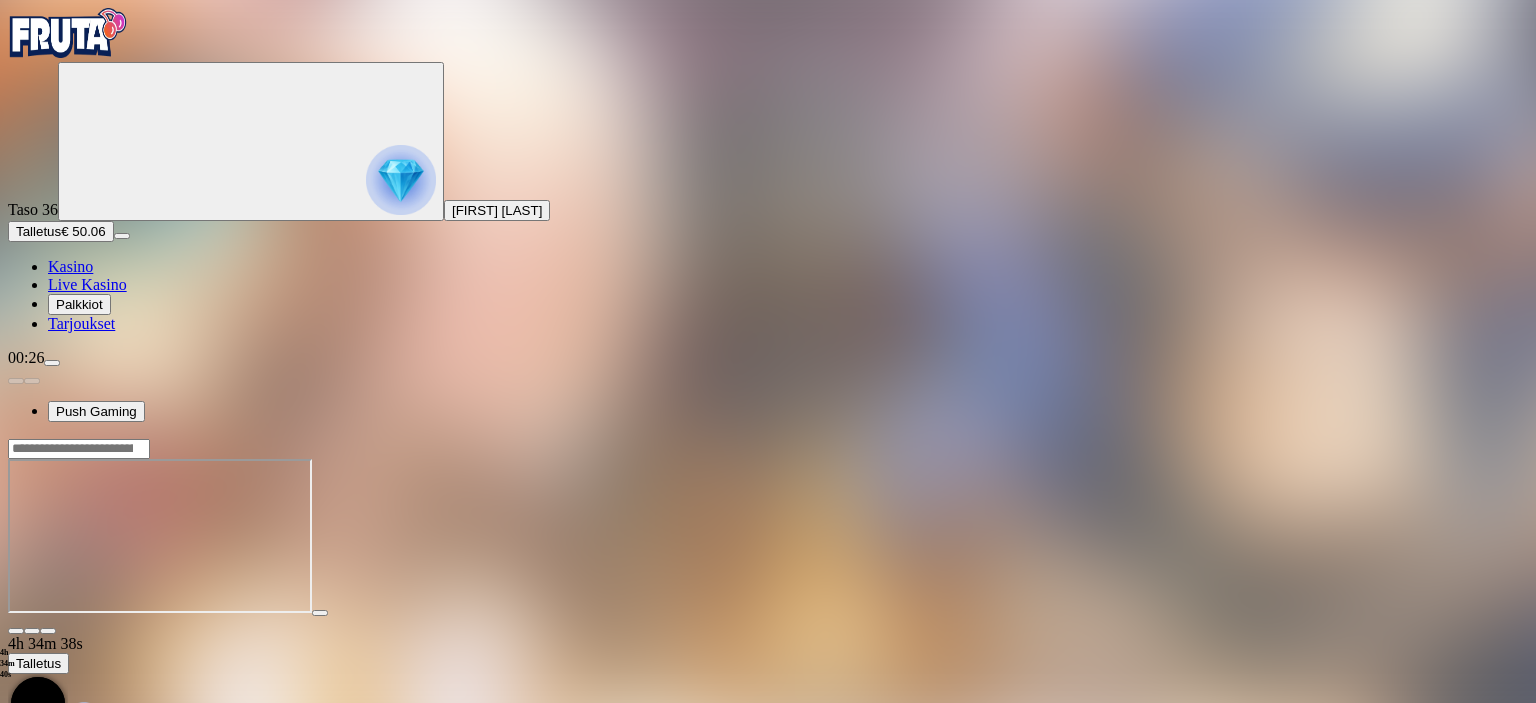 click on "Kasino" at bounding box center (70, 266) 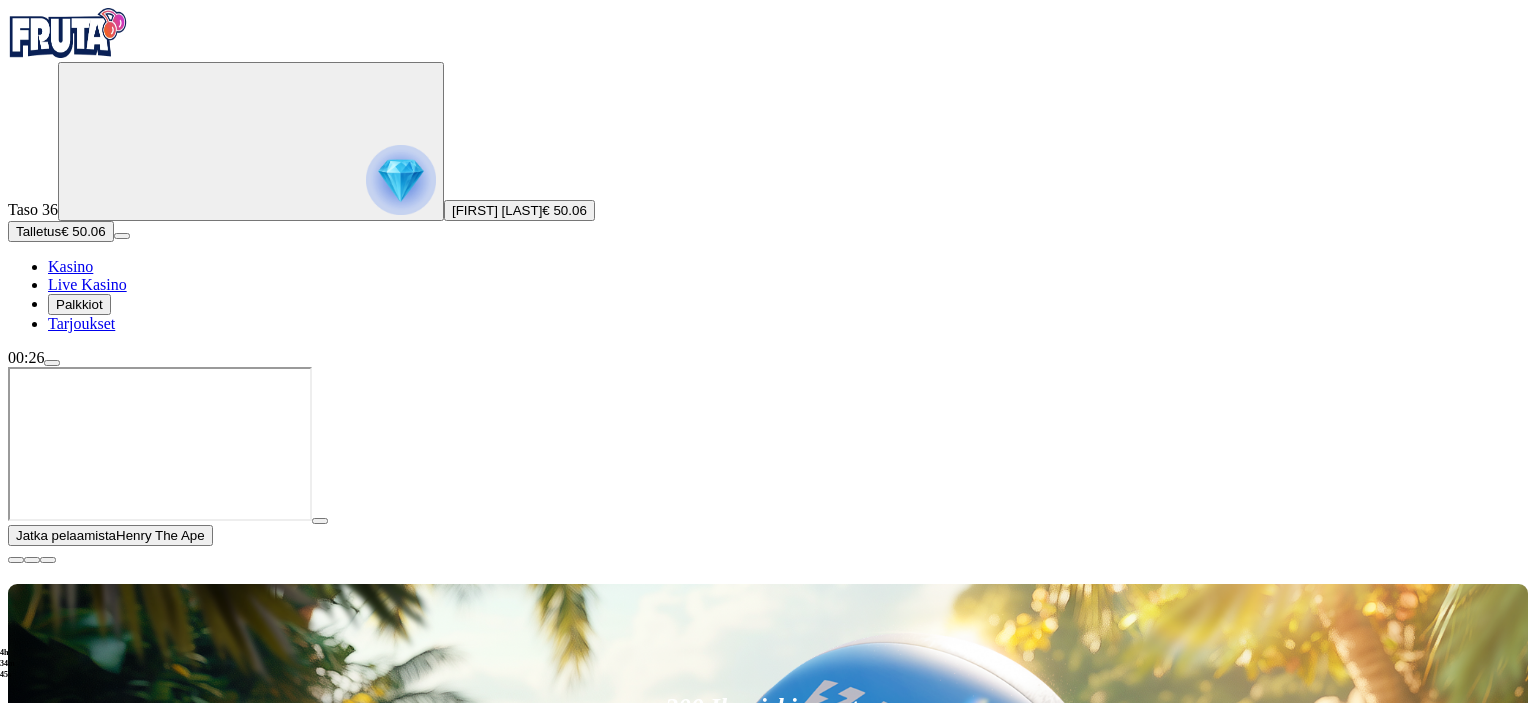 click at bounding box center [52, 363] 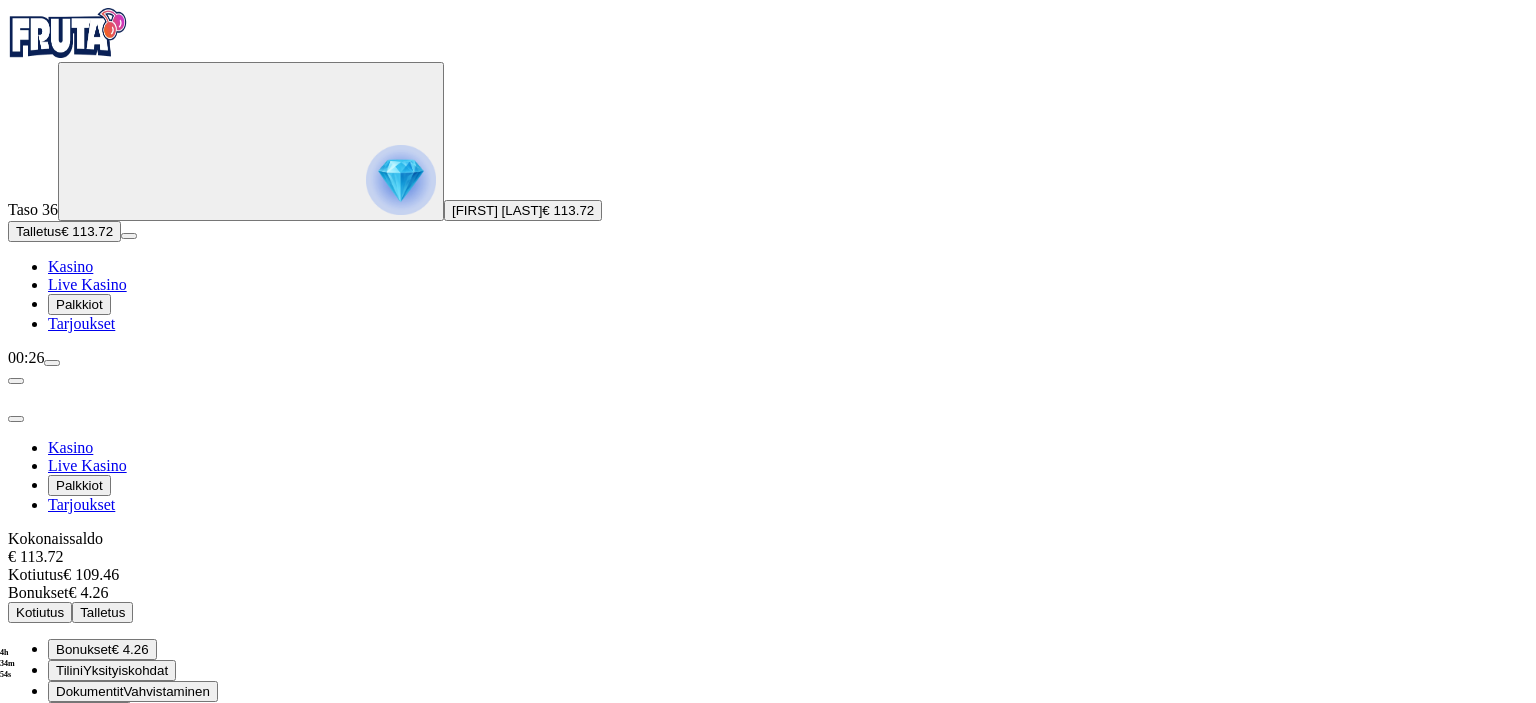 click at bounding box center (401, 180) 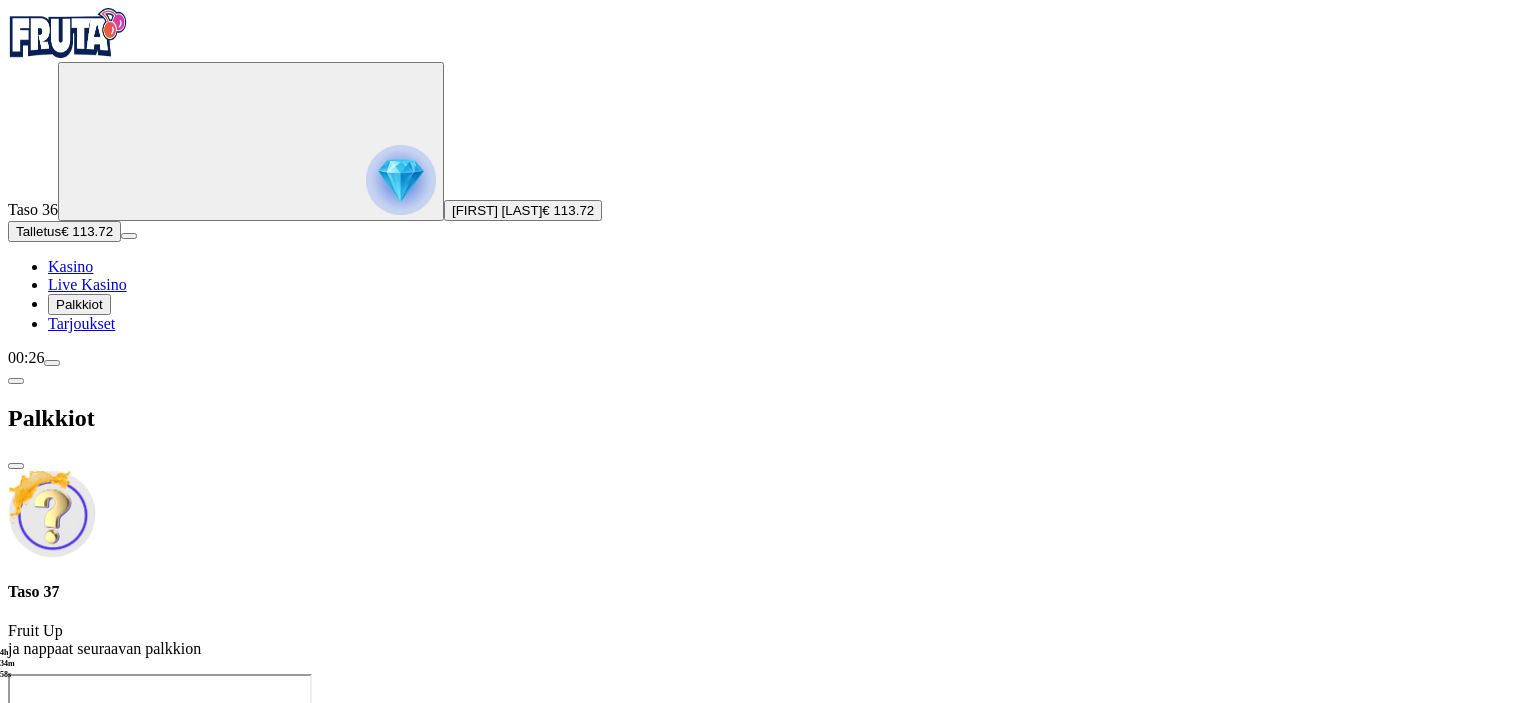 click at bounding box center (16, 381) 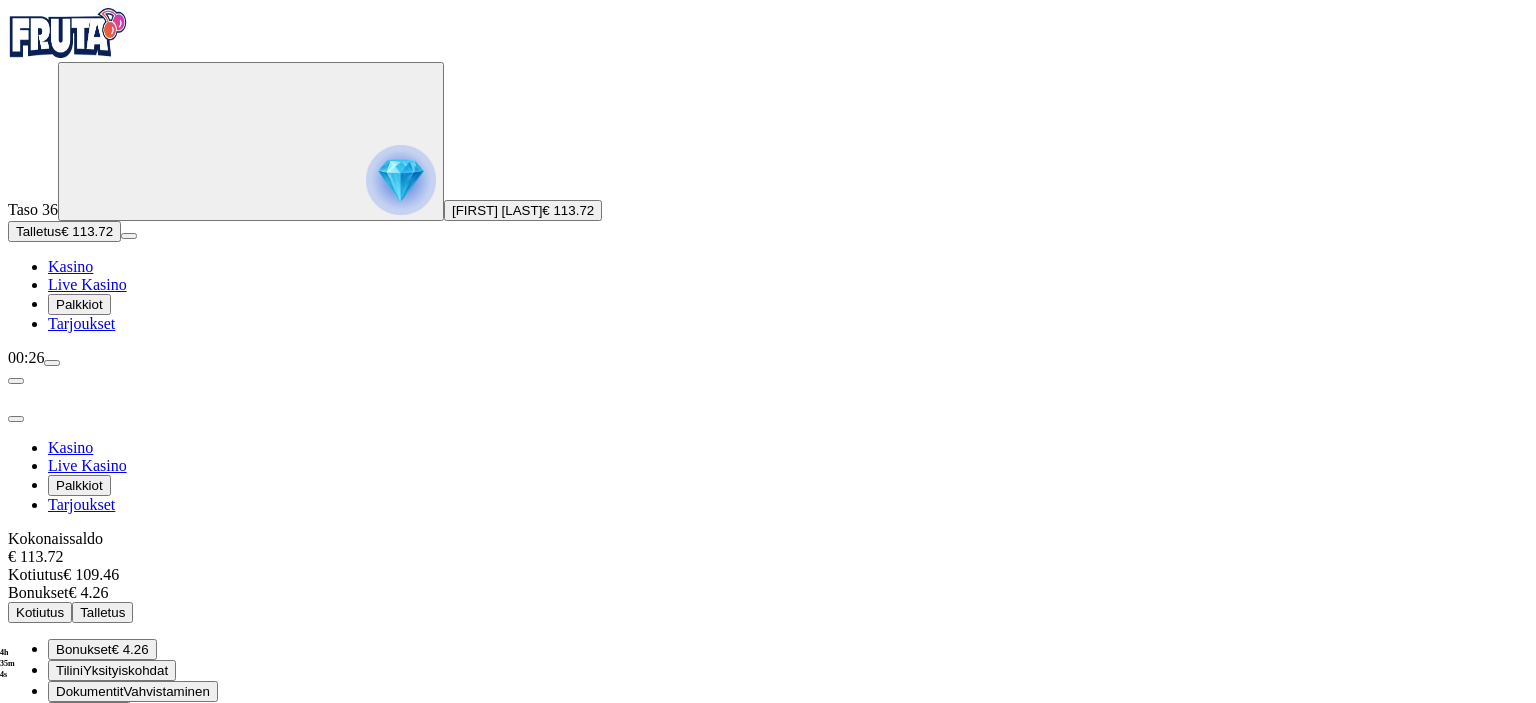 click on "Kotiutus" at bounding box center (40, 612) 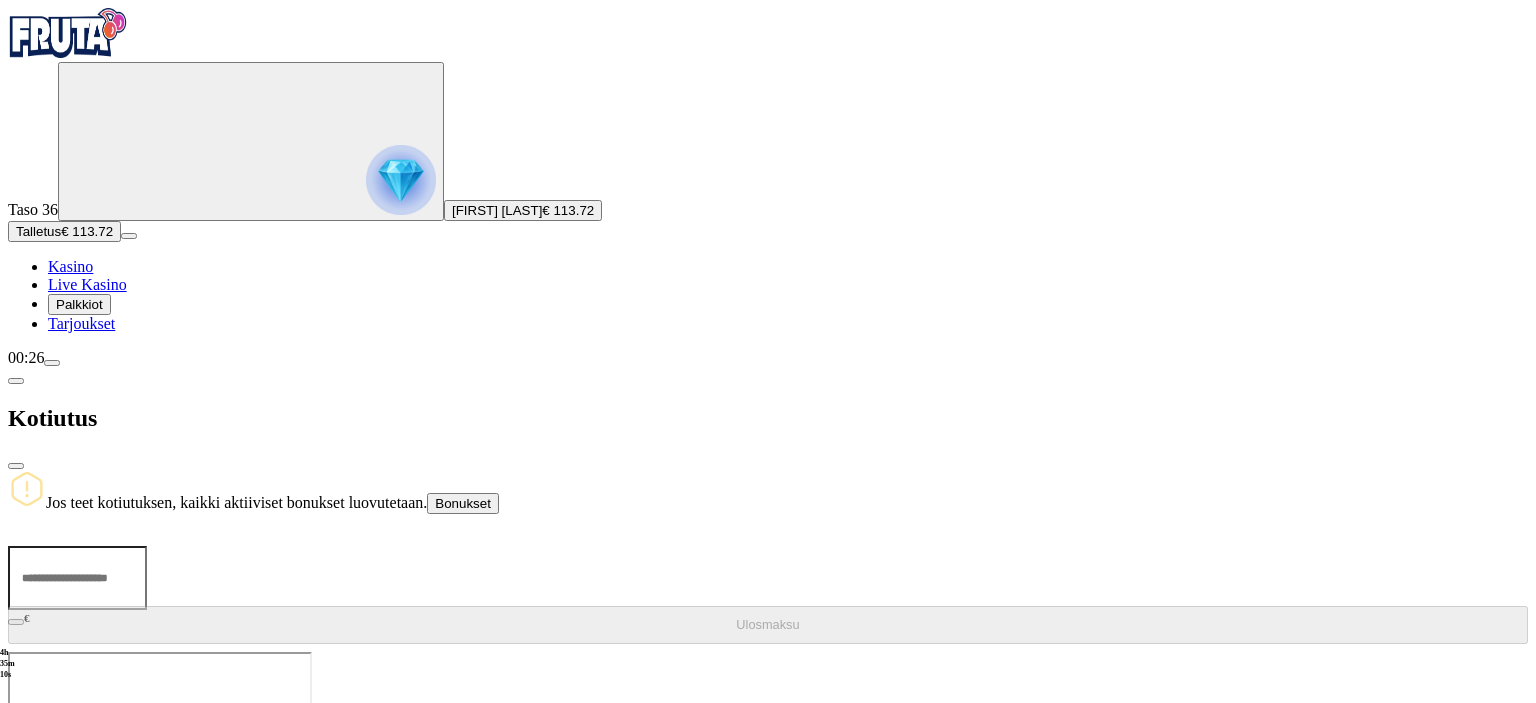 click at bounding box center [77, 578] 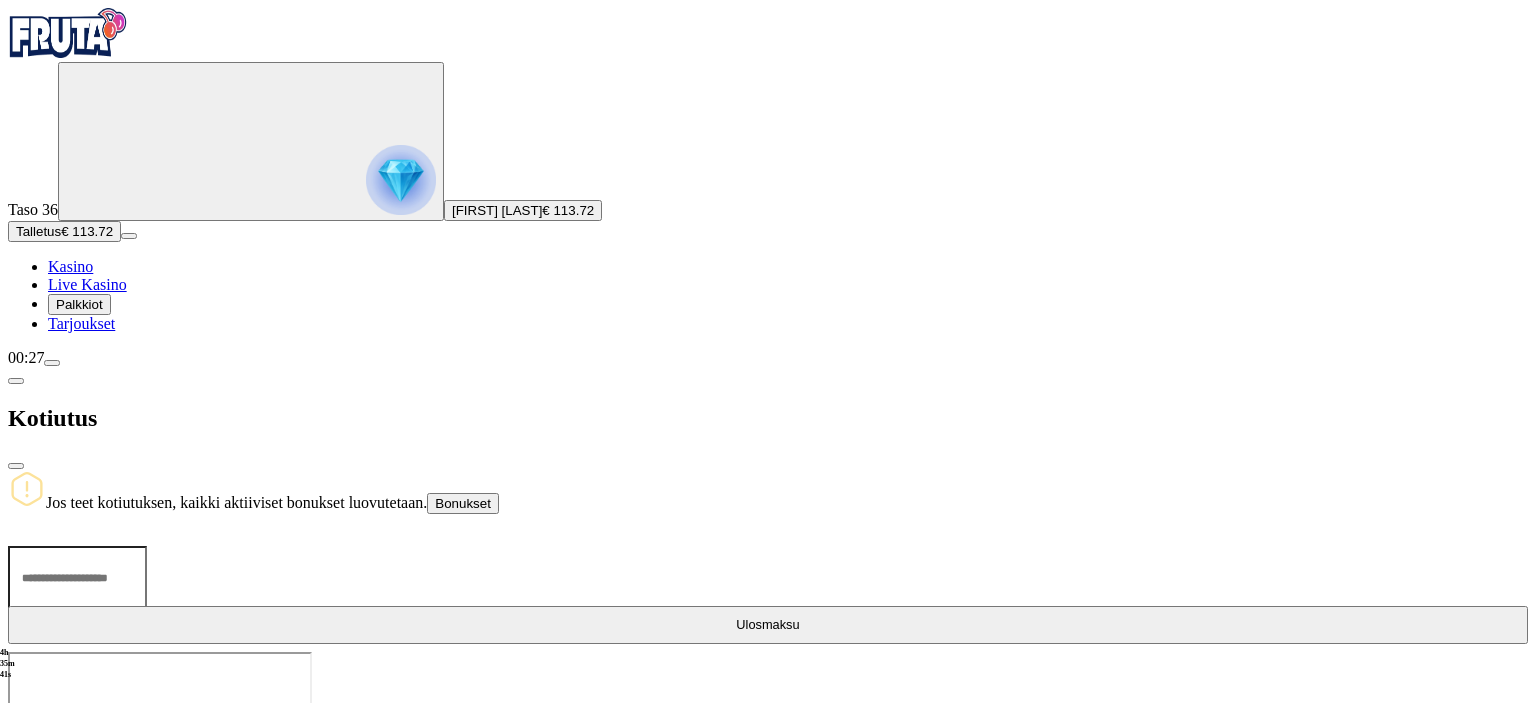type on "**" 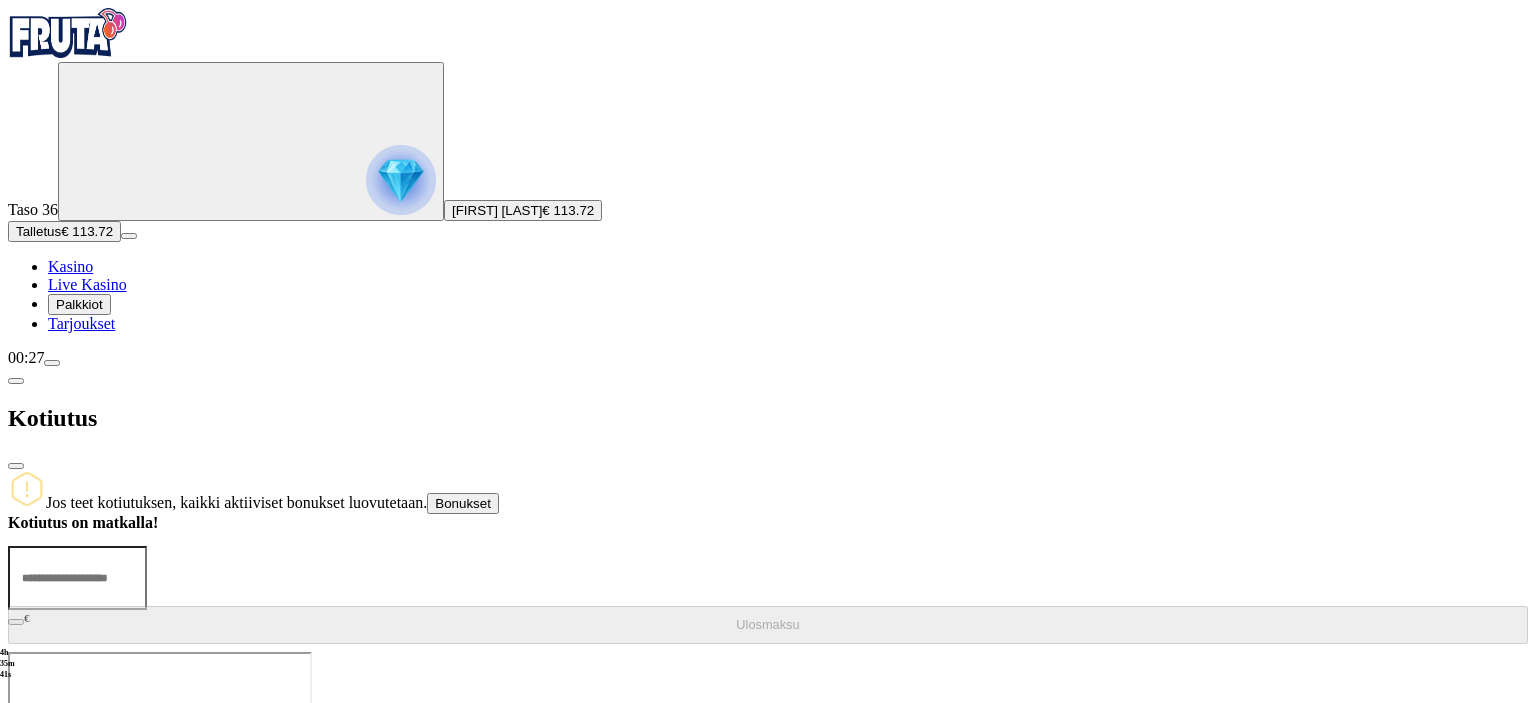 type 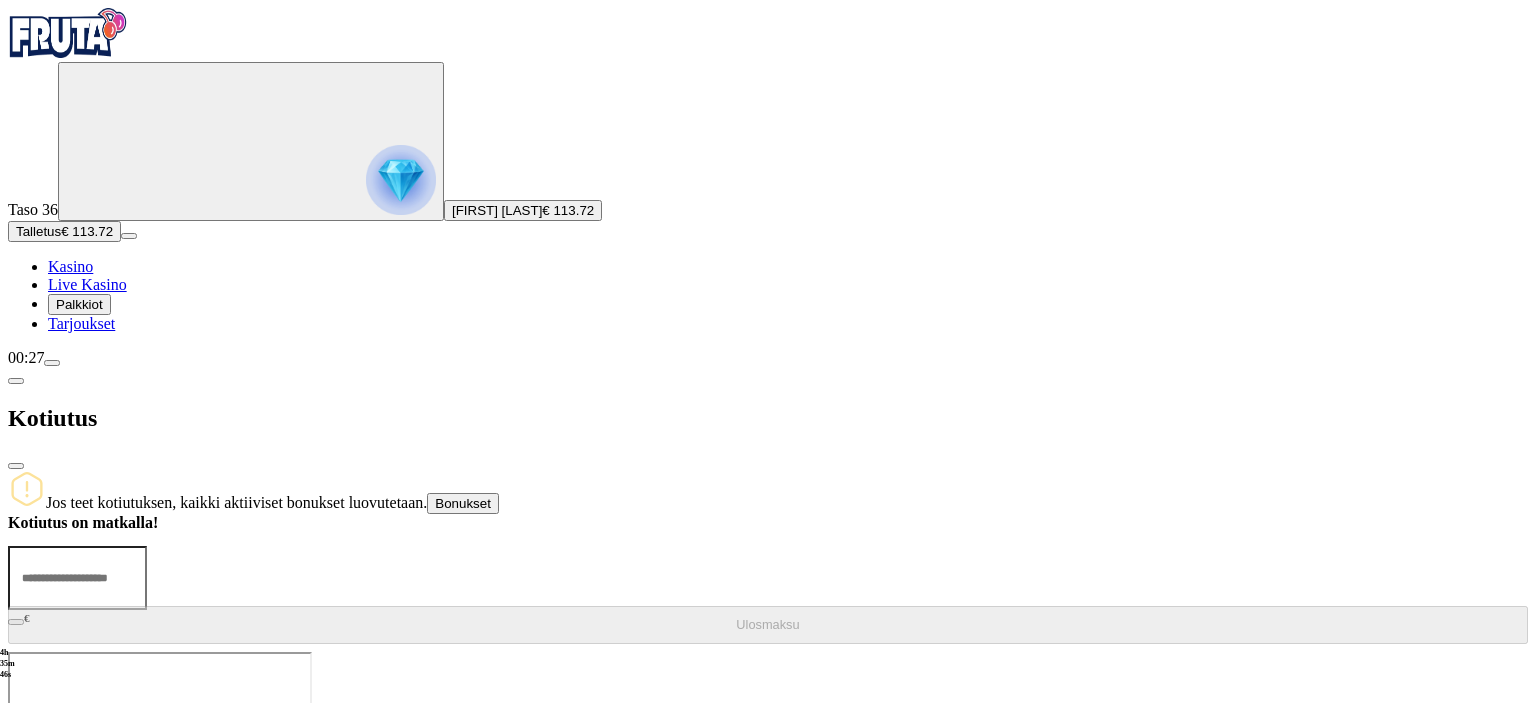 click at bounding box center (16, 466) 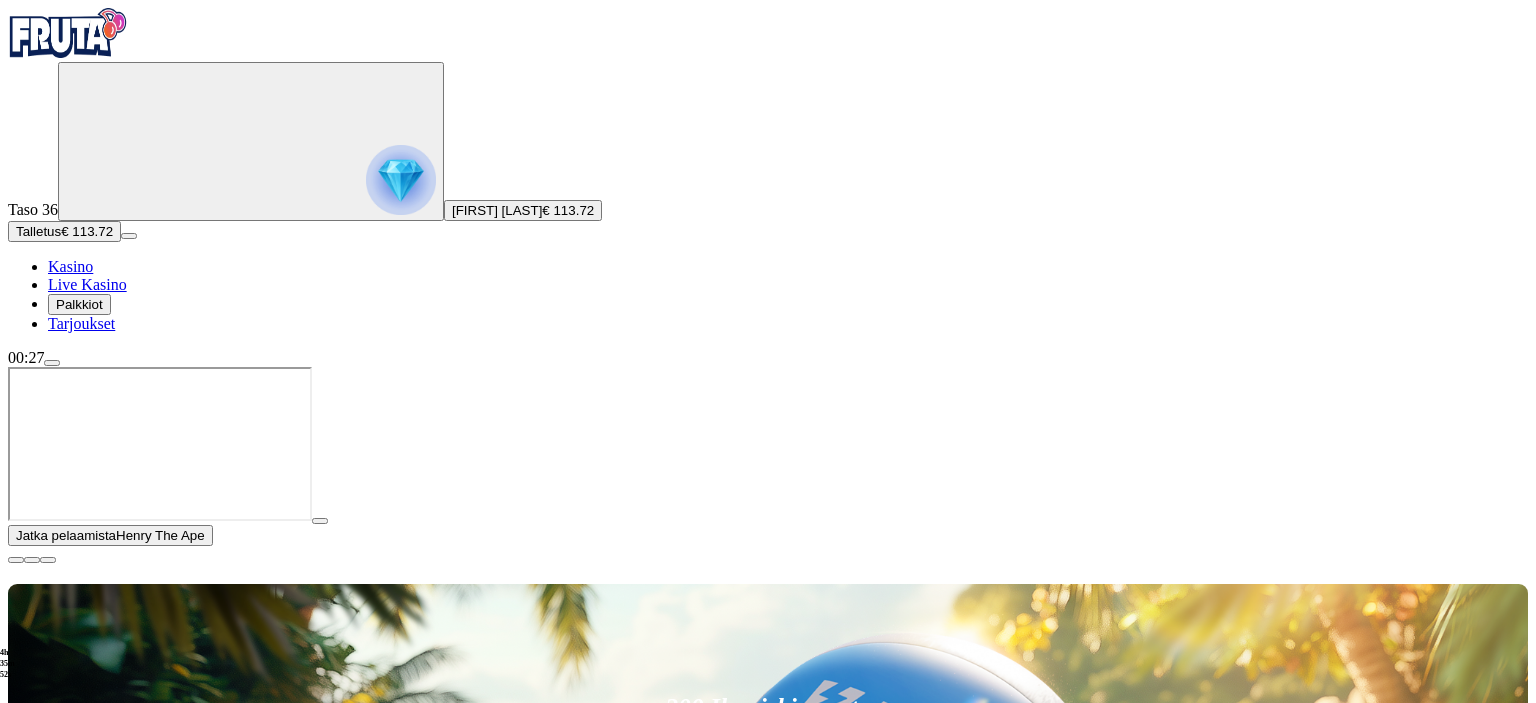 click at bounding box center (320, 521) 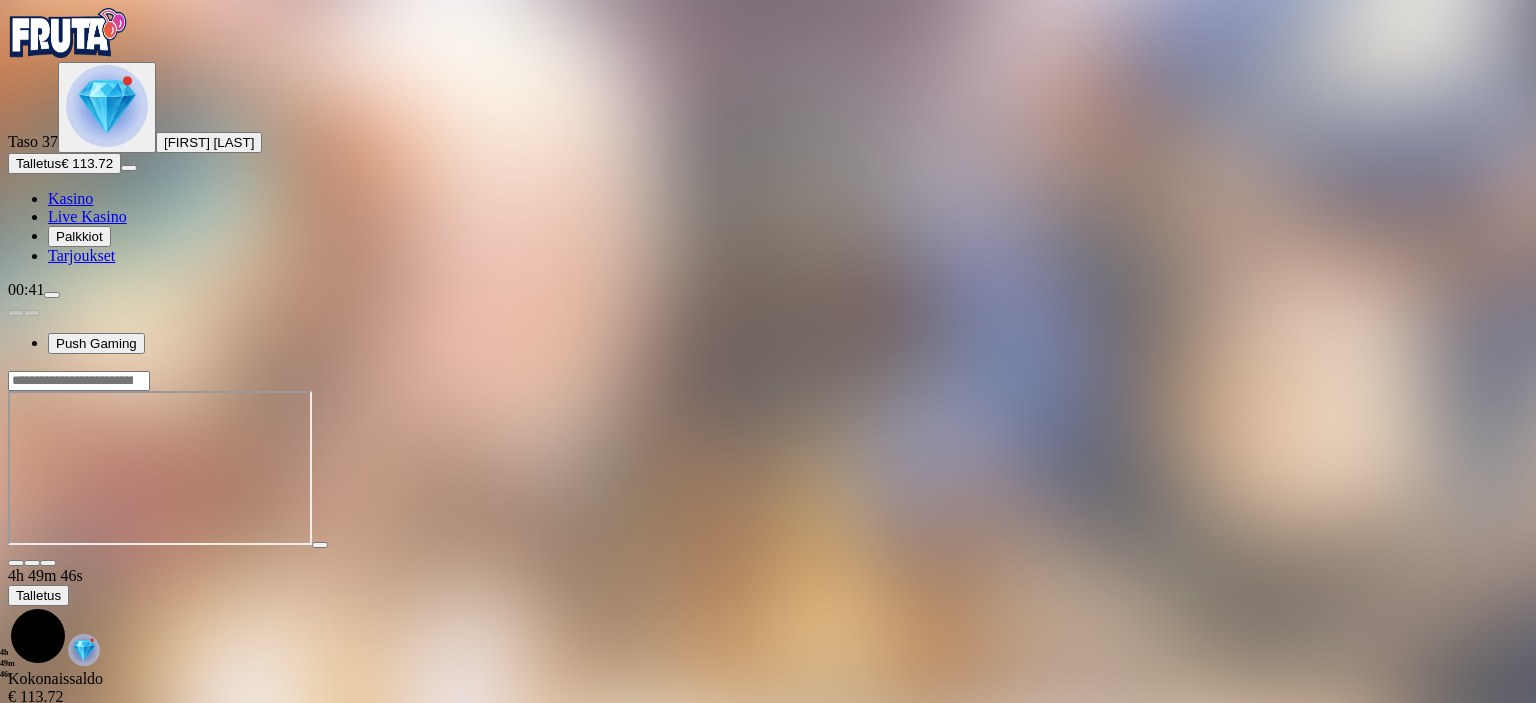 click on "Talletus € 113.72" at bounding box center (64, 163) 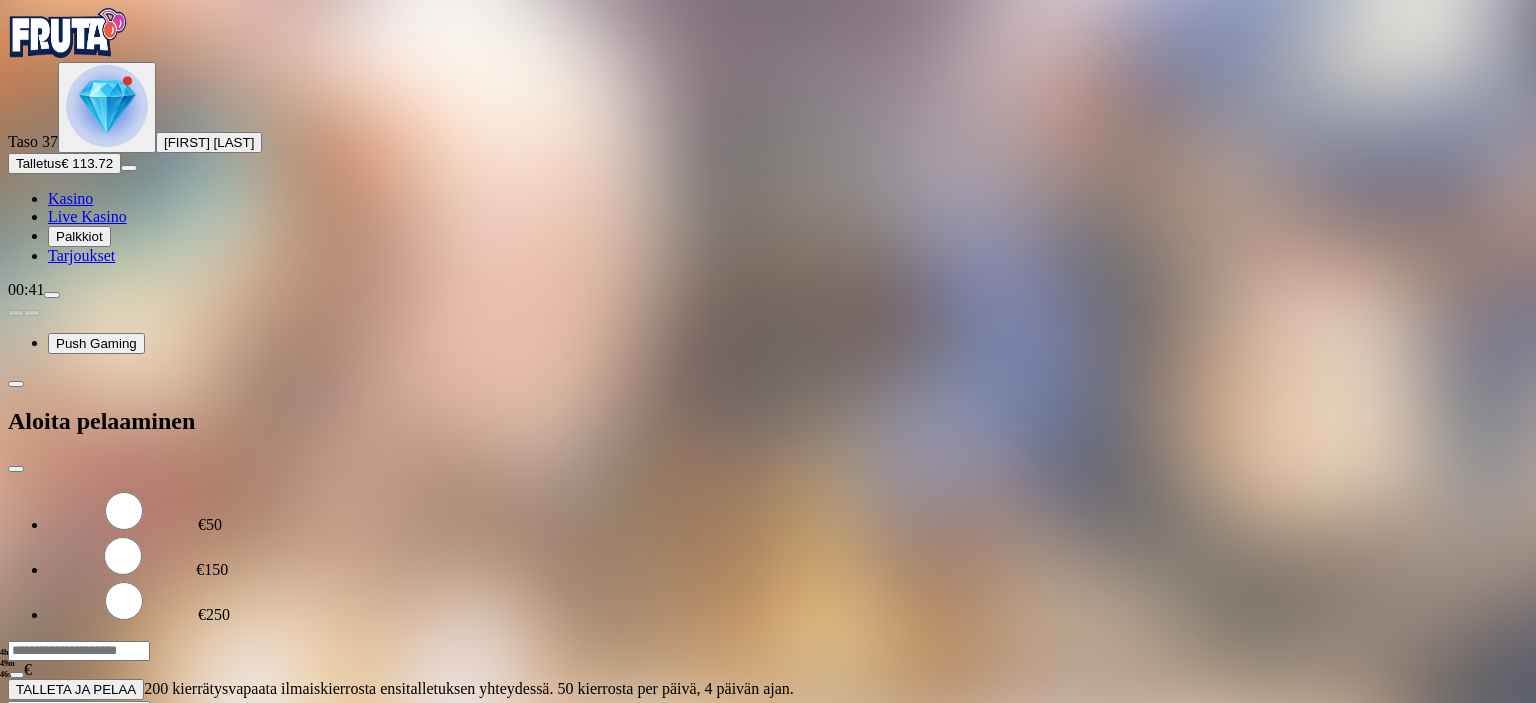 click at bounding box center [107, 106] 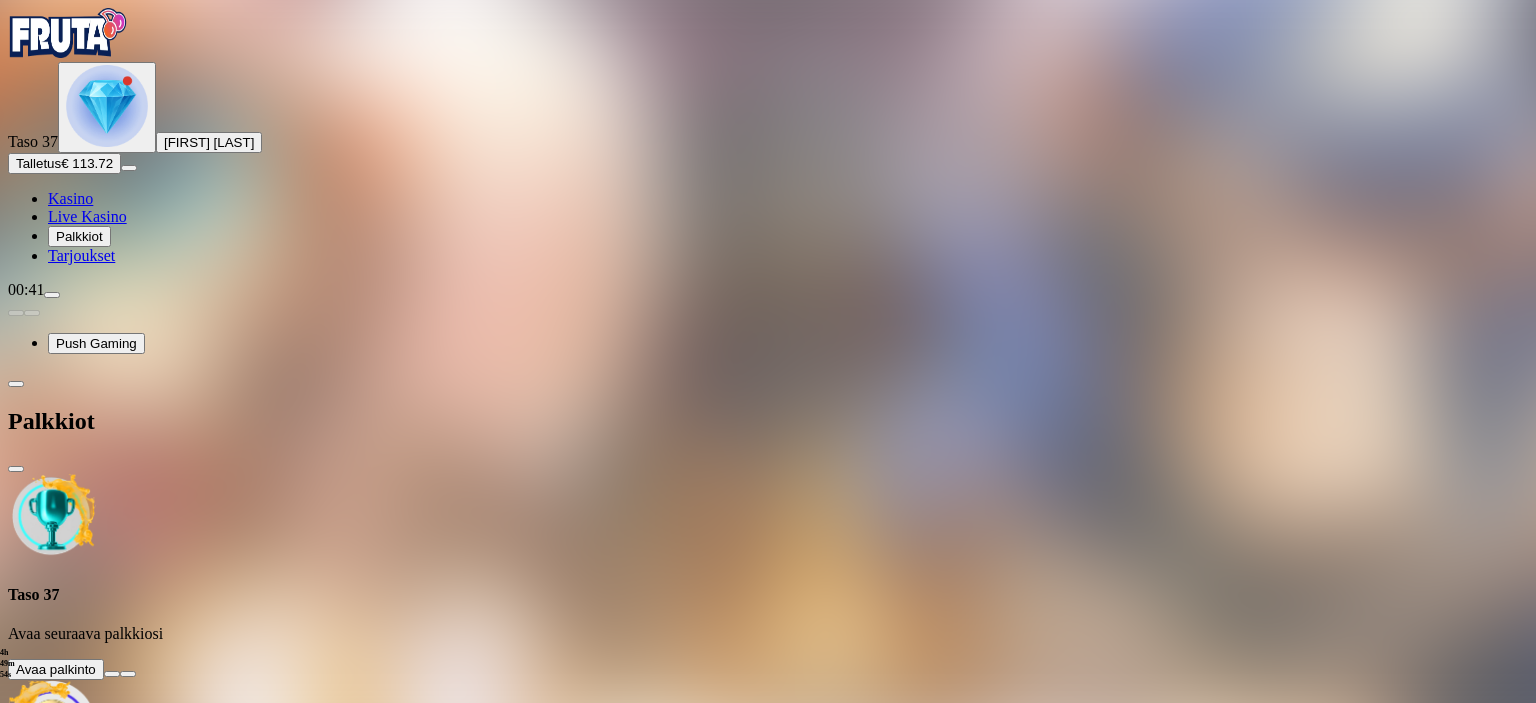 click at bounding box center (112, 674) 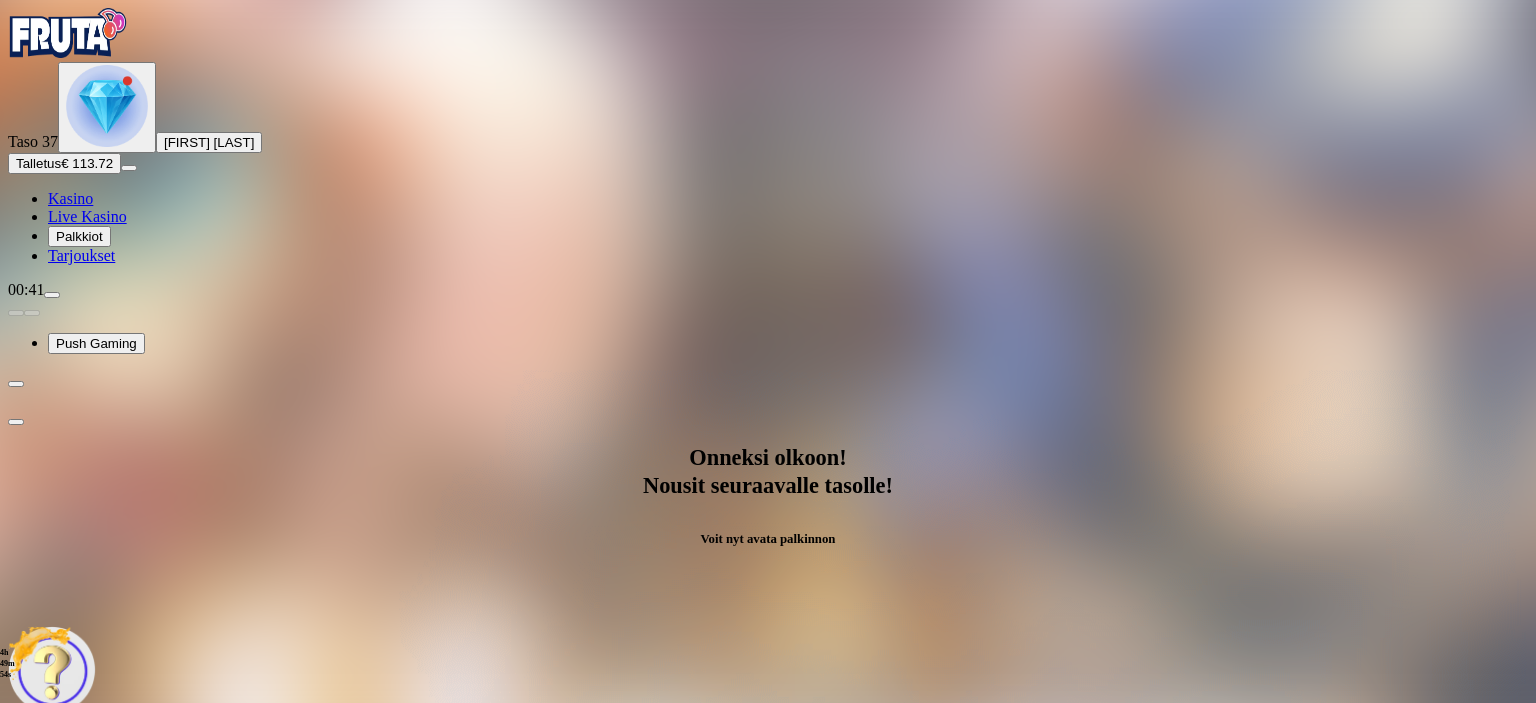 click on "Avaa palkinto" at bounding box center (768, 866) 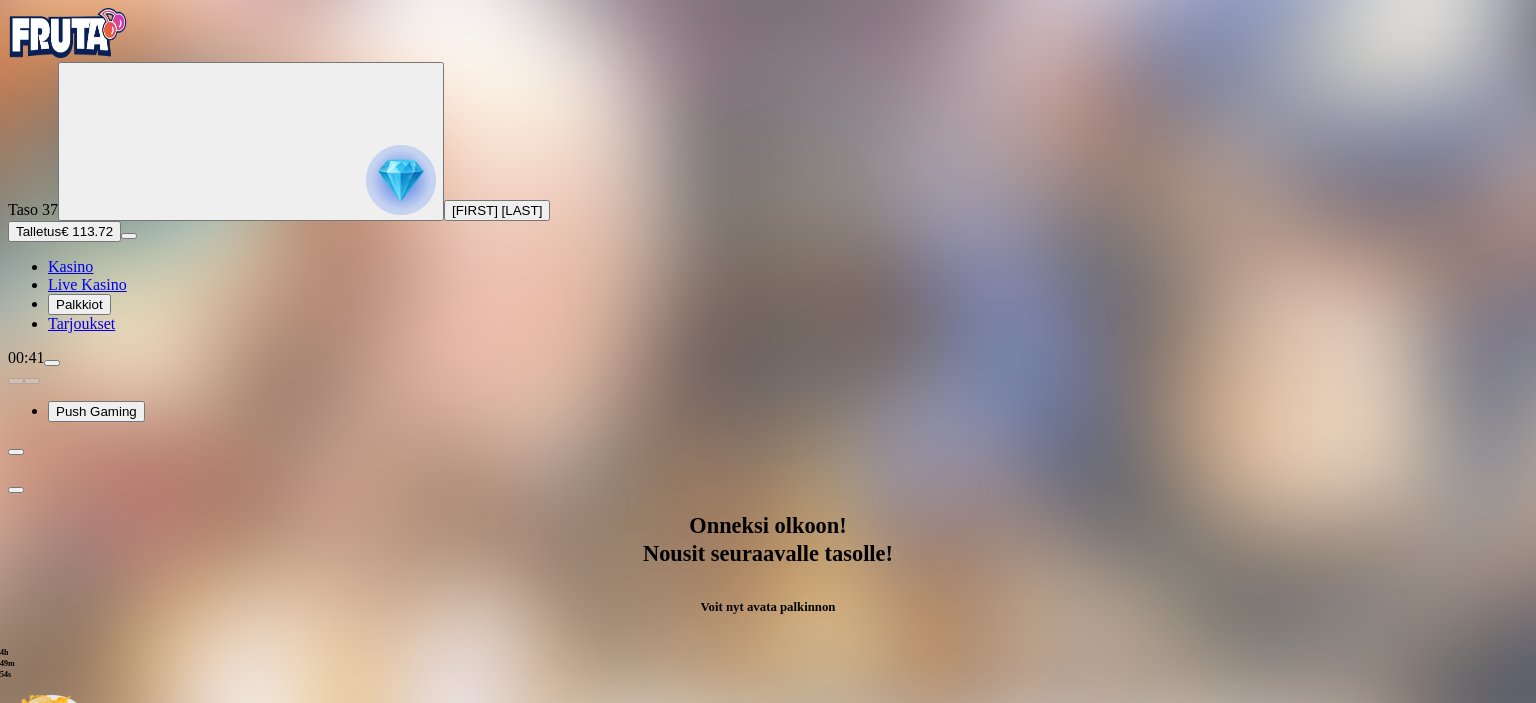 click at bounding box center [88, 1138] 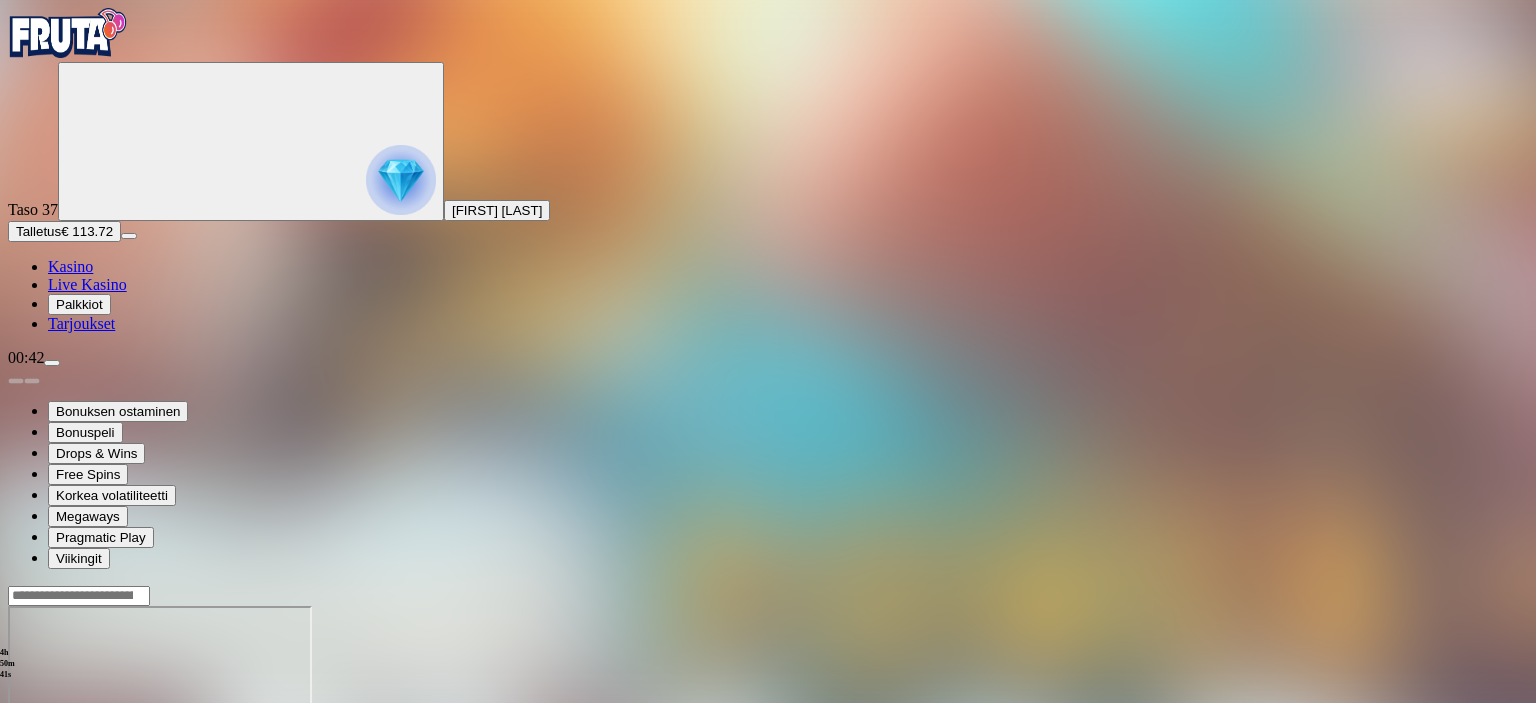 click at bounding box center [16, 778] 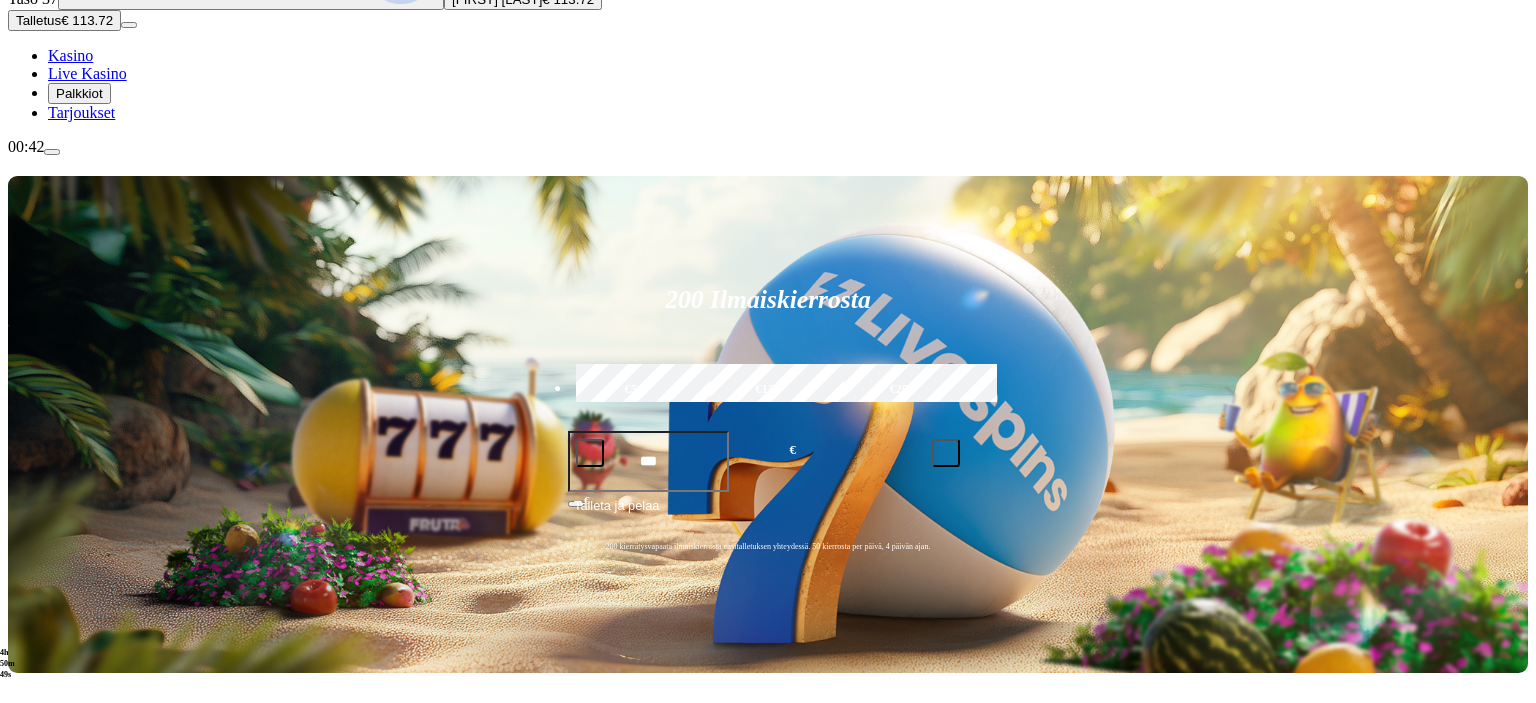 scroll, scrollTop: 316, scrollLeft: 0, axis: vertical 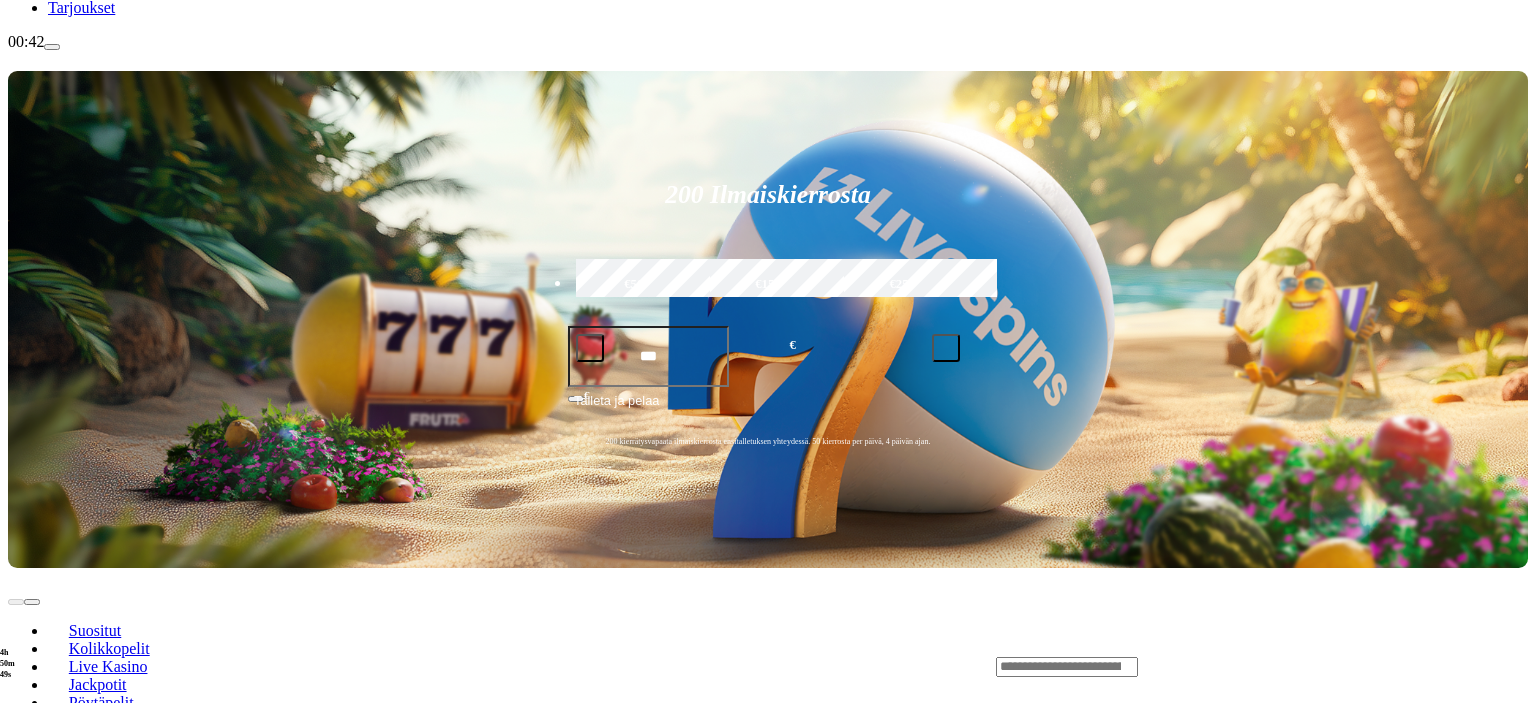 click at bounding box center [32, 839] 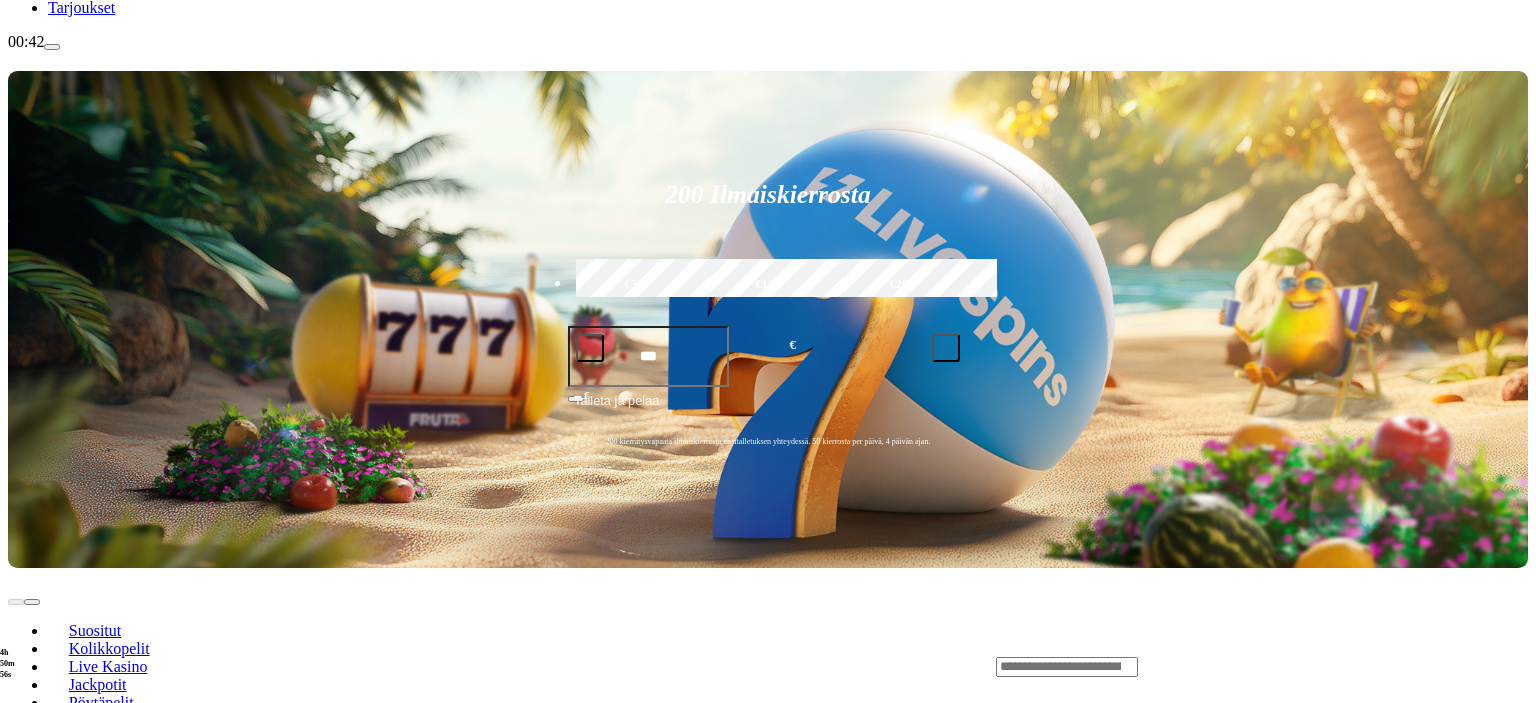 click on "Pelaa nyt" at bounding box center (-899, 1744) 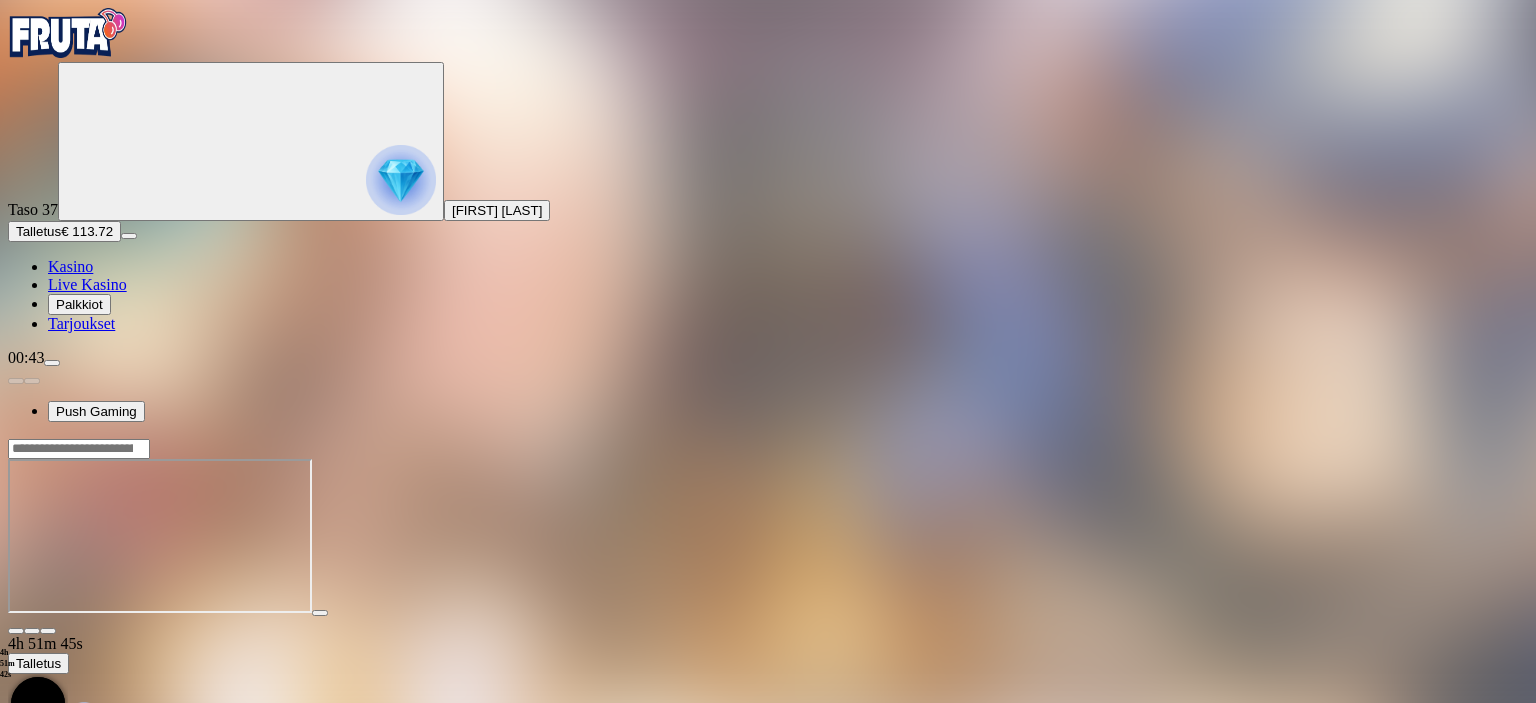 click on "Talletus € 113.72" at bounding box center [64, 231] 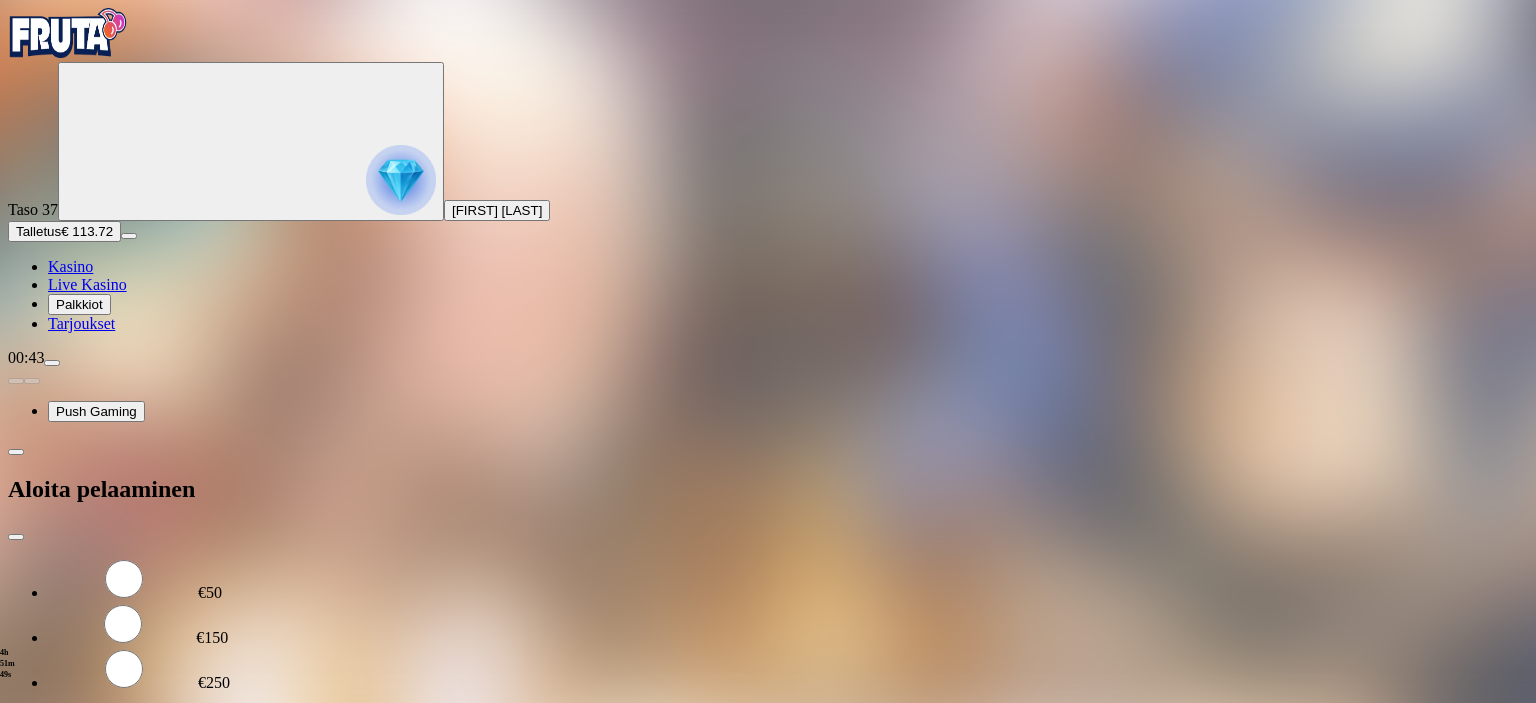 click on "€50" at bounding box center (210, 592) 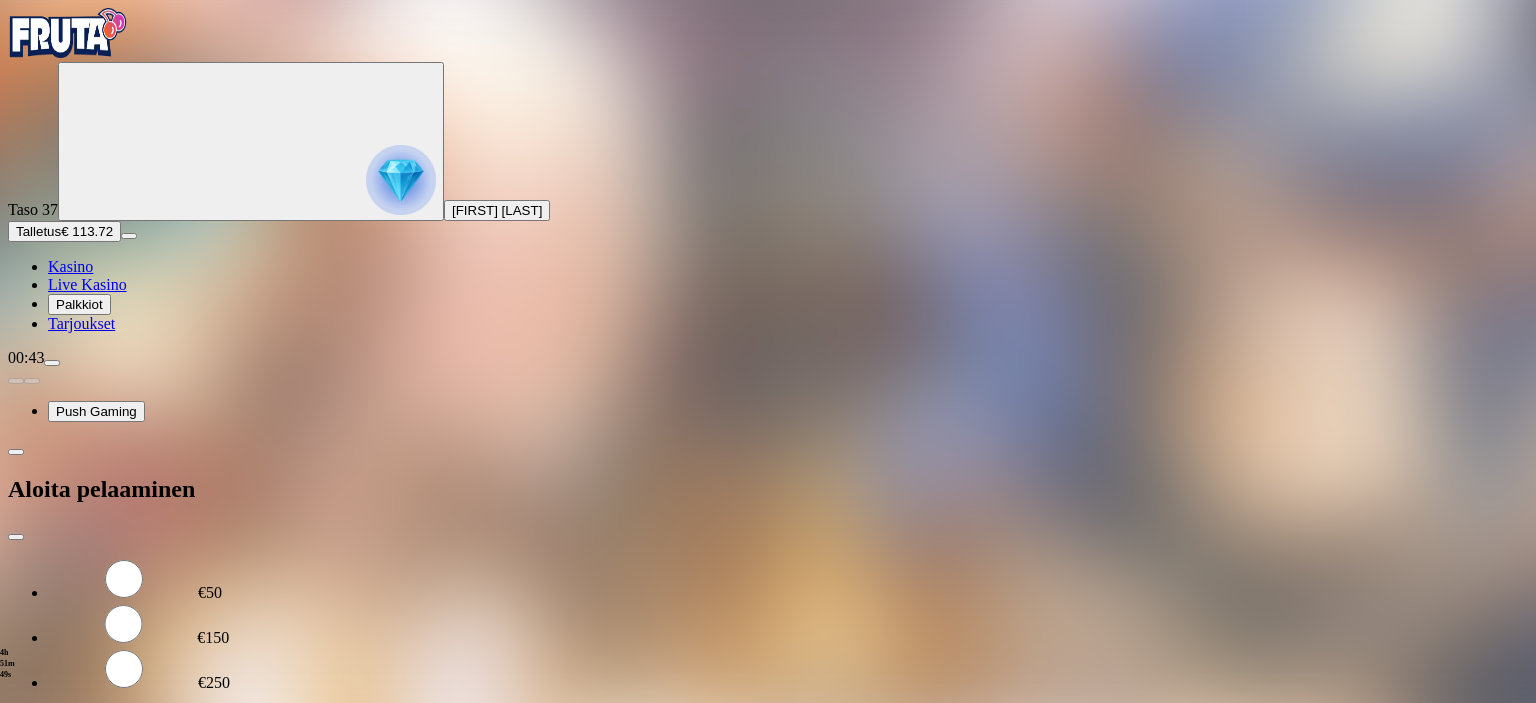 click on "TALLETA JA PELAA" at bounding box center [76, 757] 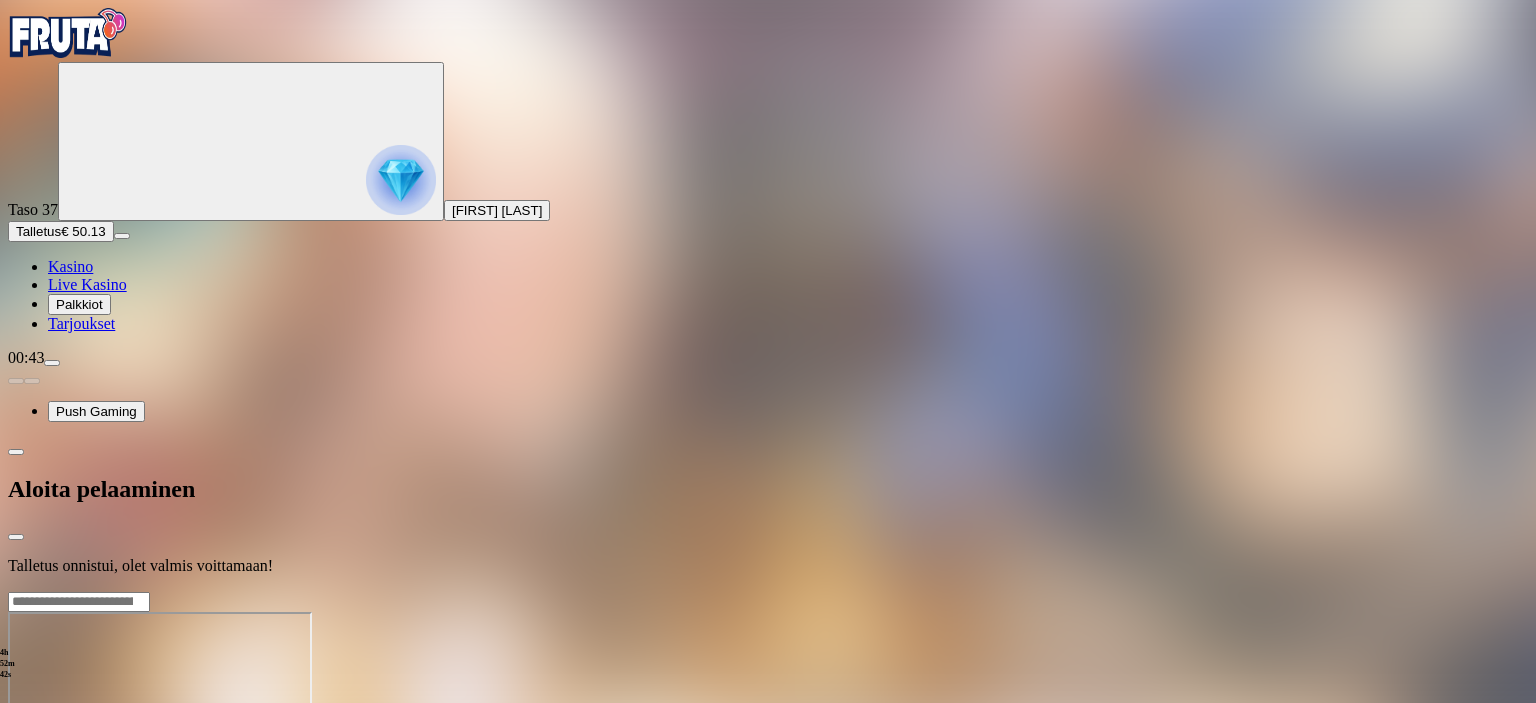 click at bounding box center (768, 591) 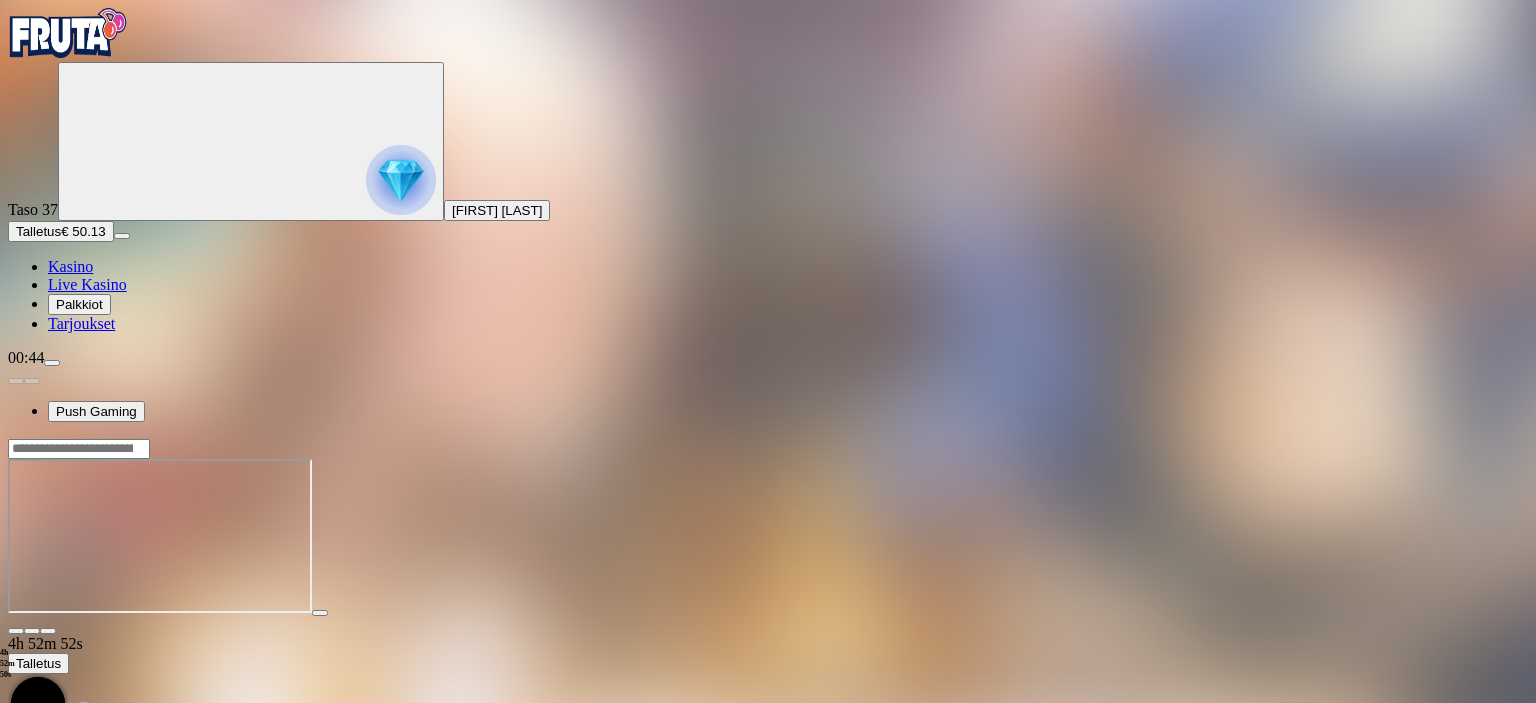 click on "Kasino" at bounding box center [70, 266] 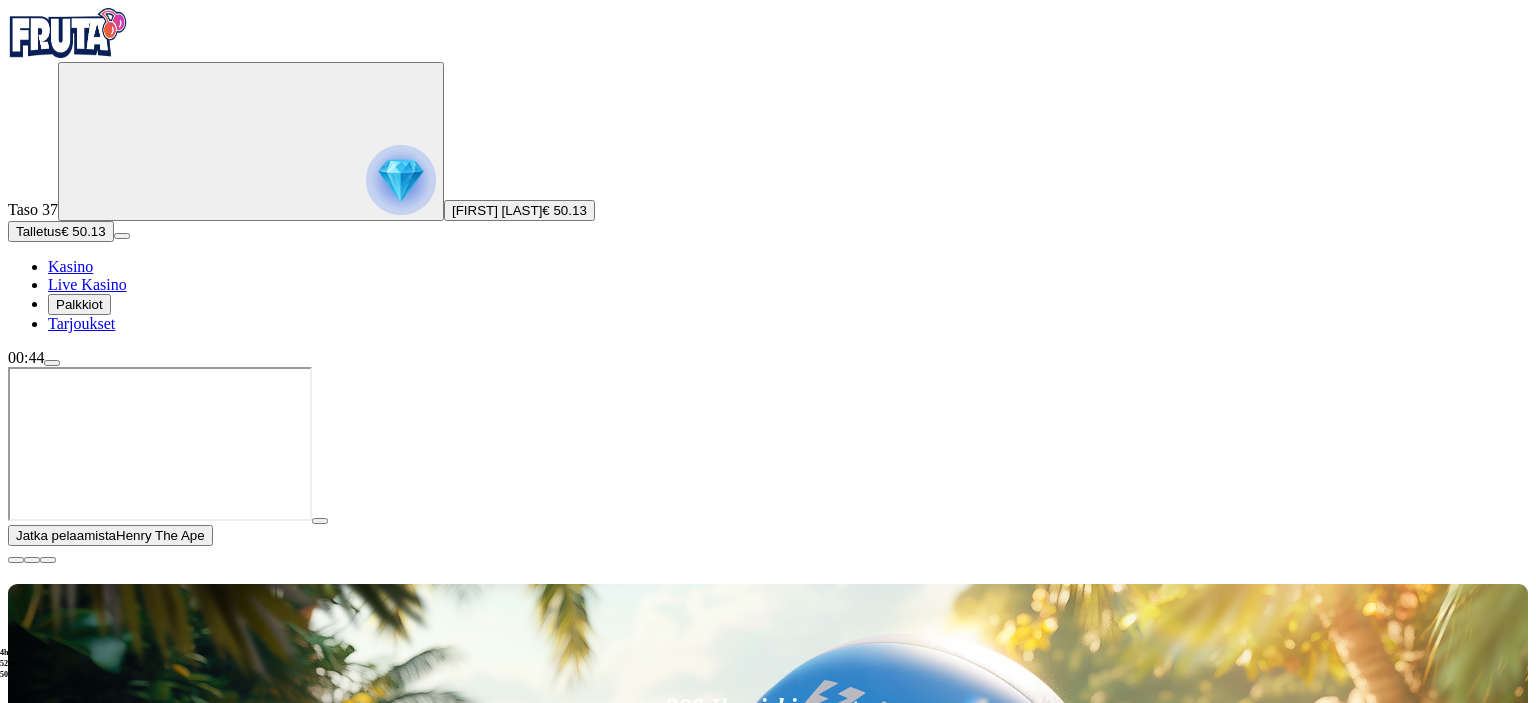 click at bounding box center [16, 560] 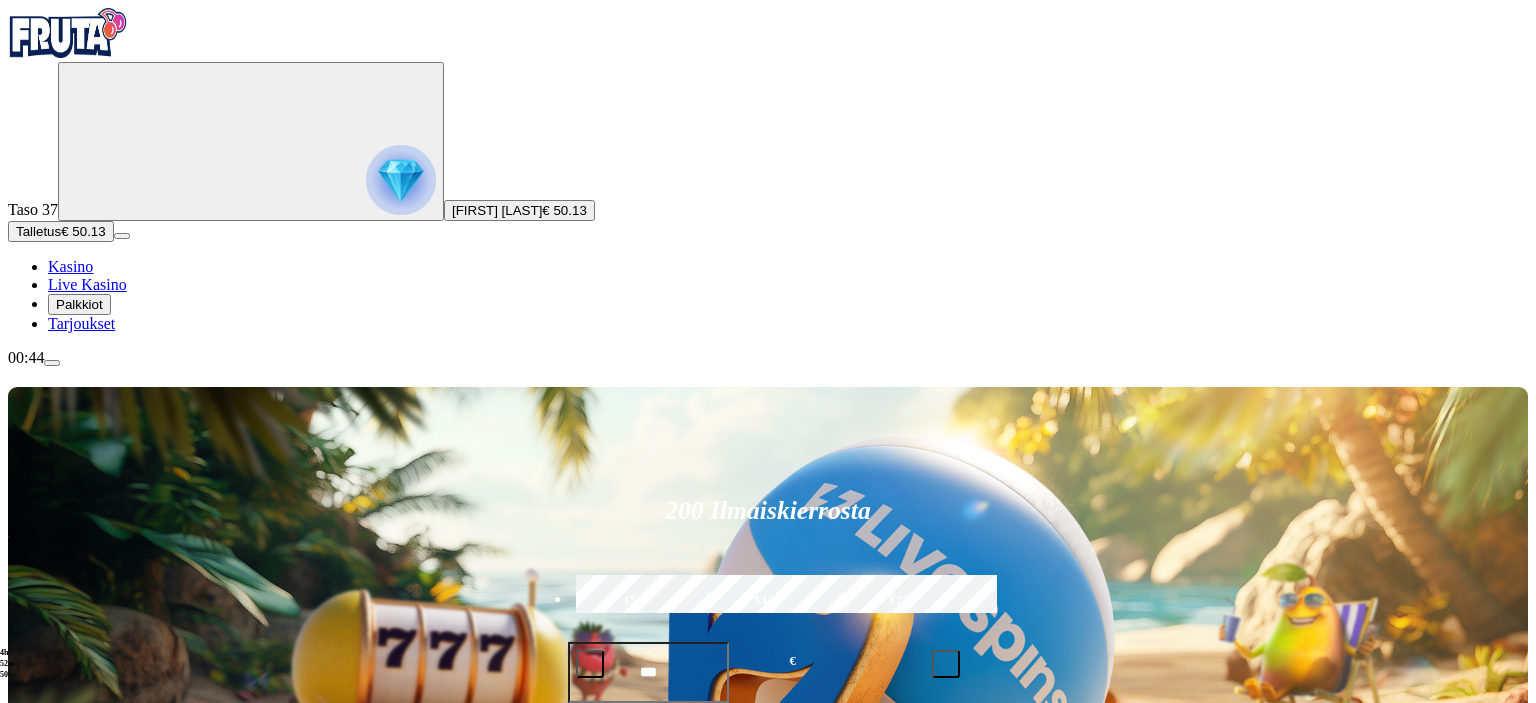 scroll, scrollTop: 105, scrollLeft: 0, axis: vertical 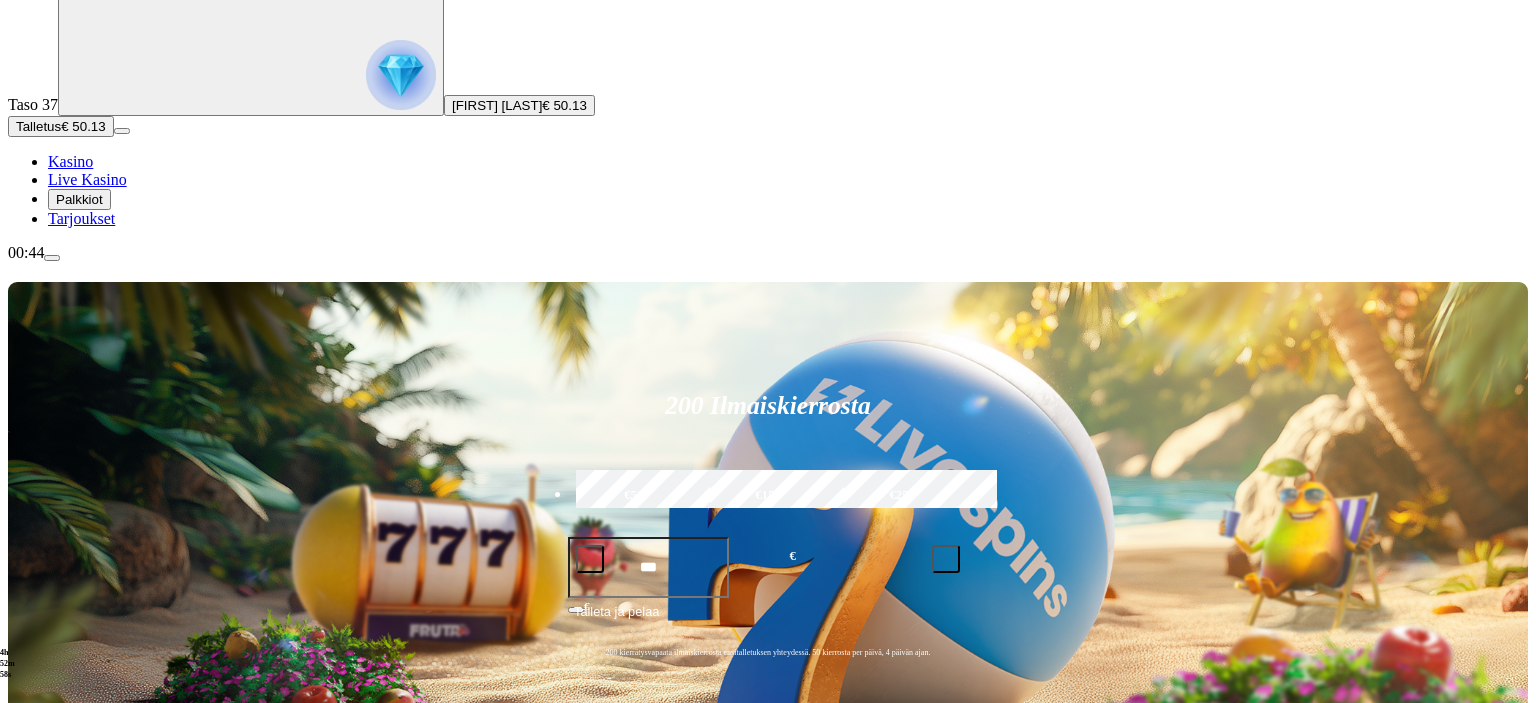 click on "Tarjoukset" at bounding box center (81, 218) 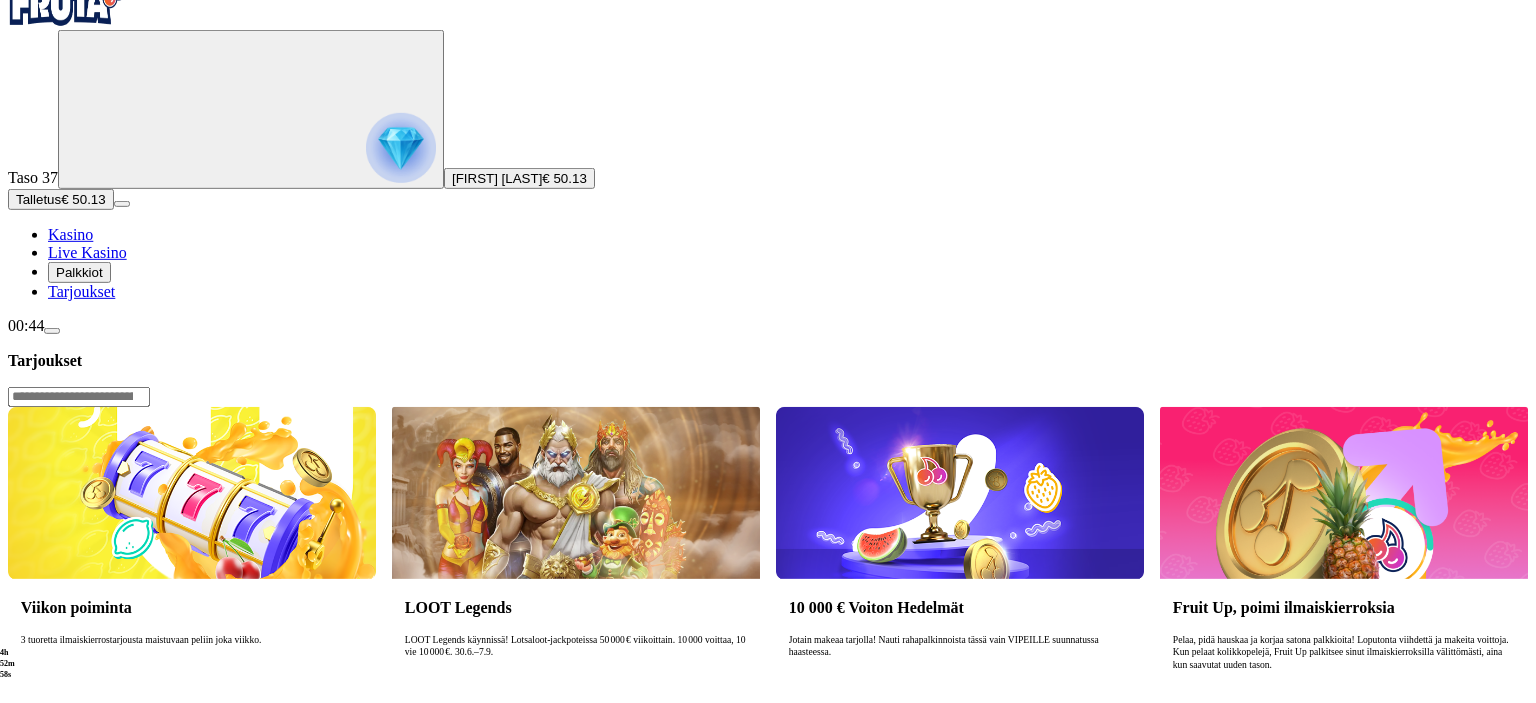 scroll, scrollTop: 105, scrollLeft: 0, axis: vertical 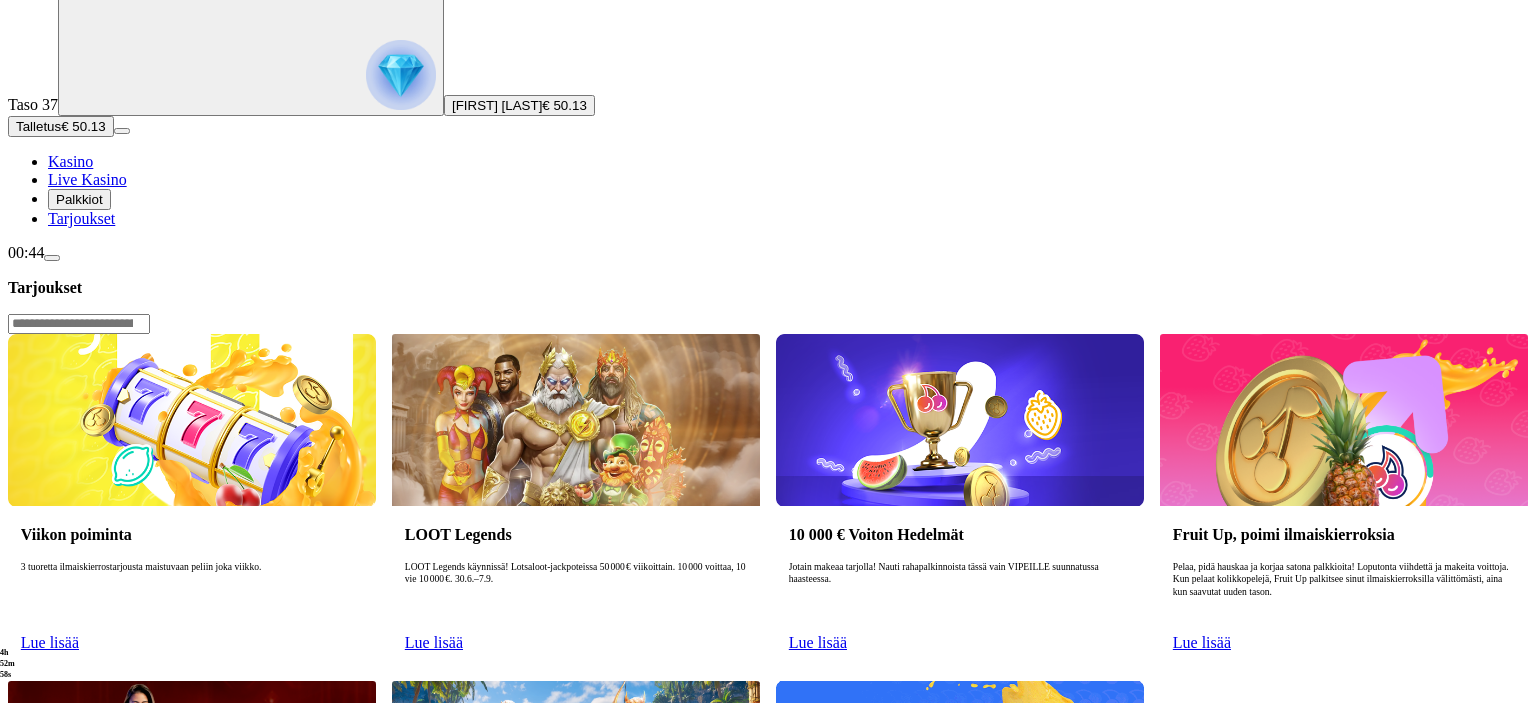 click on "Lue lisää" at bounding box center [434, 989] 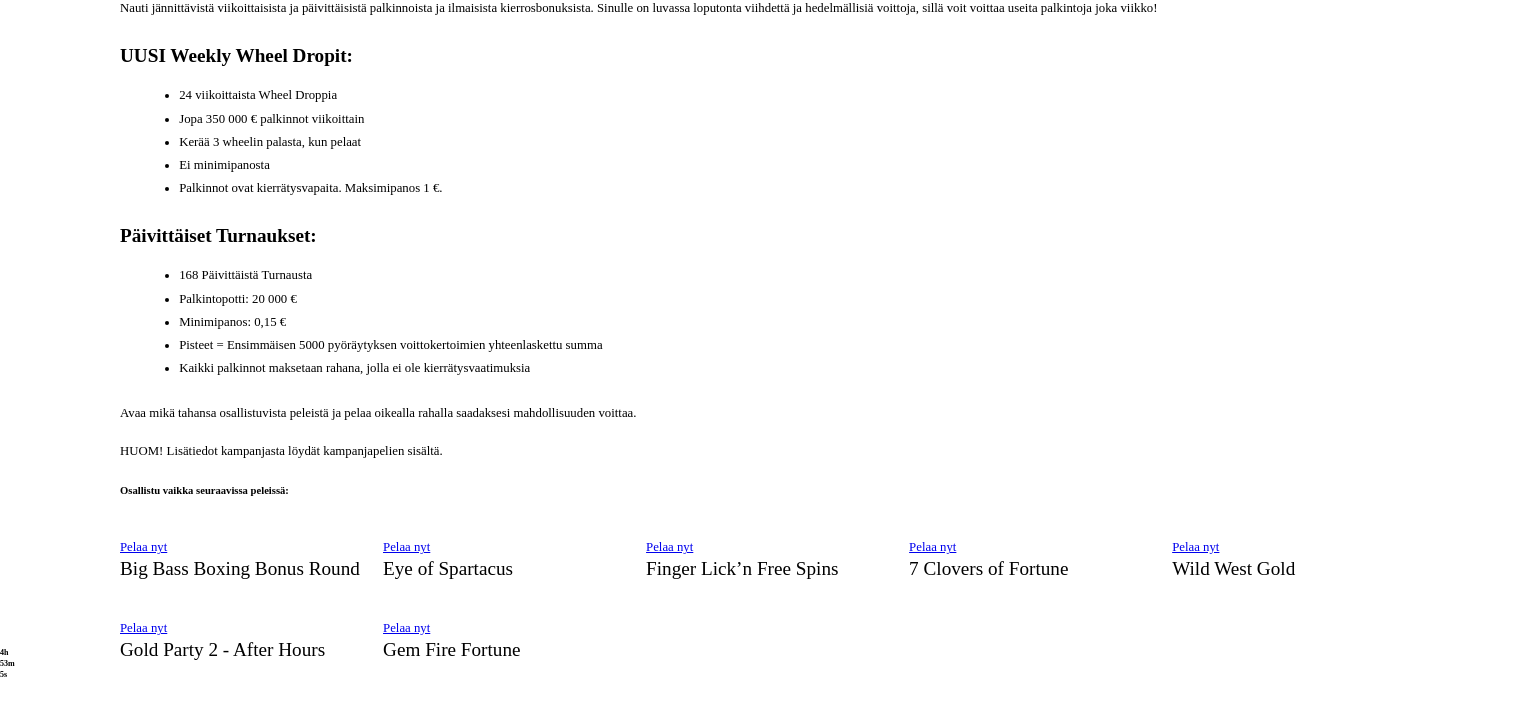 scroll, scrollTop: 1689, scrollLeft: 0, axis: vertical 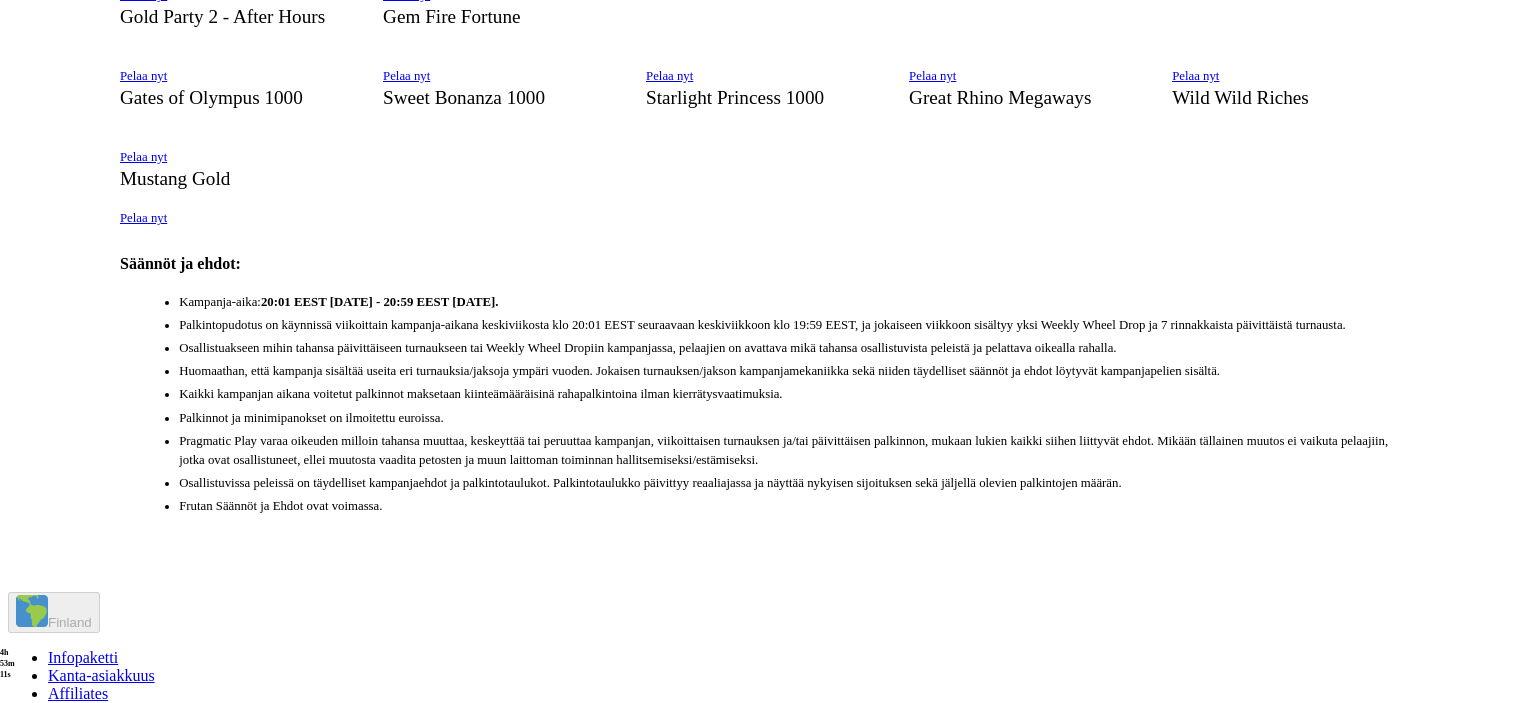 click on "Pelaa nyt" at bounding box center (143, 157) 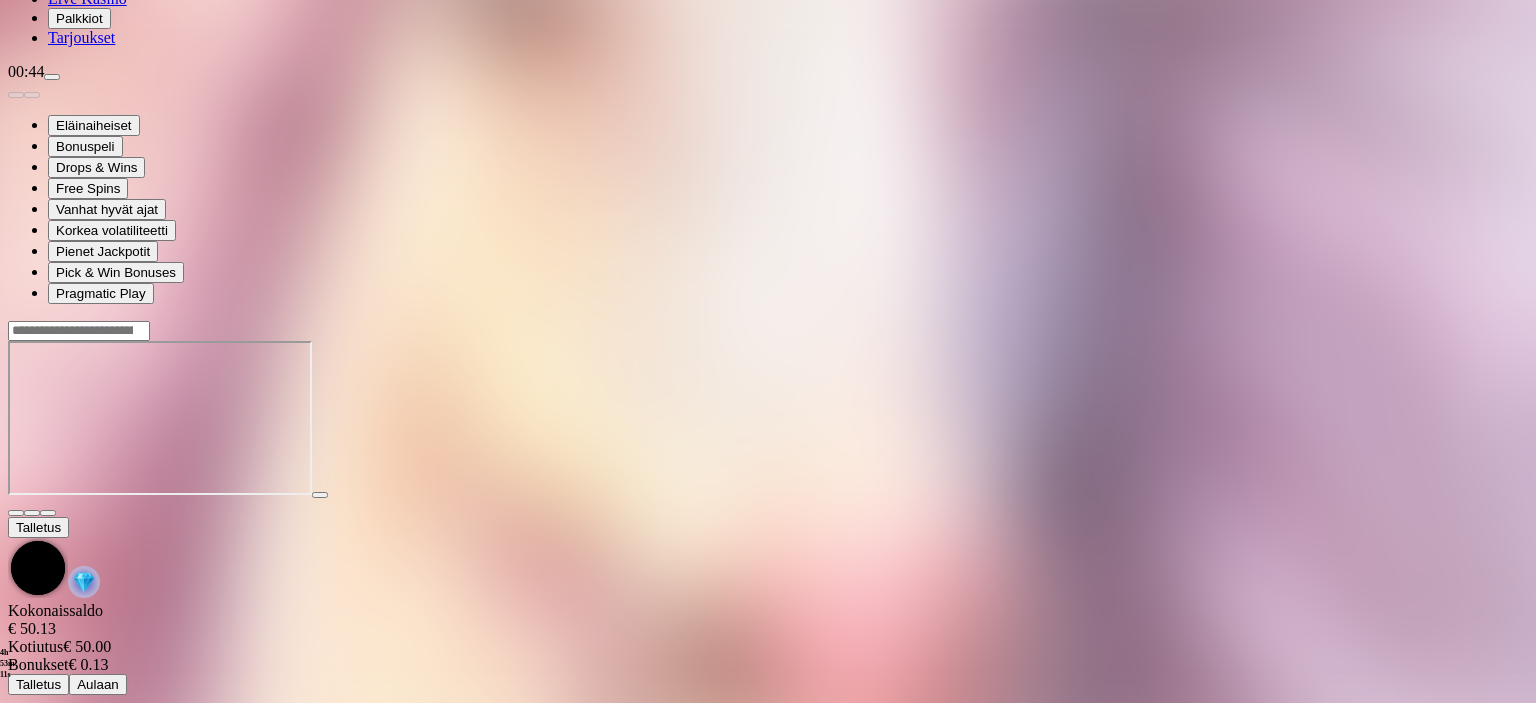 scroll, scrollTop: 0, scrollLeft: 0, axis: both 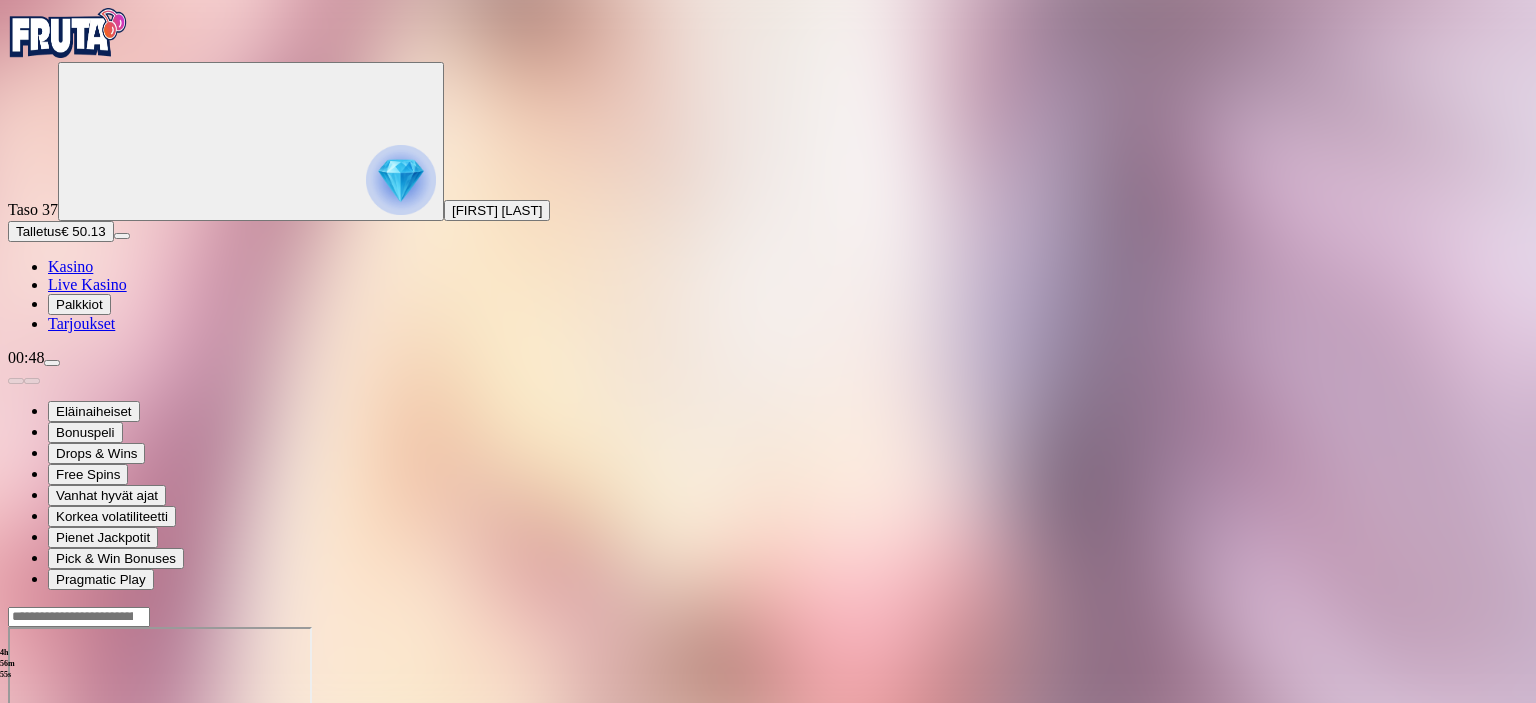 click at bounding box center (52, 363) 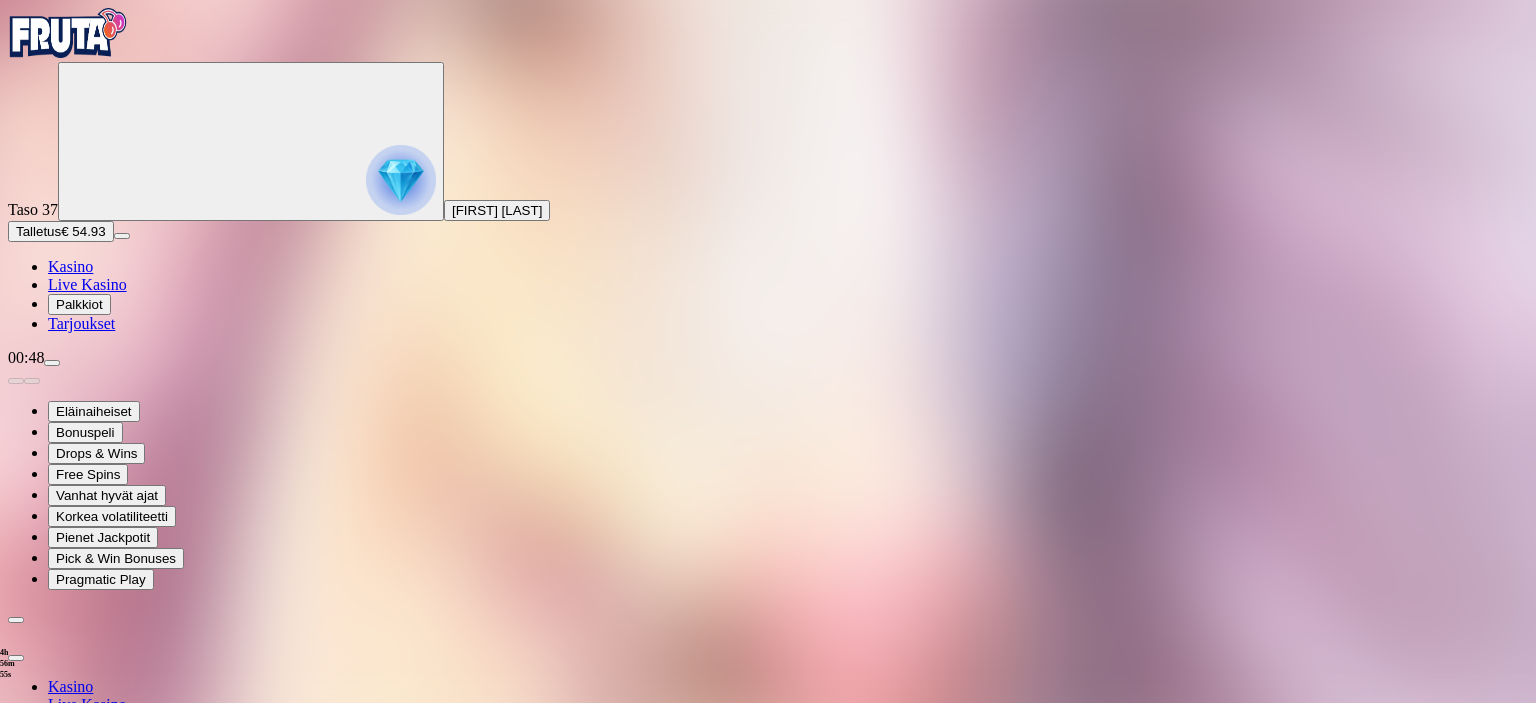 click at bounding box center (56, 888) 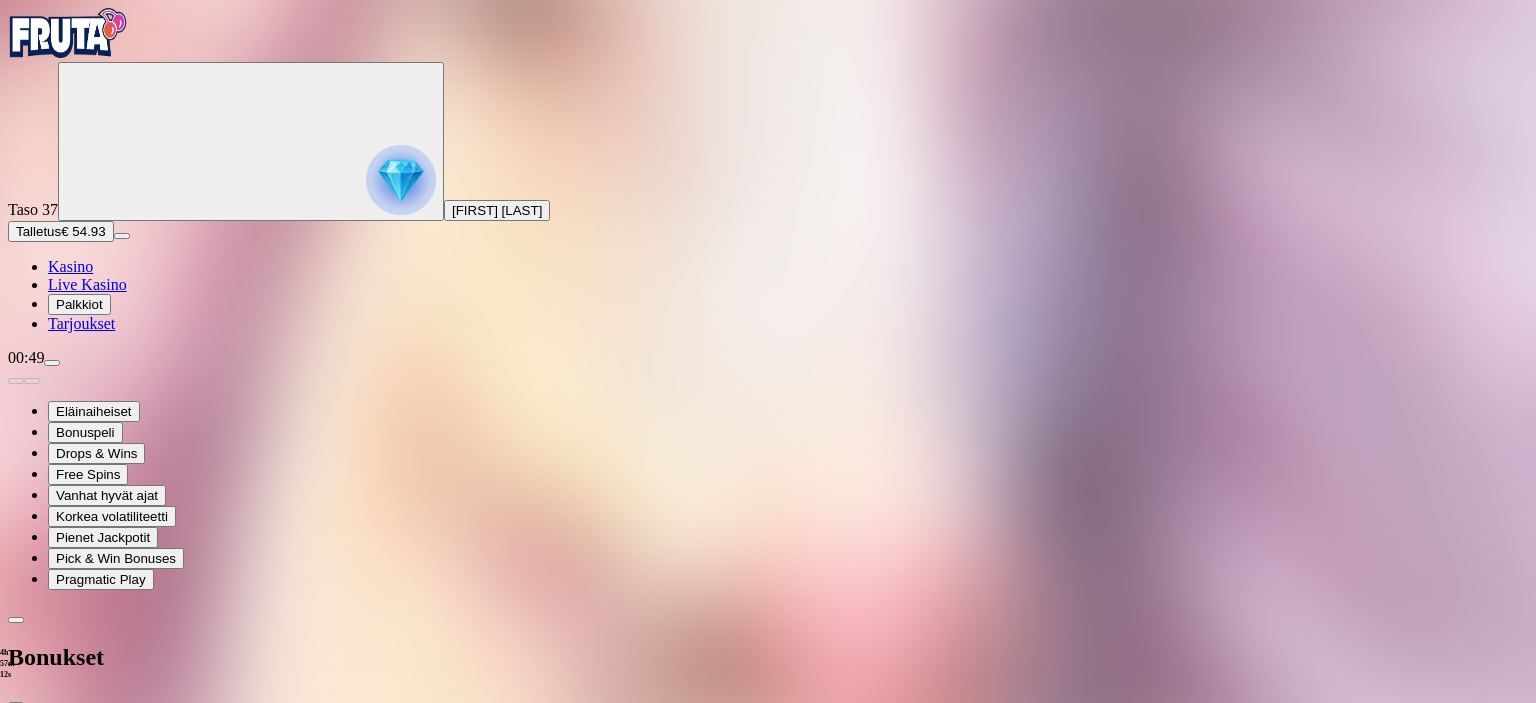 click at bounding box center [16, 620] 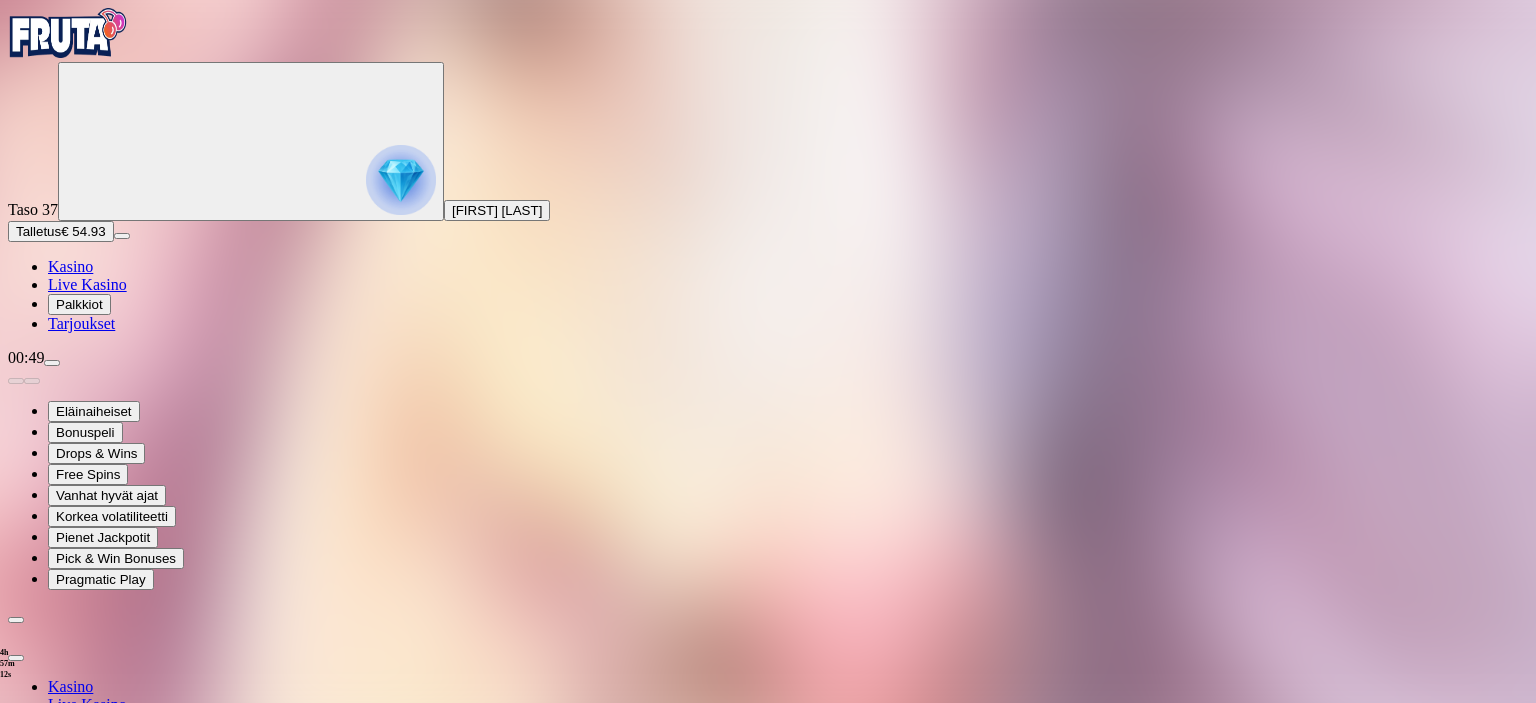 click at bounding box center (16, 658) 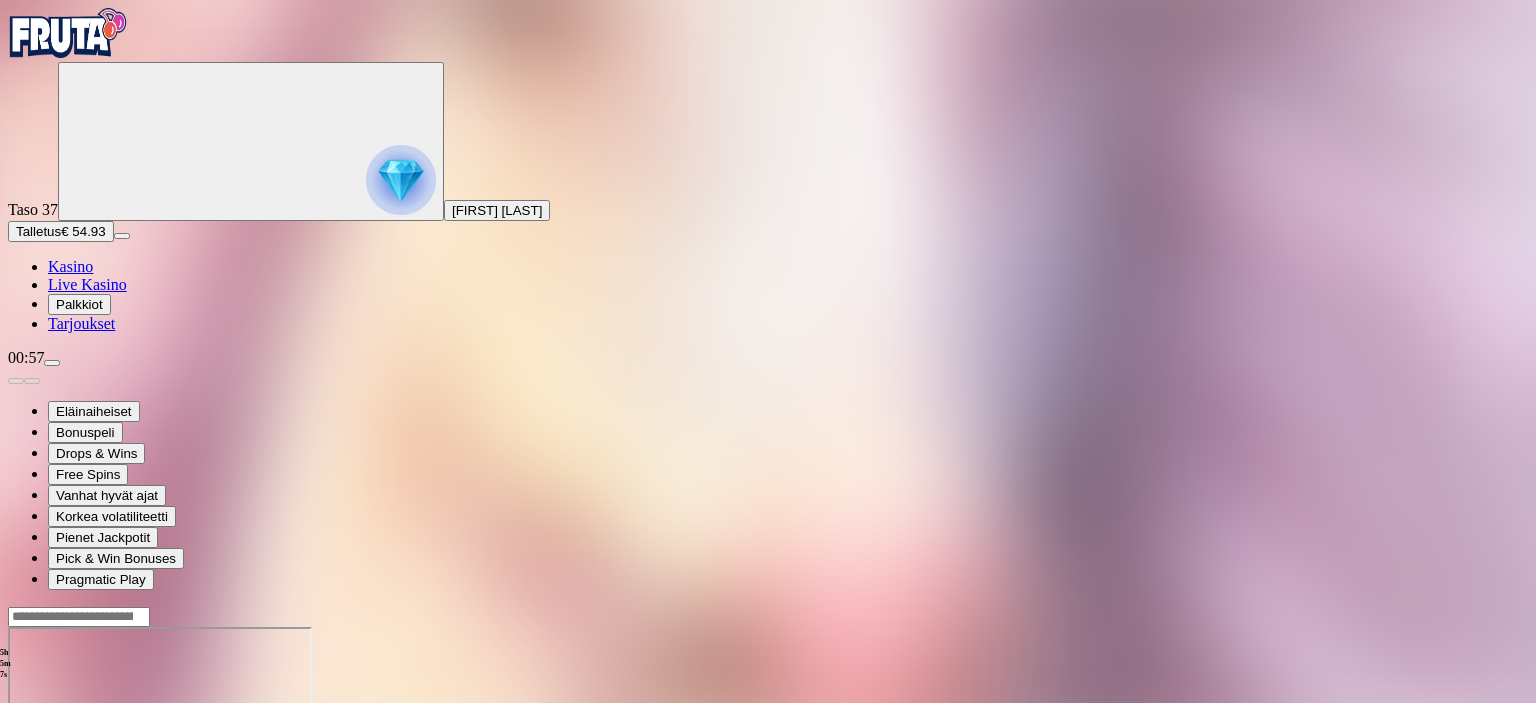 click at bounding box center [768, 616] 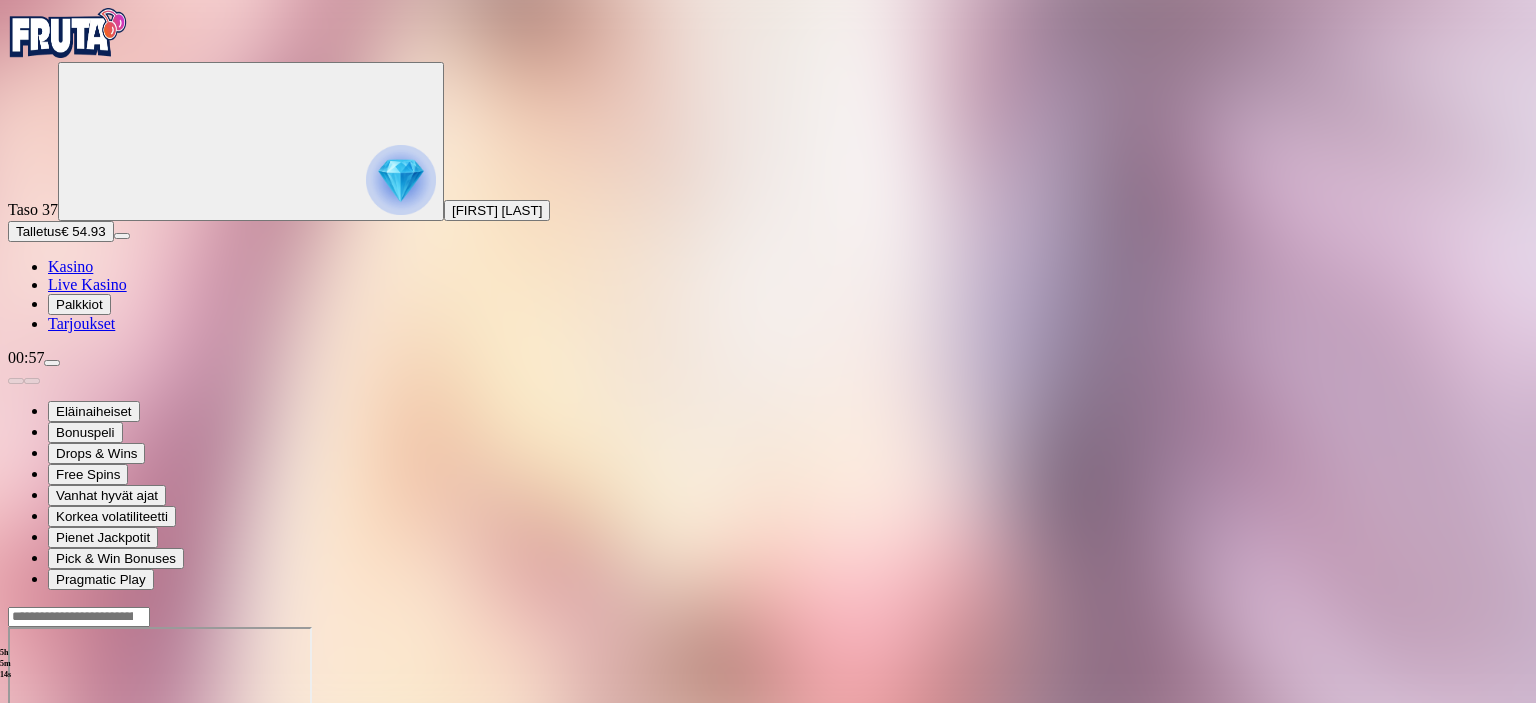 click at bounding box center [52, 363] 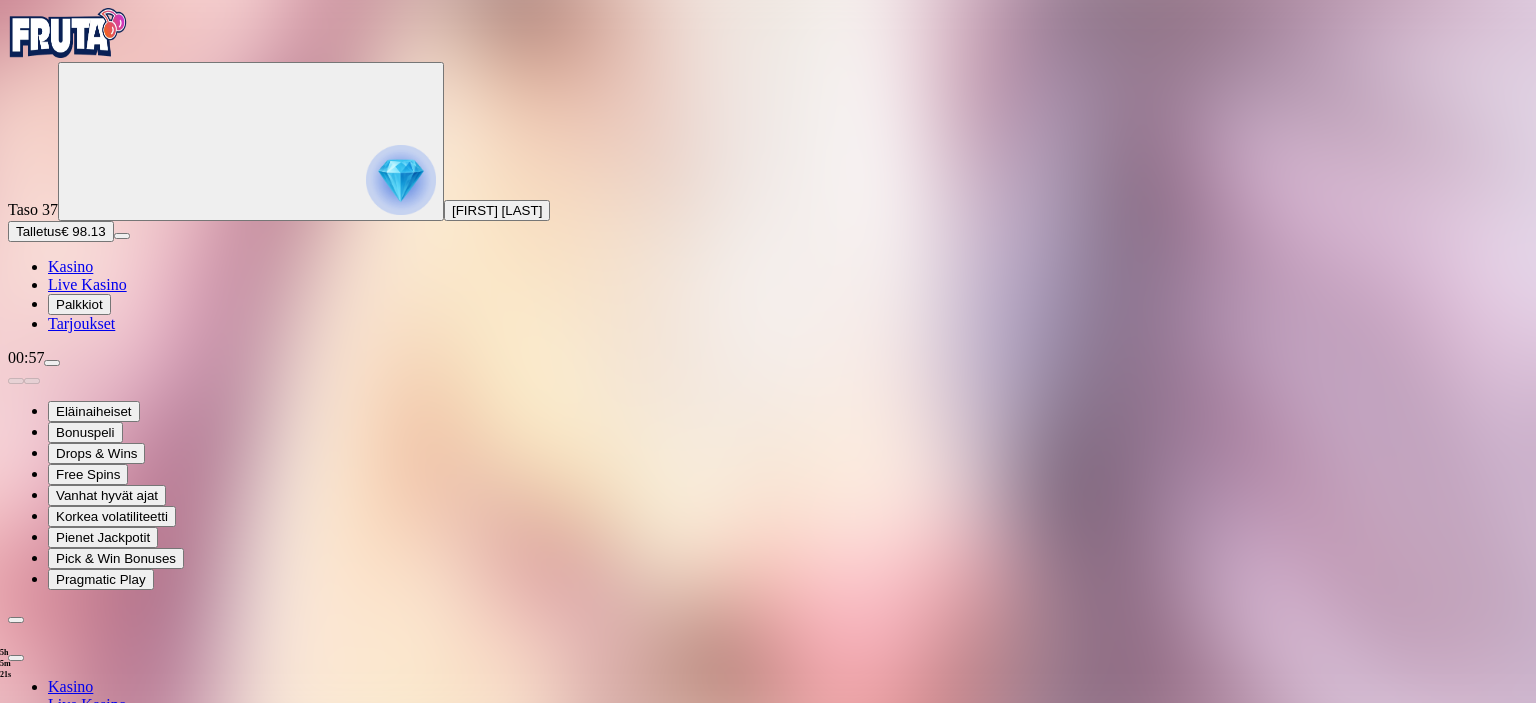 click on "€ 0.13" at bounding box center [130, 888] 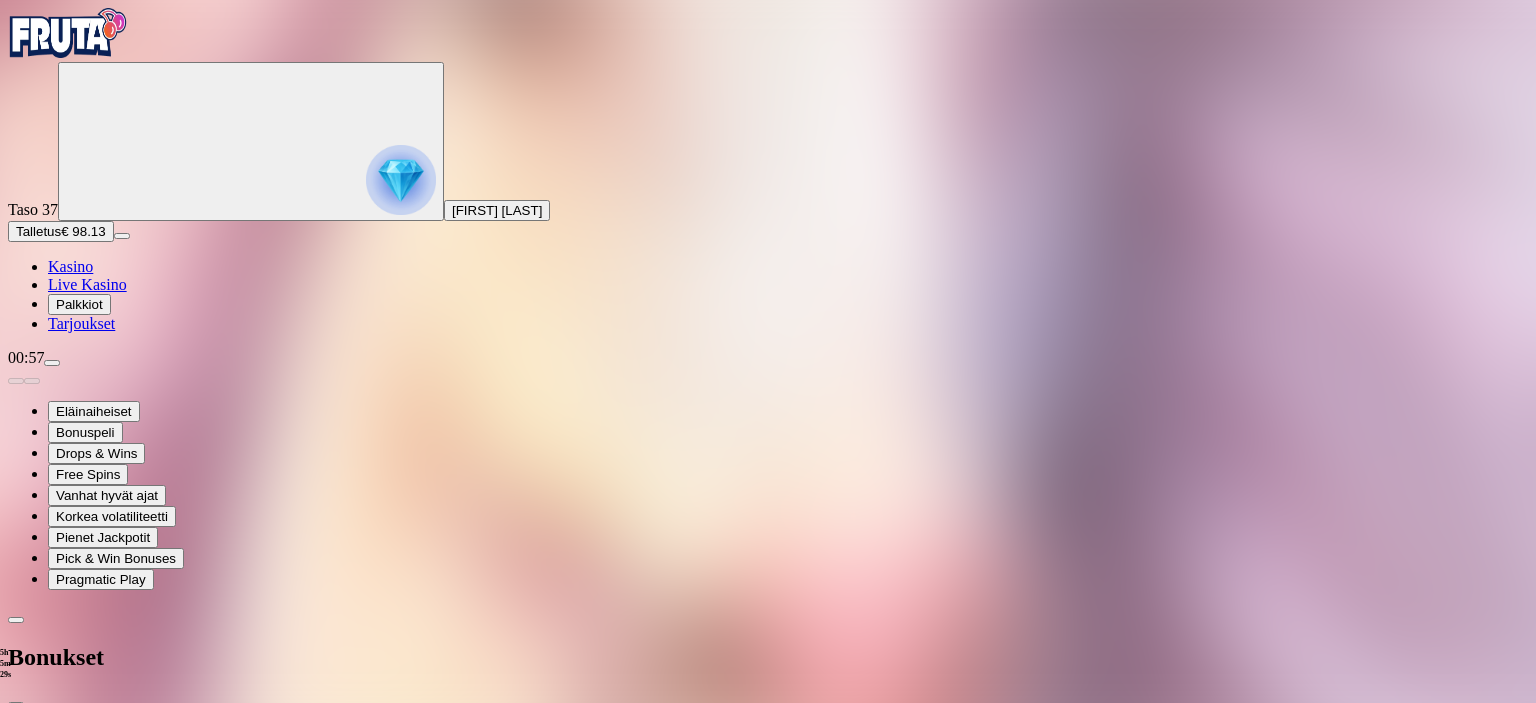 click at bounding box center [16, 620] 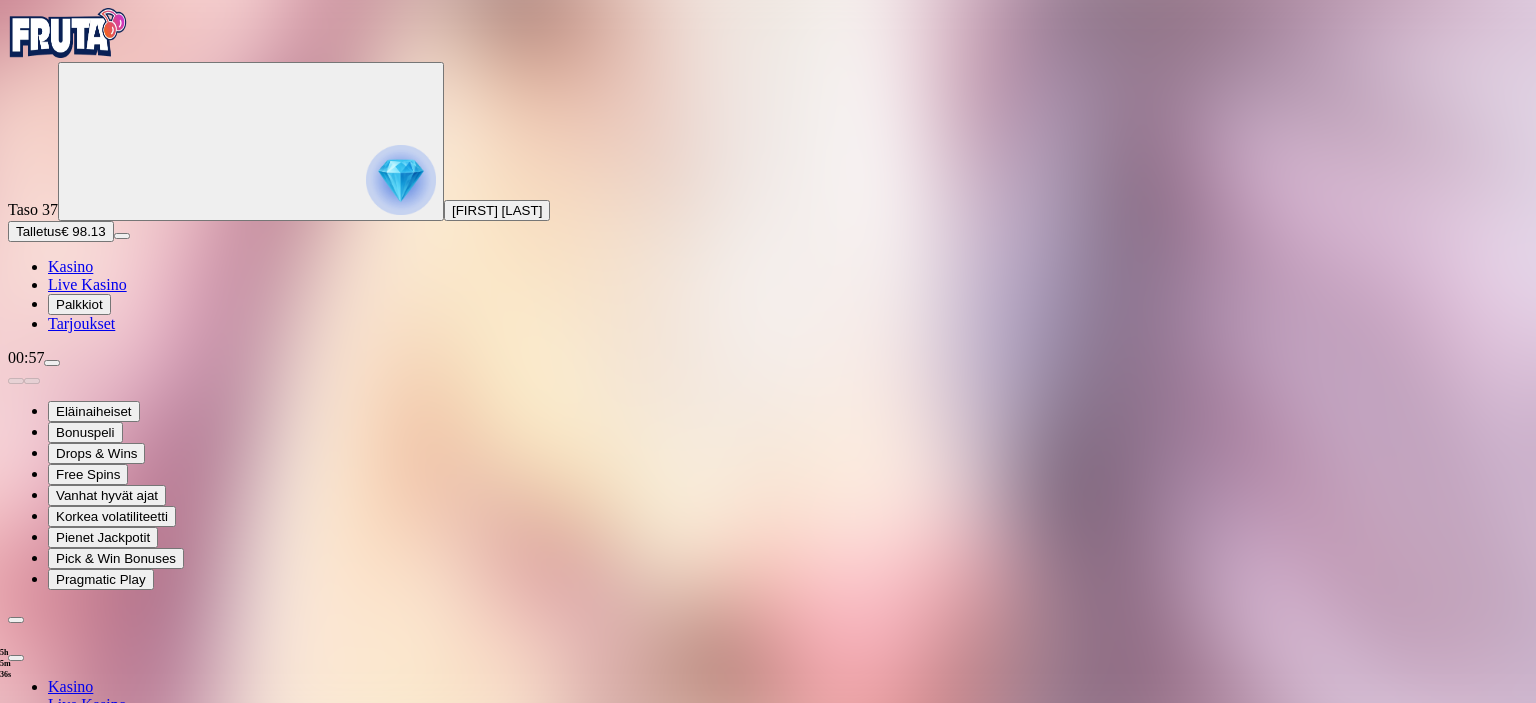 click at bounding box center (16, 658) 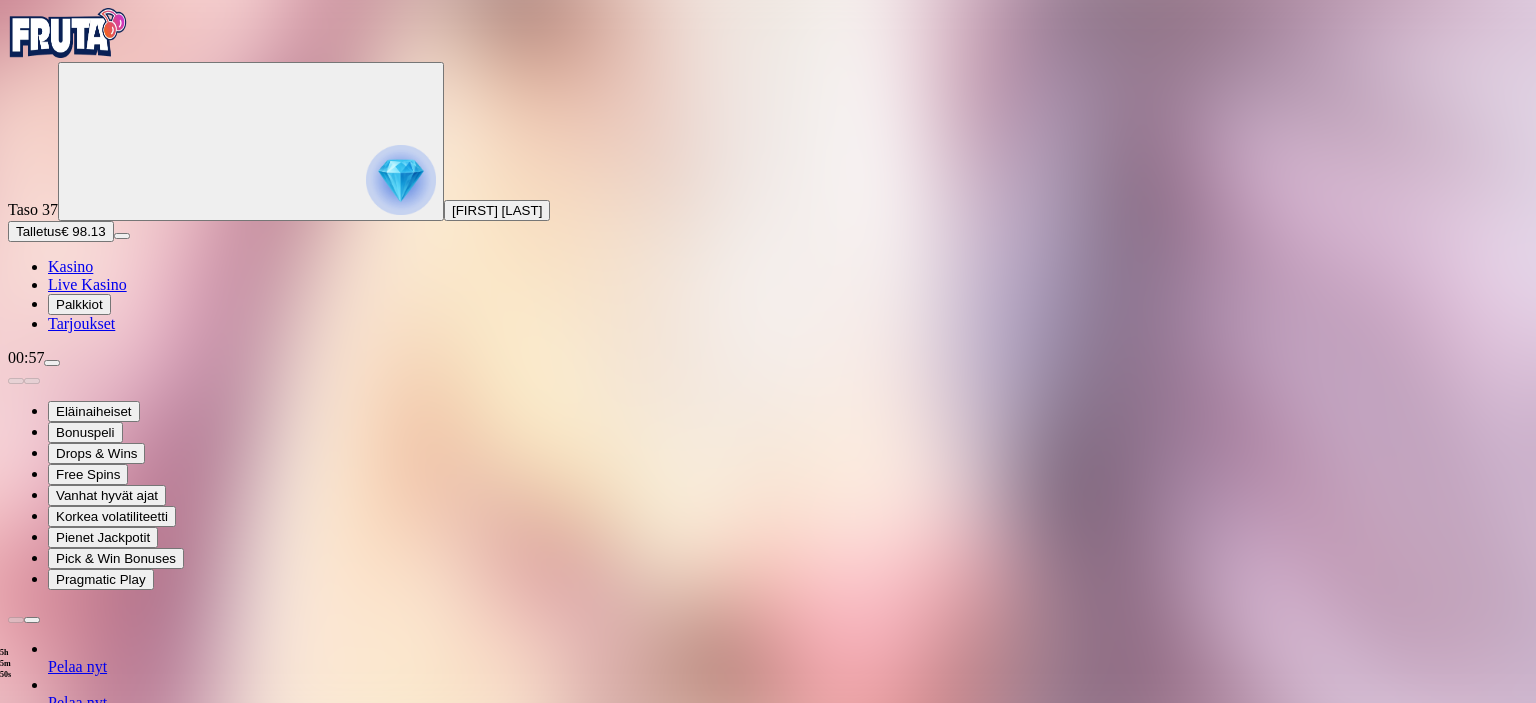 click at bounding box center [52, 363] 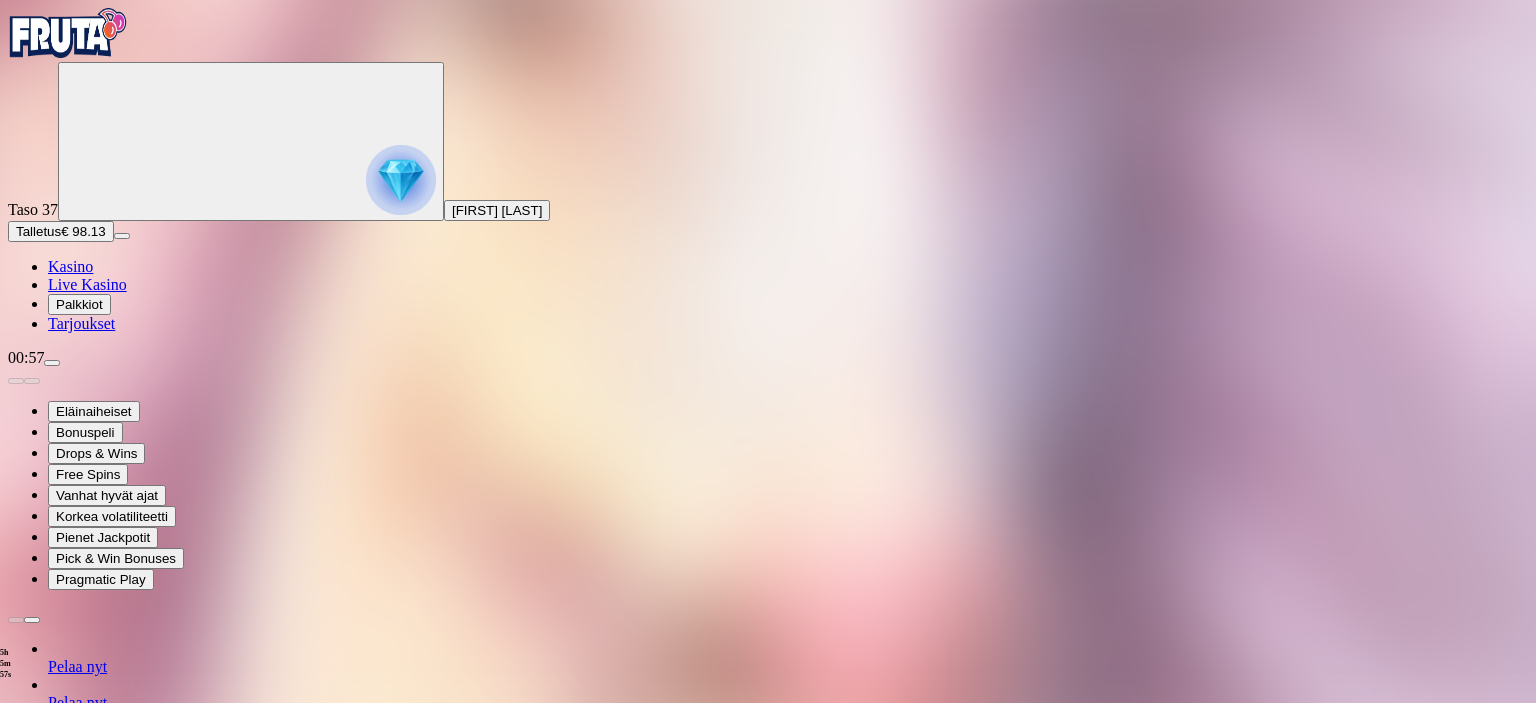 click on "Kotiutus" at bounding box center (40, 1441) 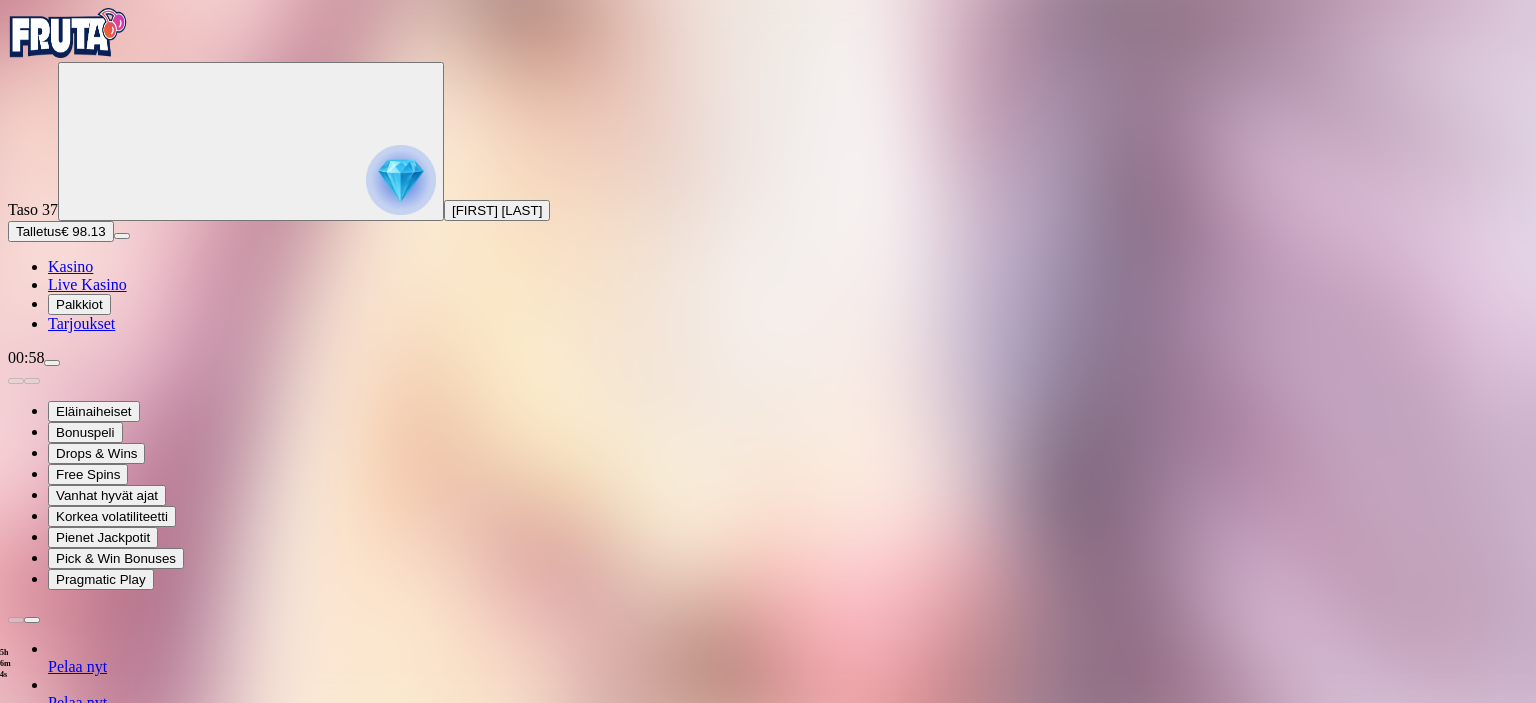 click at bounding box center (79, 1354) 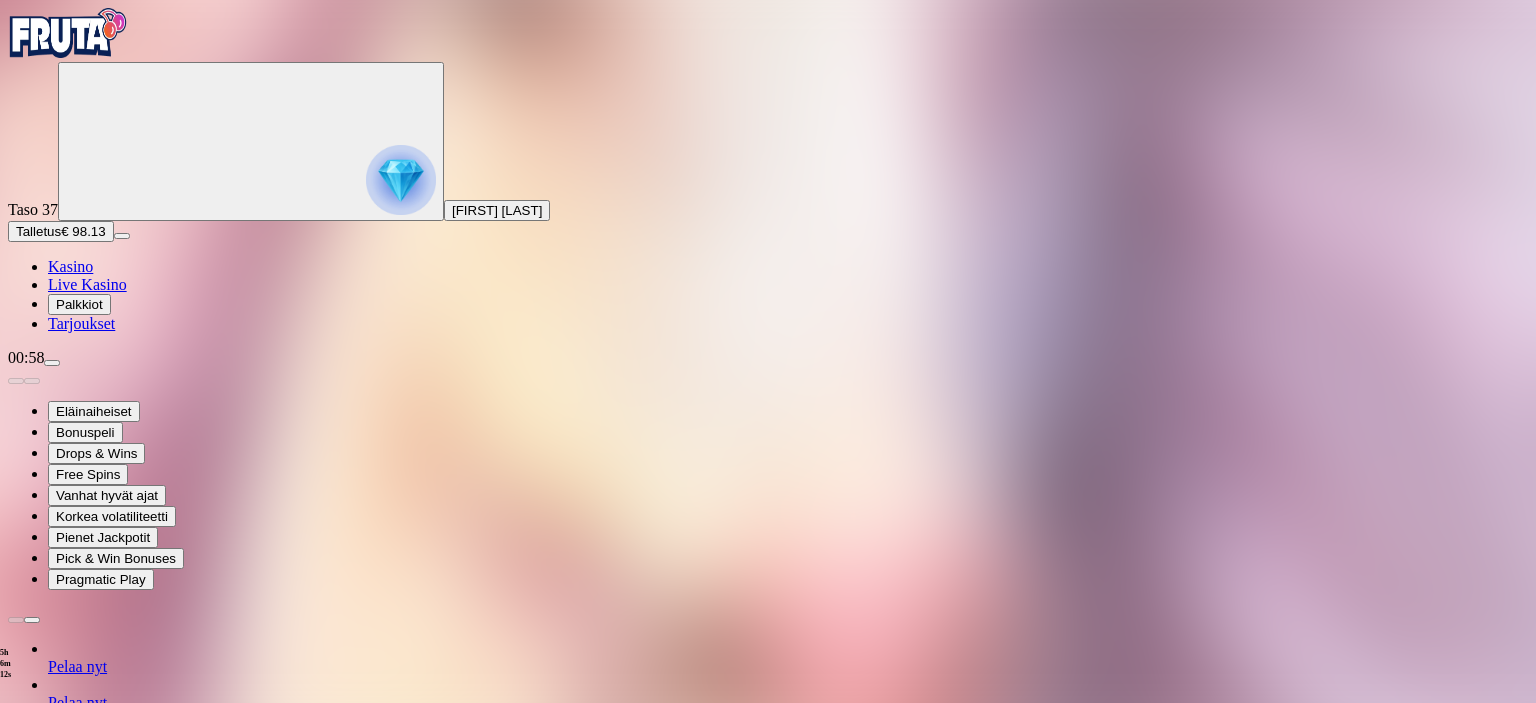 type on "**" 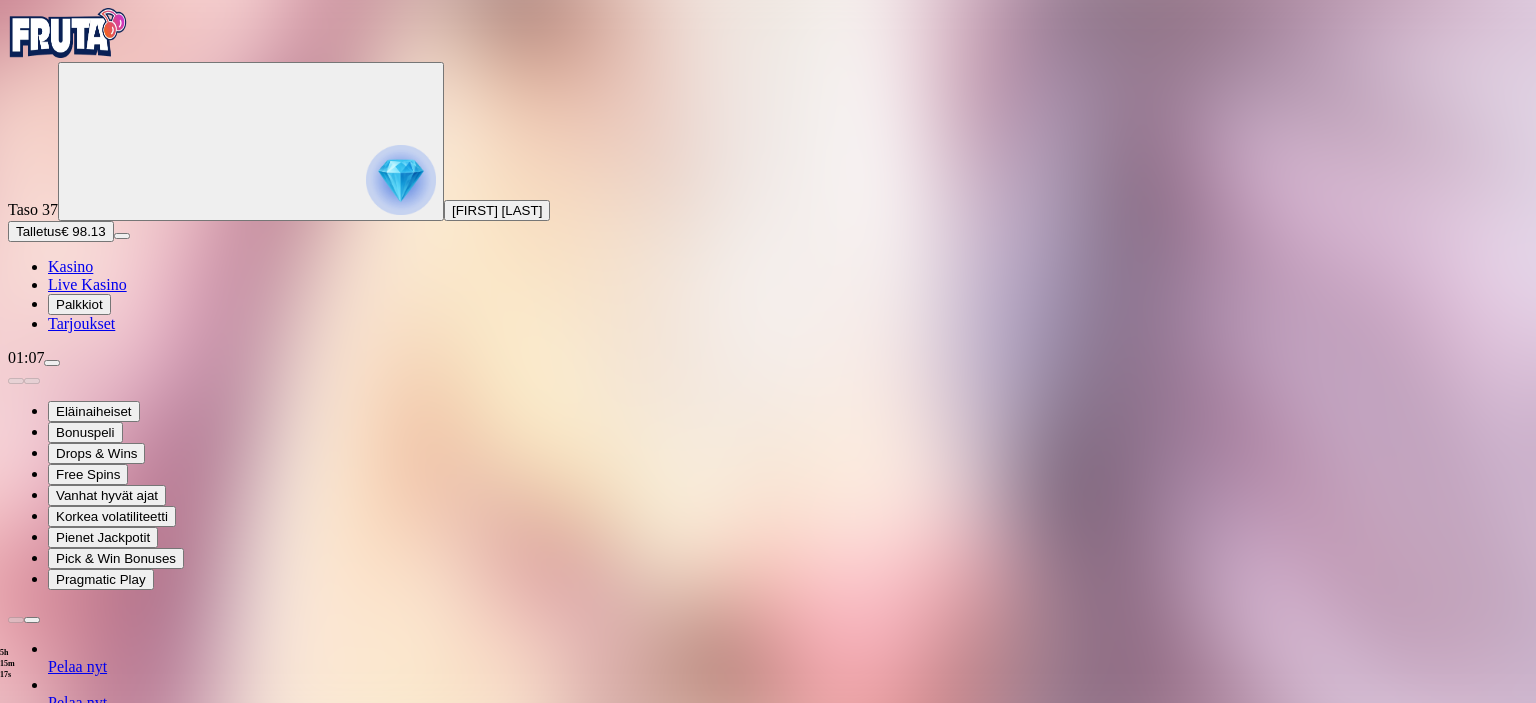 click on "Talletus" at bounding box center (38, 231) 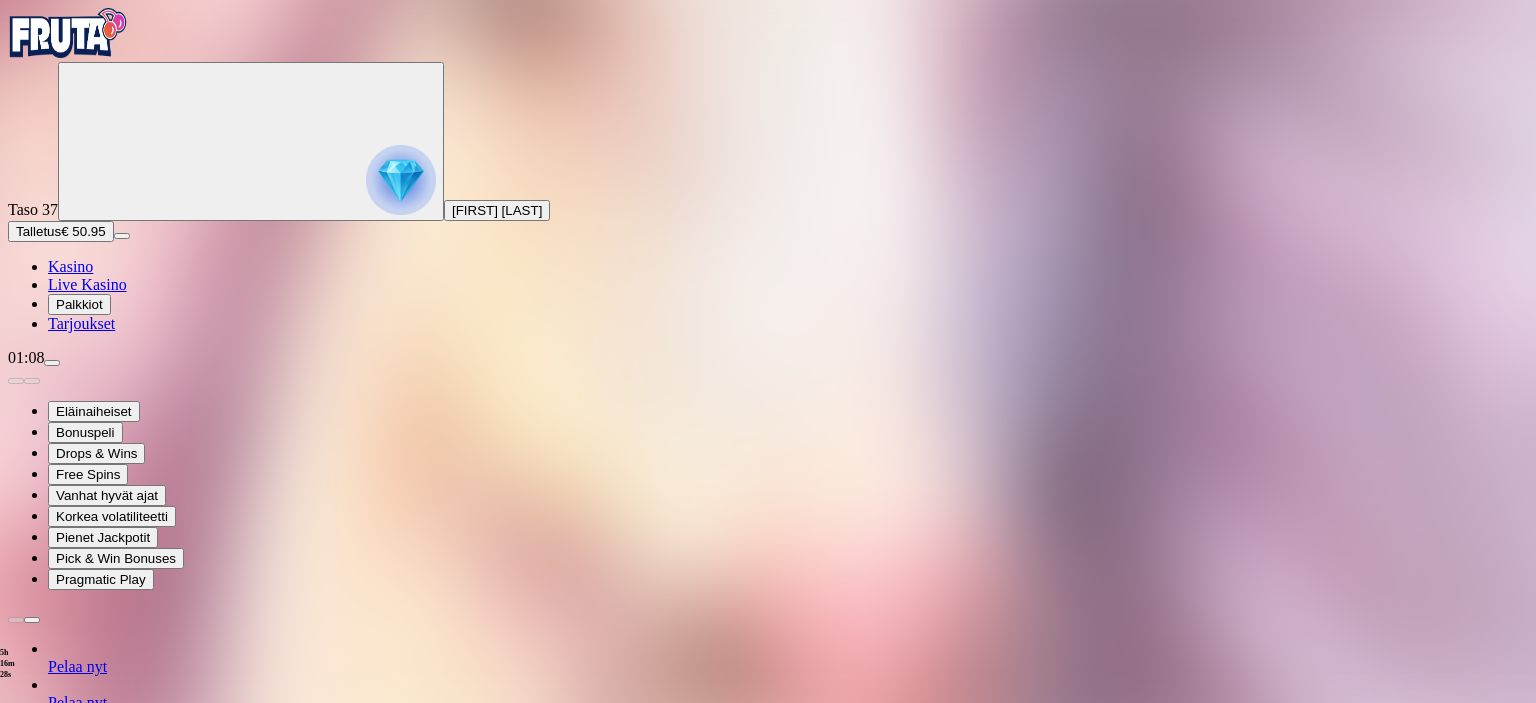 click at bounding box center [768, 1349] 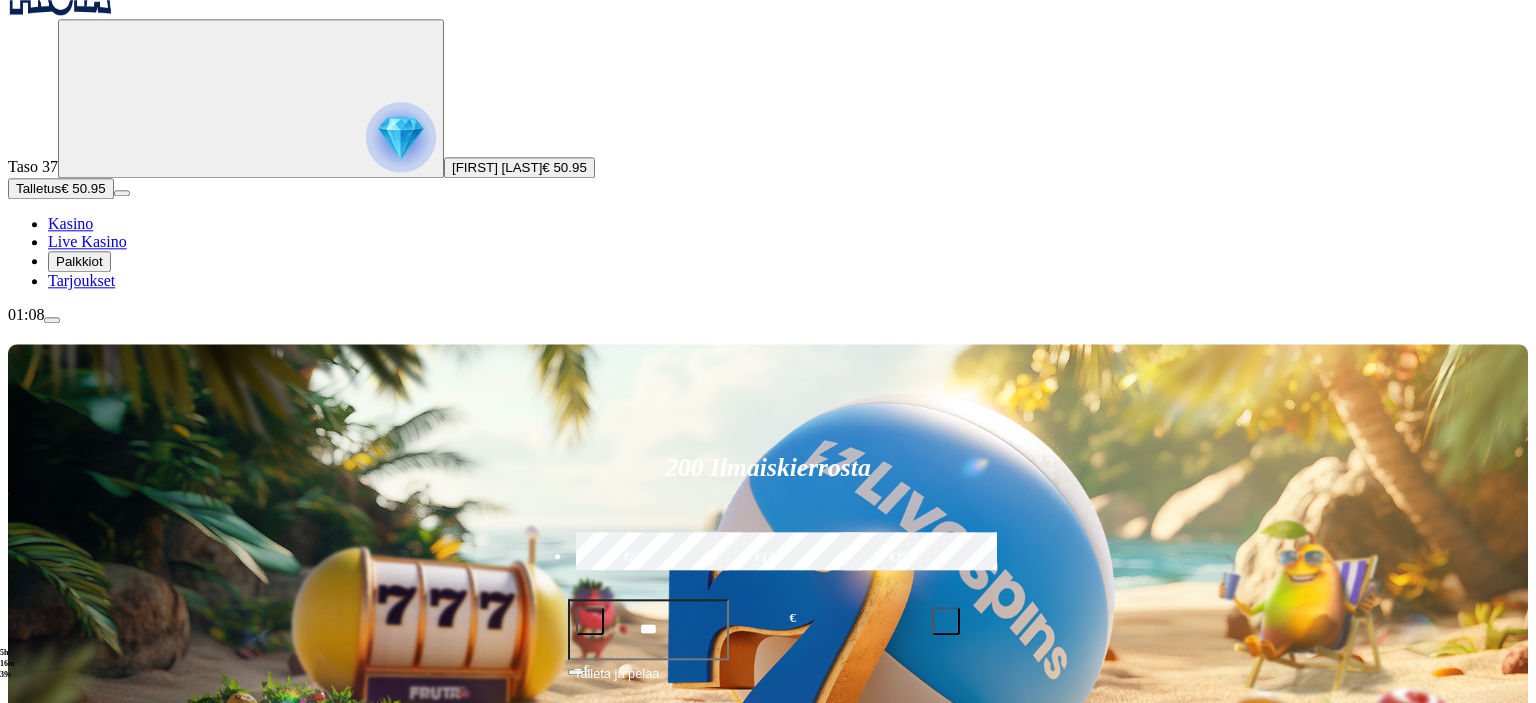 scroll, scrollTop: 211, scrollLeft: 0, axis: vertical 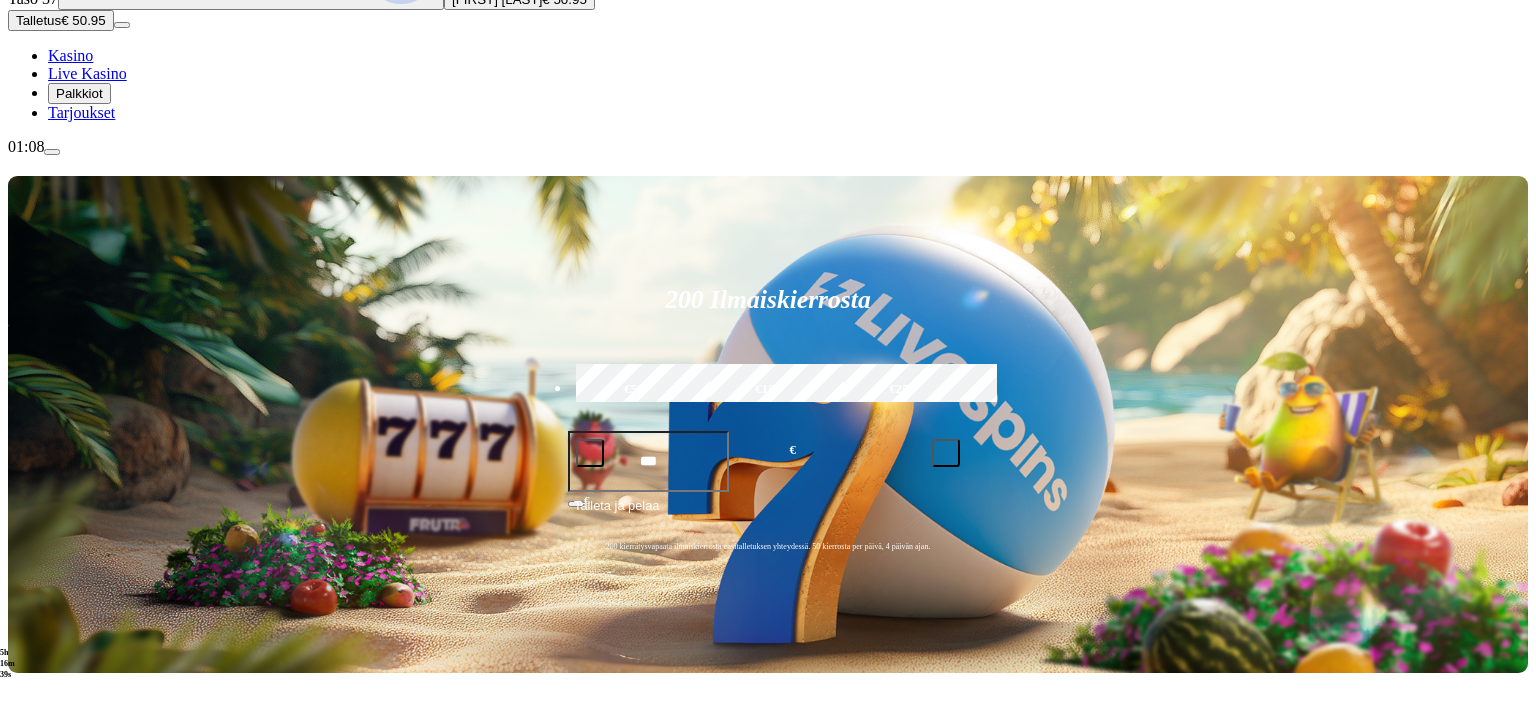 click at bounding box center [32, 944] 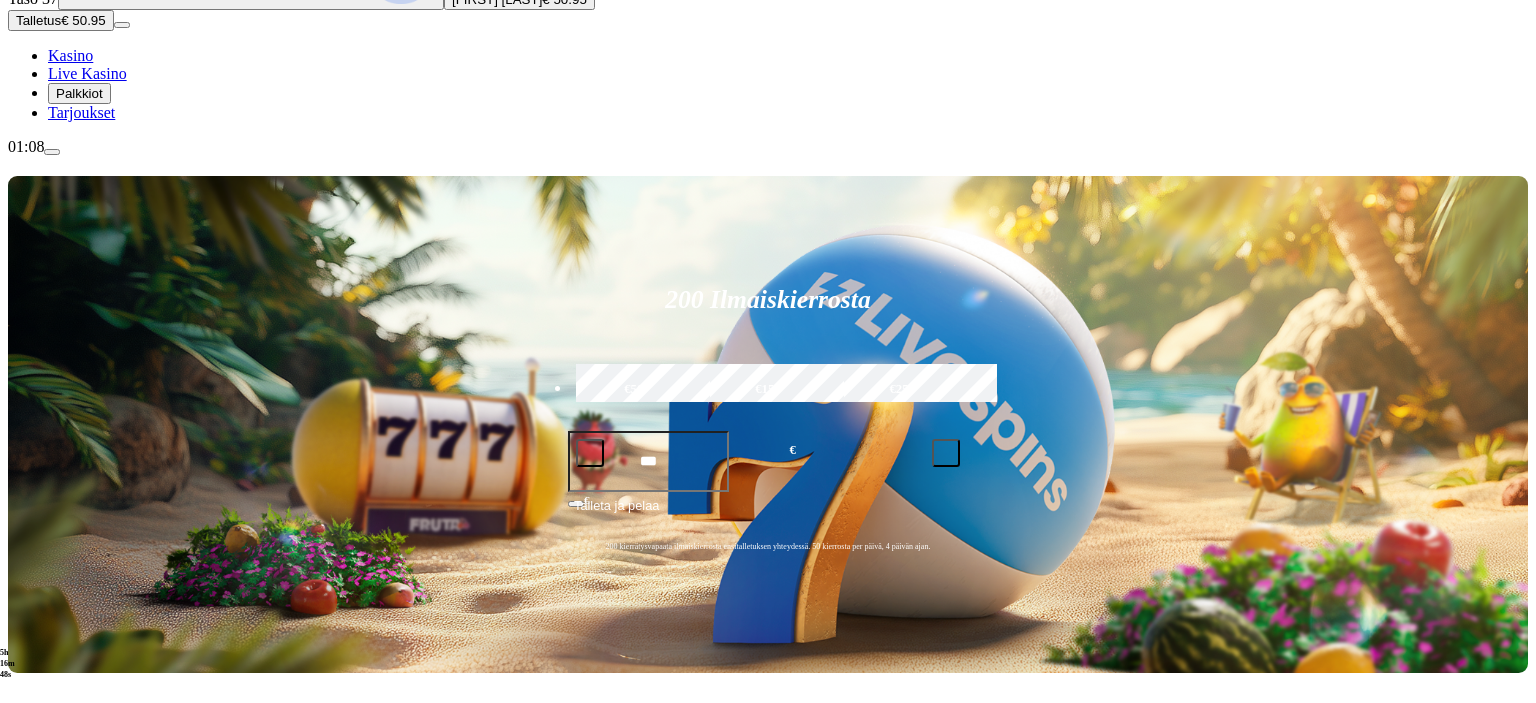 click at bounding box center (16, 944) 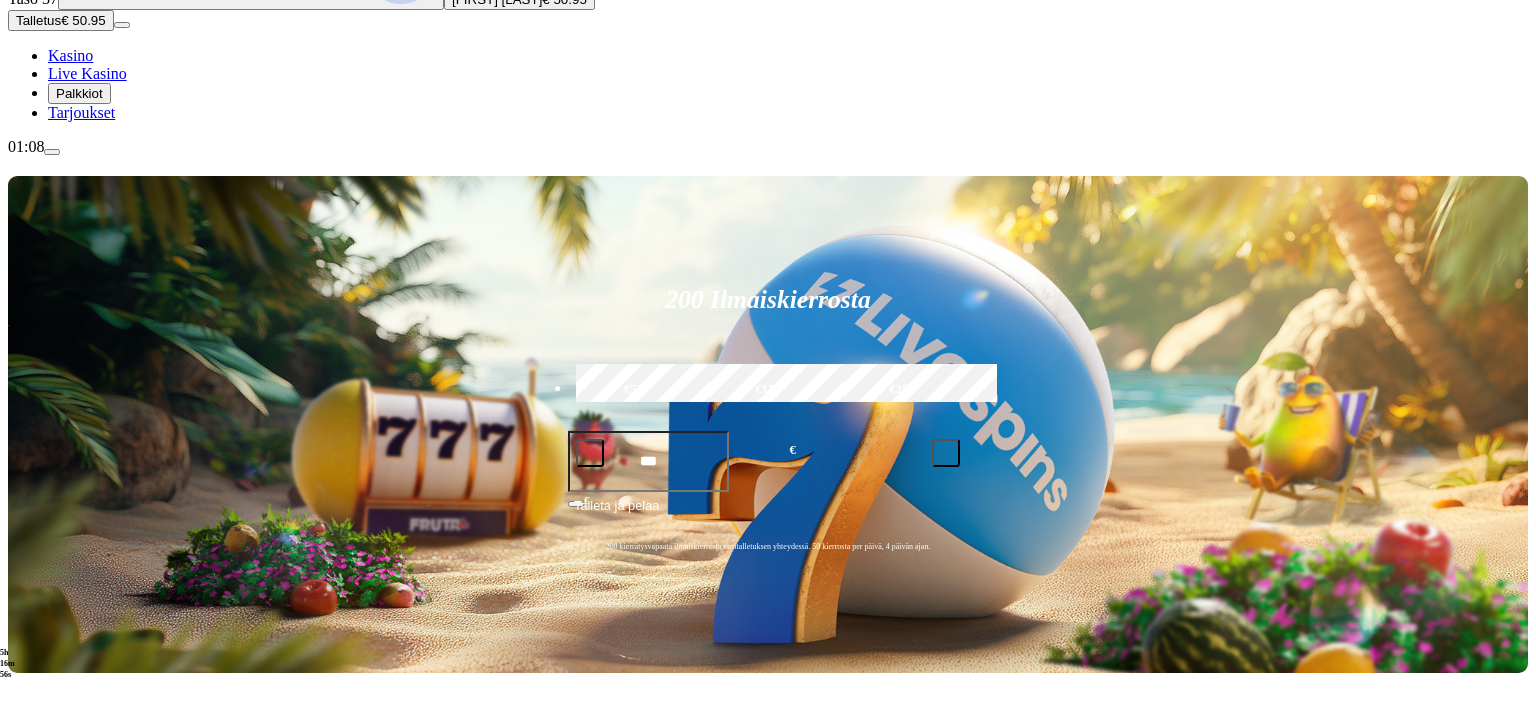 scroll, scrollTop: 316, scrollLeft: 0, axis: vertical 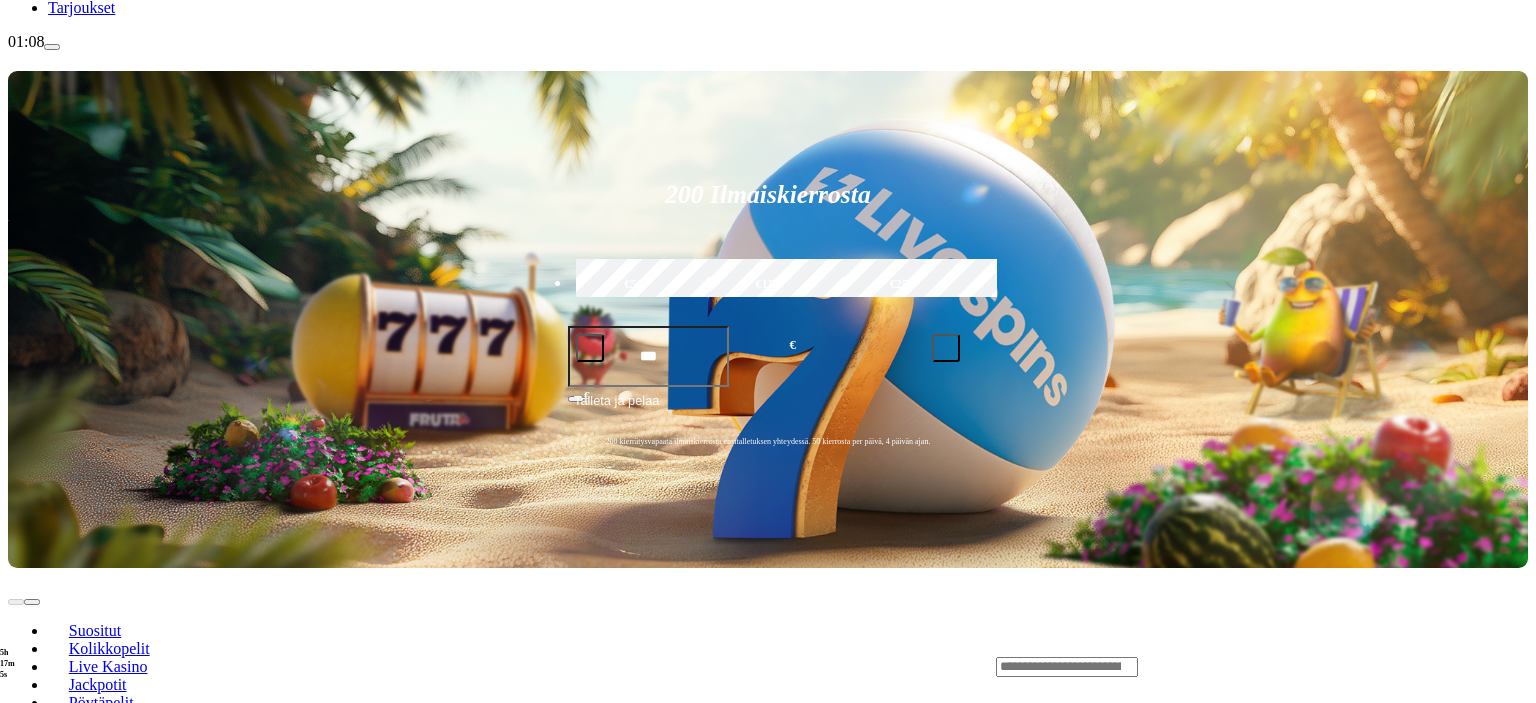 click at bounding box center (32, 839) 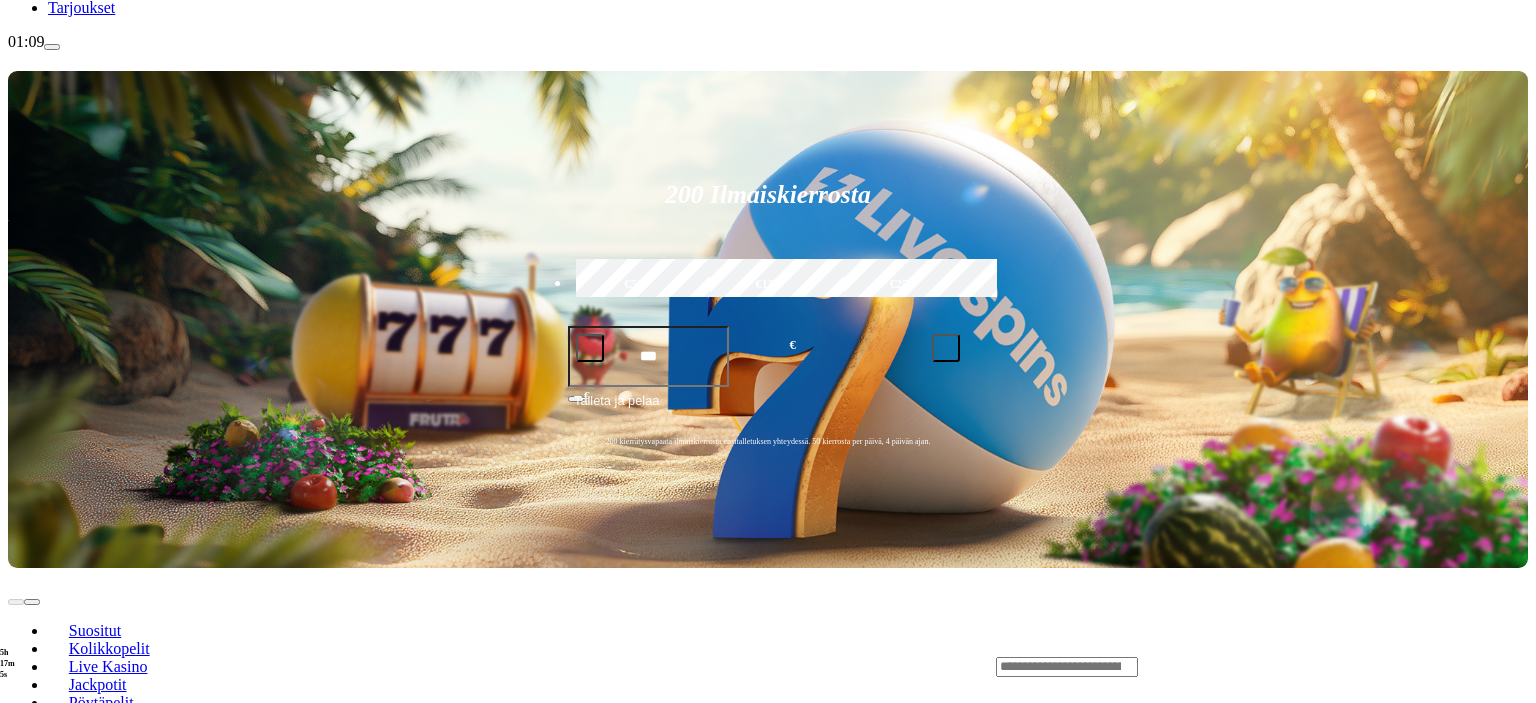 click on "Pelaa nyt Book of Dead Pelaa nyt Temple Tumble Pelaa nyt John Hunter and the Book of Tut Pelaa nyt Mustang Gold Pelaa nyt Power of Thor Megaways Pelaa nyt Legend of Cleopatra Megaways Pelaa nyt Sugar Rush 1000 Pelaa nyt Rich Wilde and the Tome of Insanity Pelaa nyt Ze Zeus Pelaa nyt Kill Em All Pelaa nyt Henry The Ape" at bounding box center (-144, 1374) 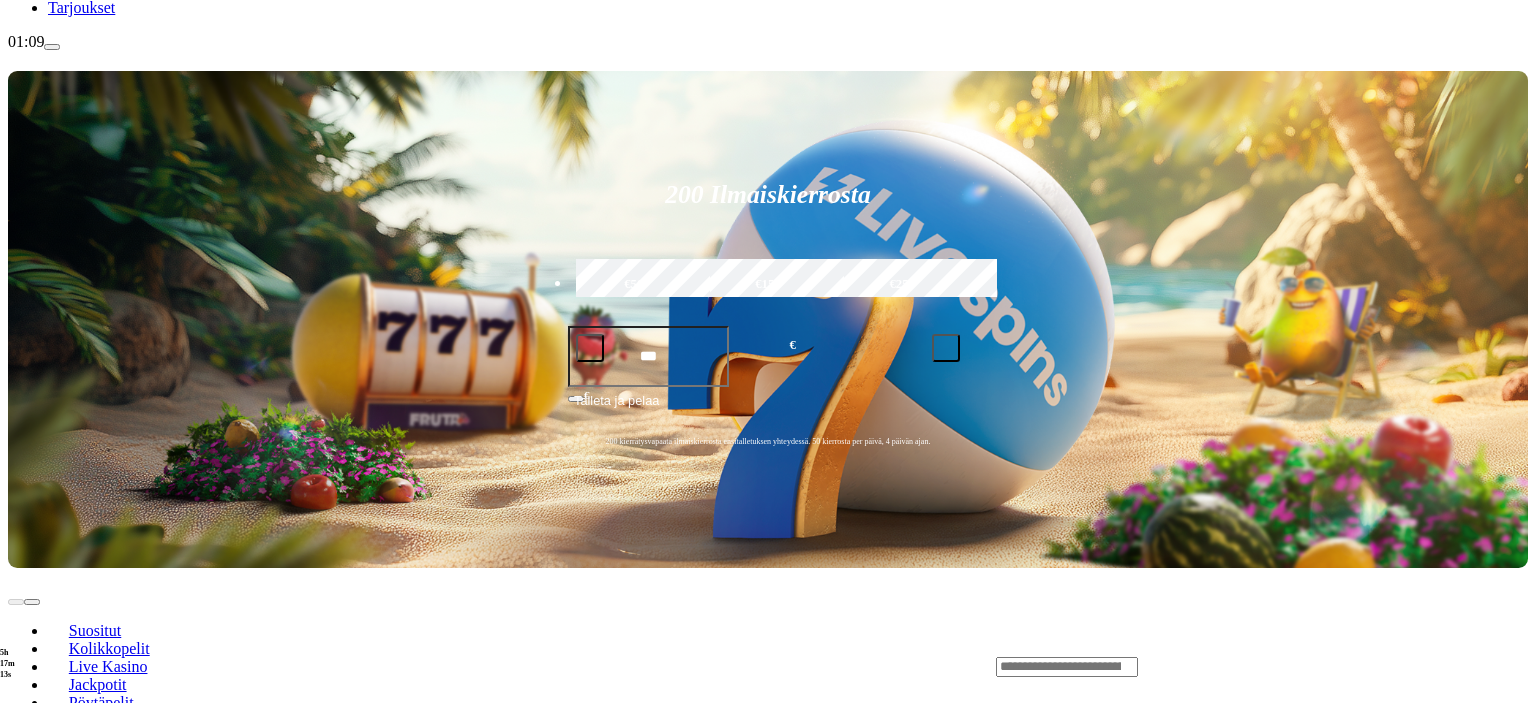 click at bounding box center [16, 839] 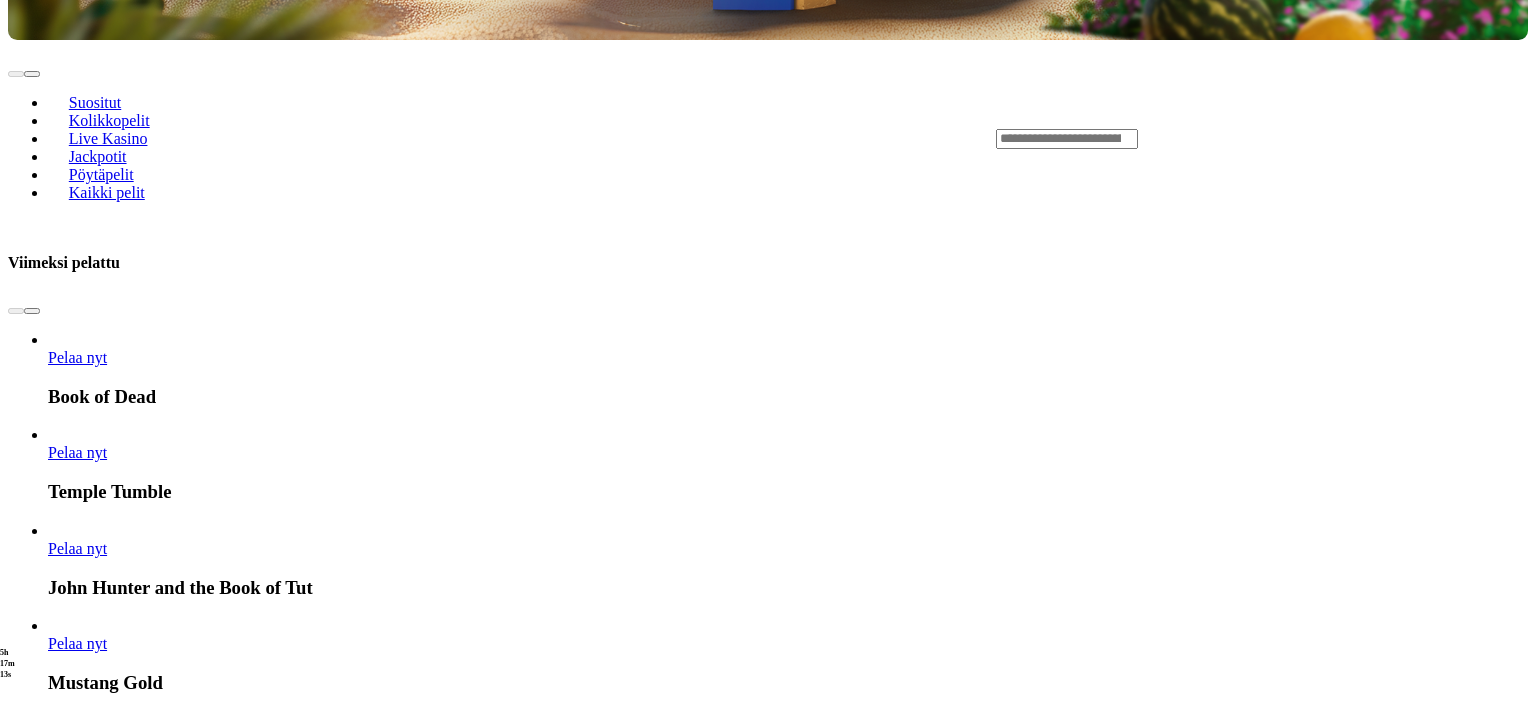 scroll, scrollTop: 422, scrollLeft: 0, axis: vertical 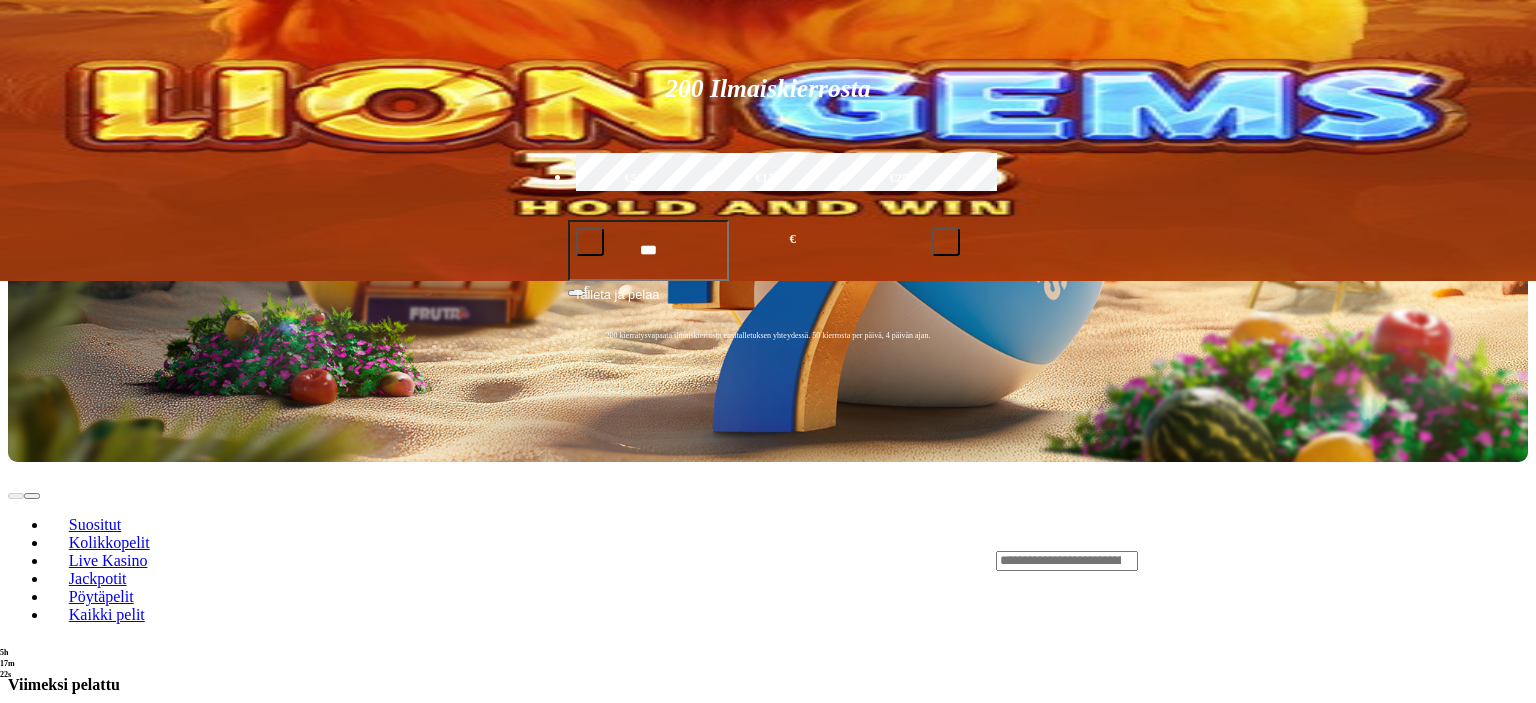 click at bounding box center [32, 733] 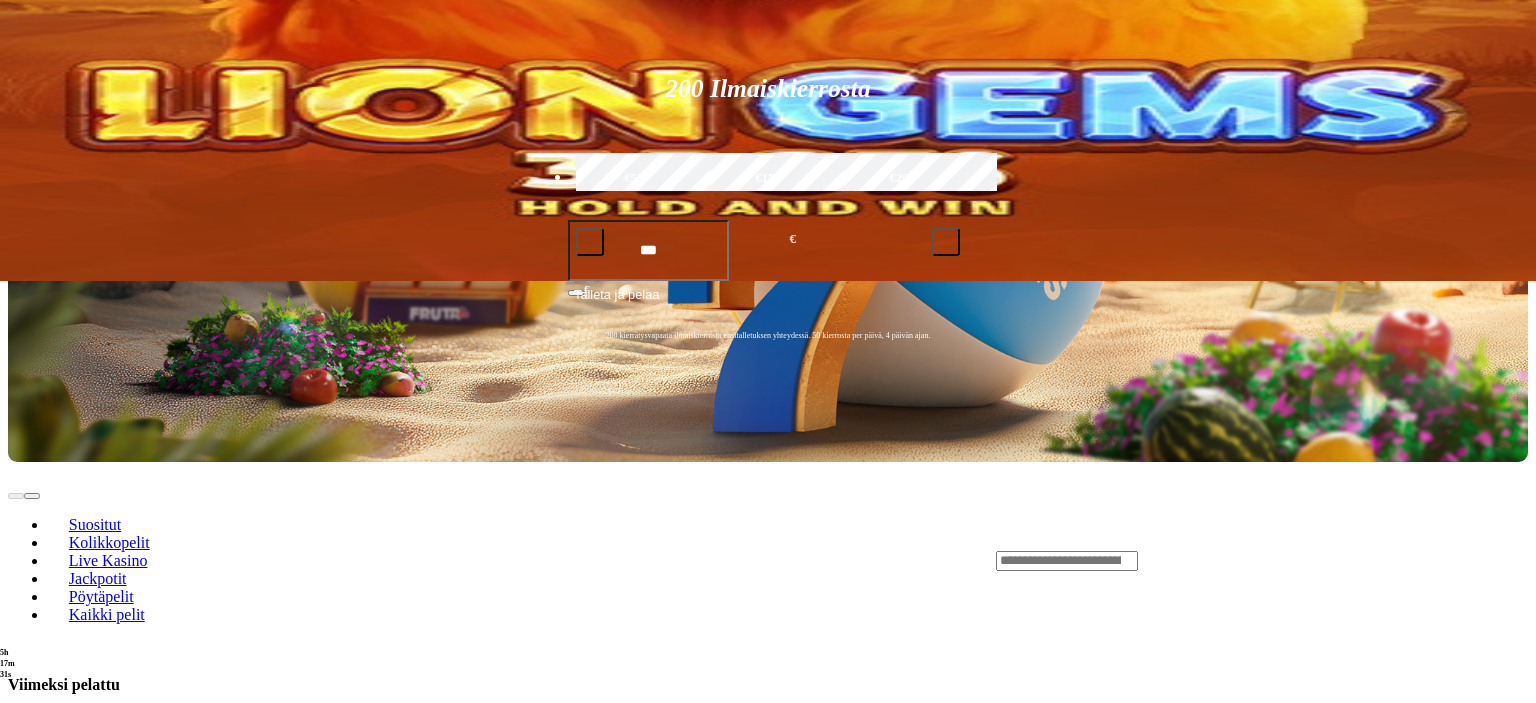 scroll, scrollTop: 0, scrollLeft: 0, axis: both 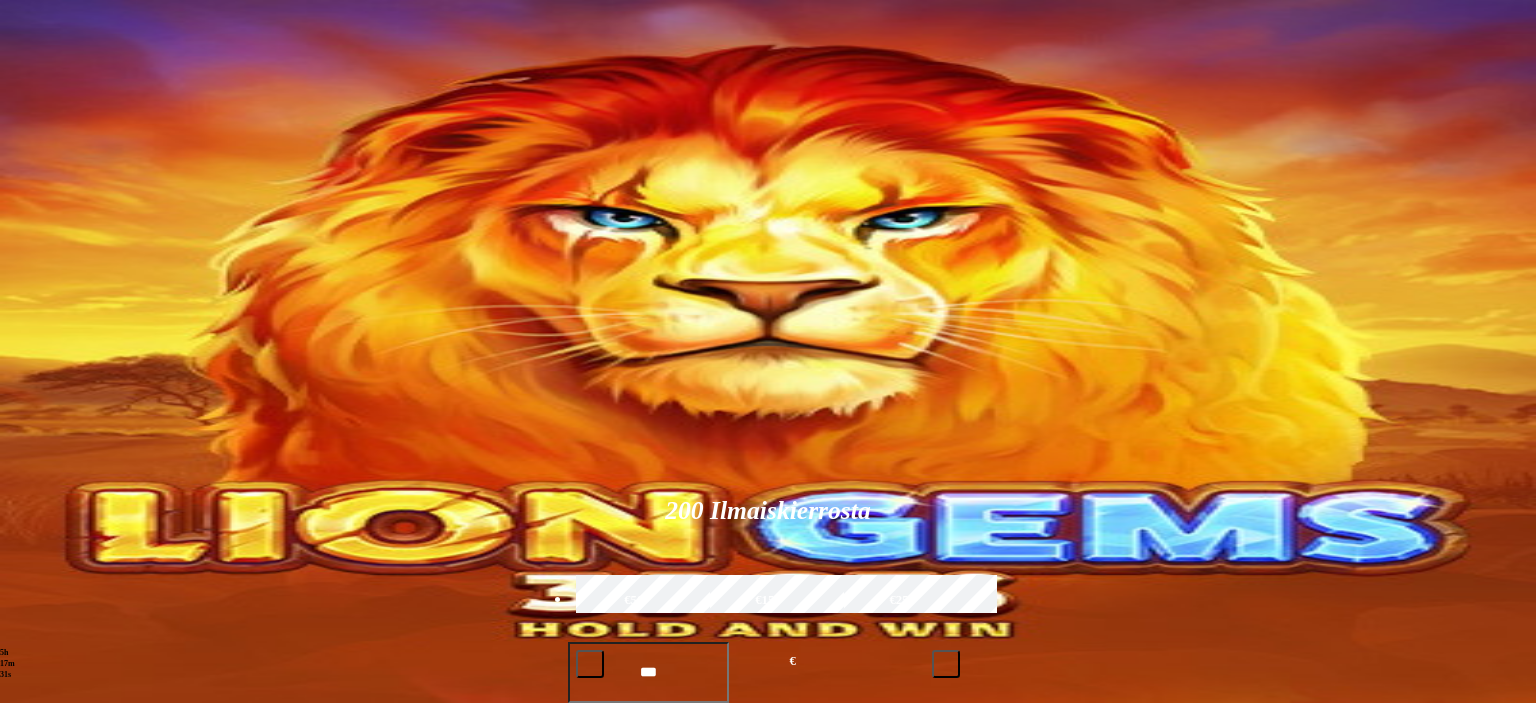 click on "Kolikkopelit" at bounding box center (109, 964) 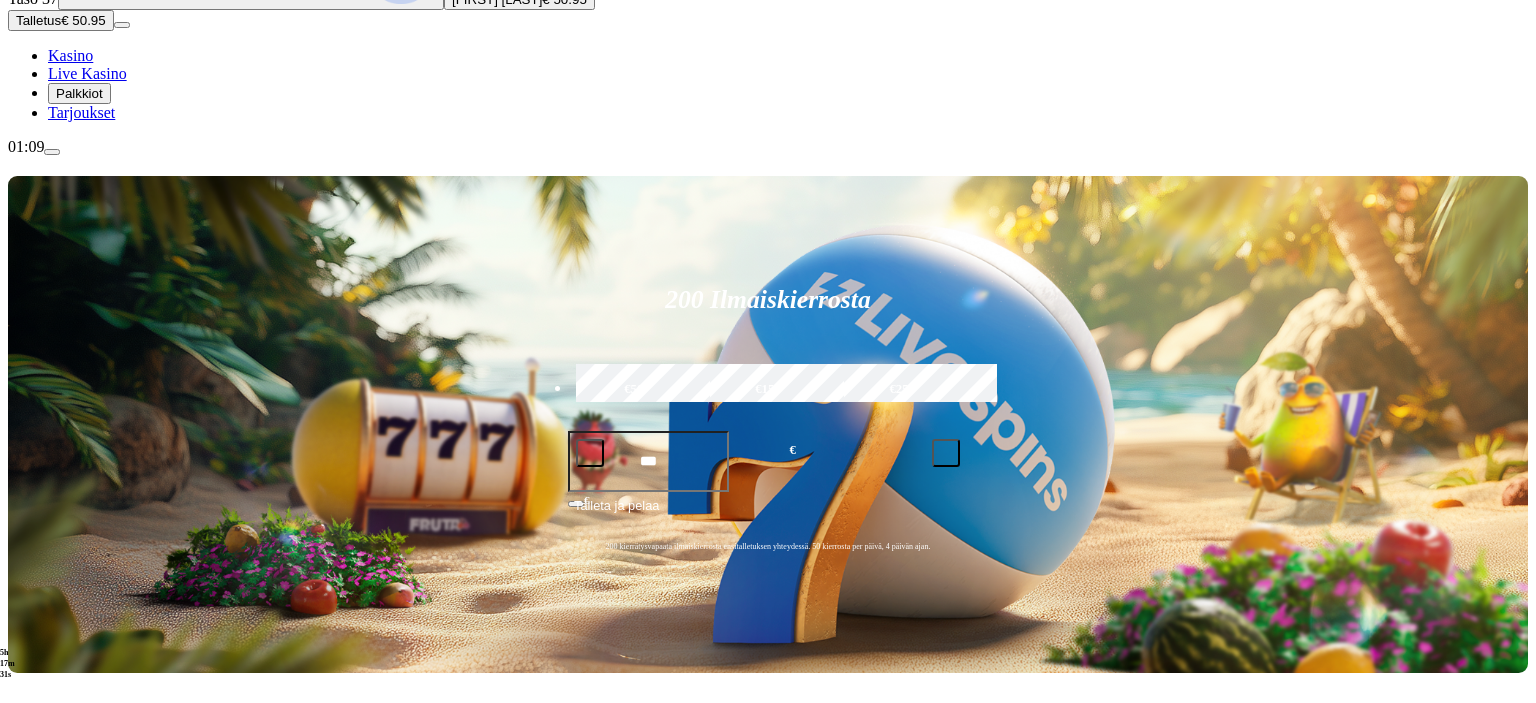 scroll, scrollTop: 528, scrollLeft: 0, axis: vertical 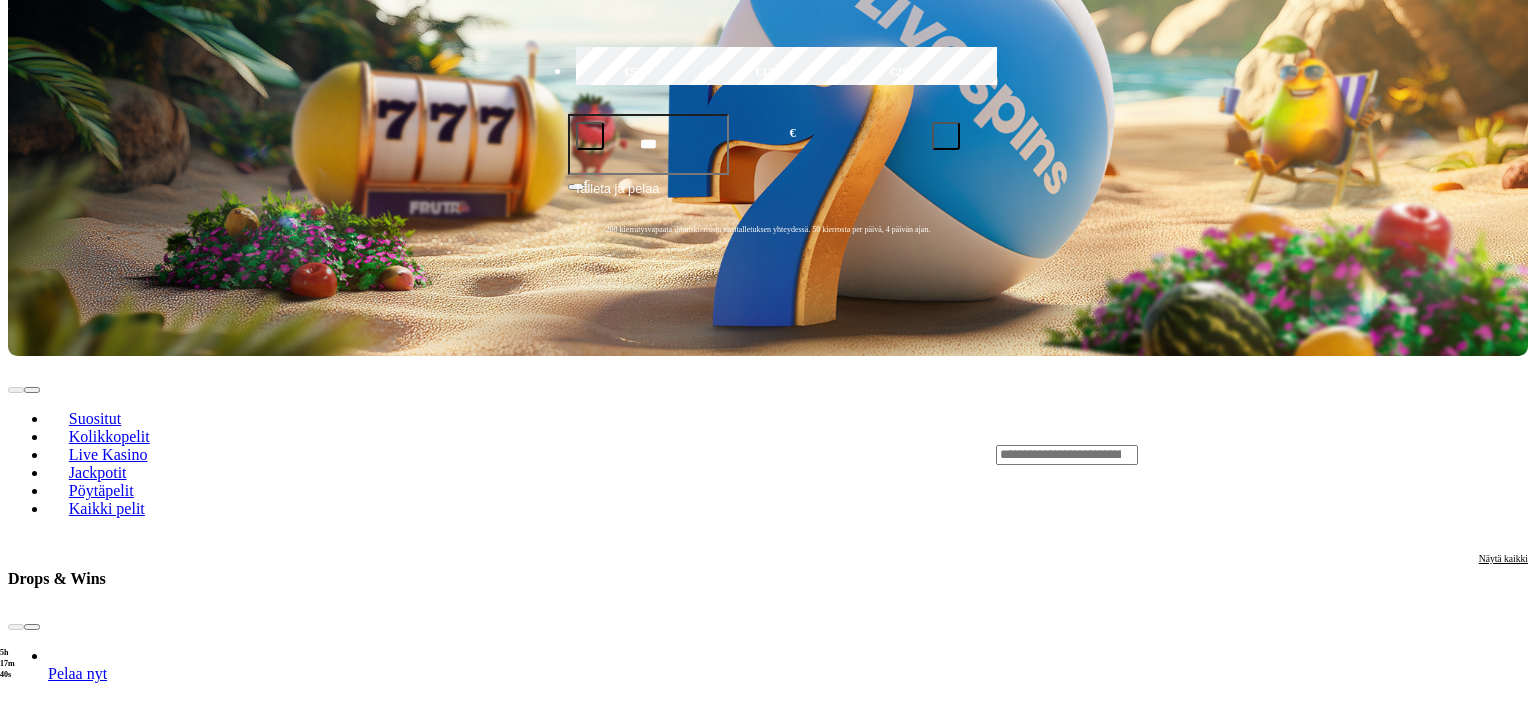 click on "Tarjoukset" at bounding box center (81, -205) 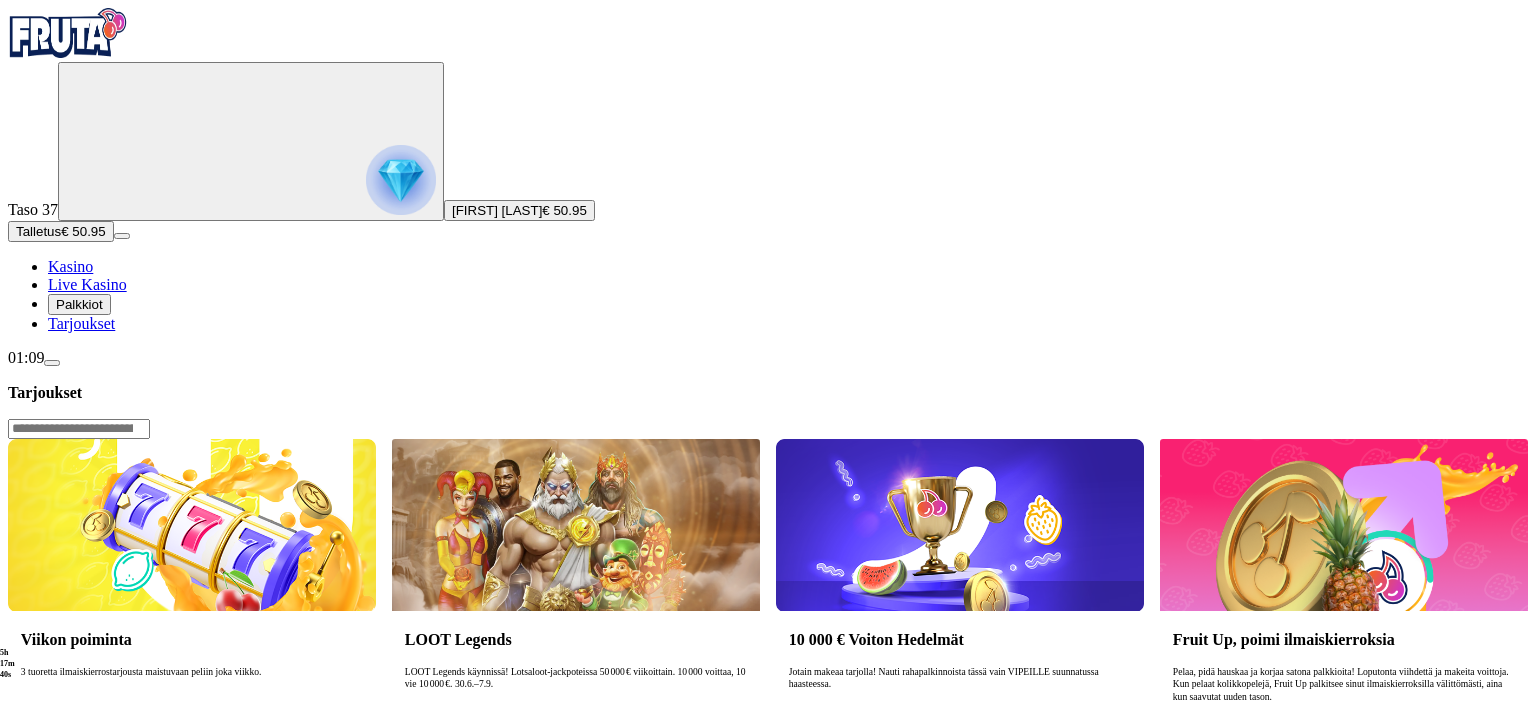 scroll, scrollTop: 105, scrollLeft: 0, axis: vertical 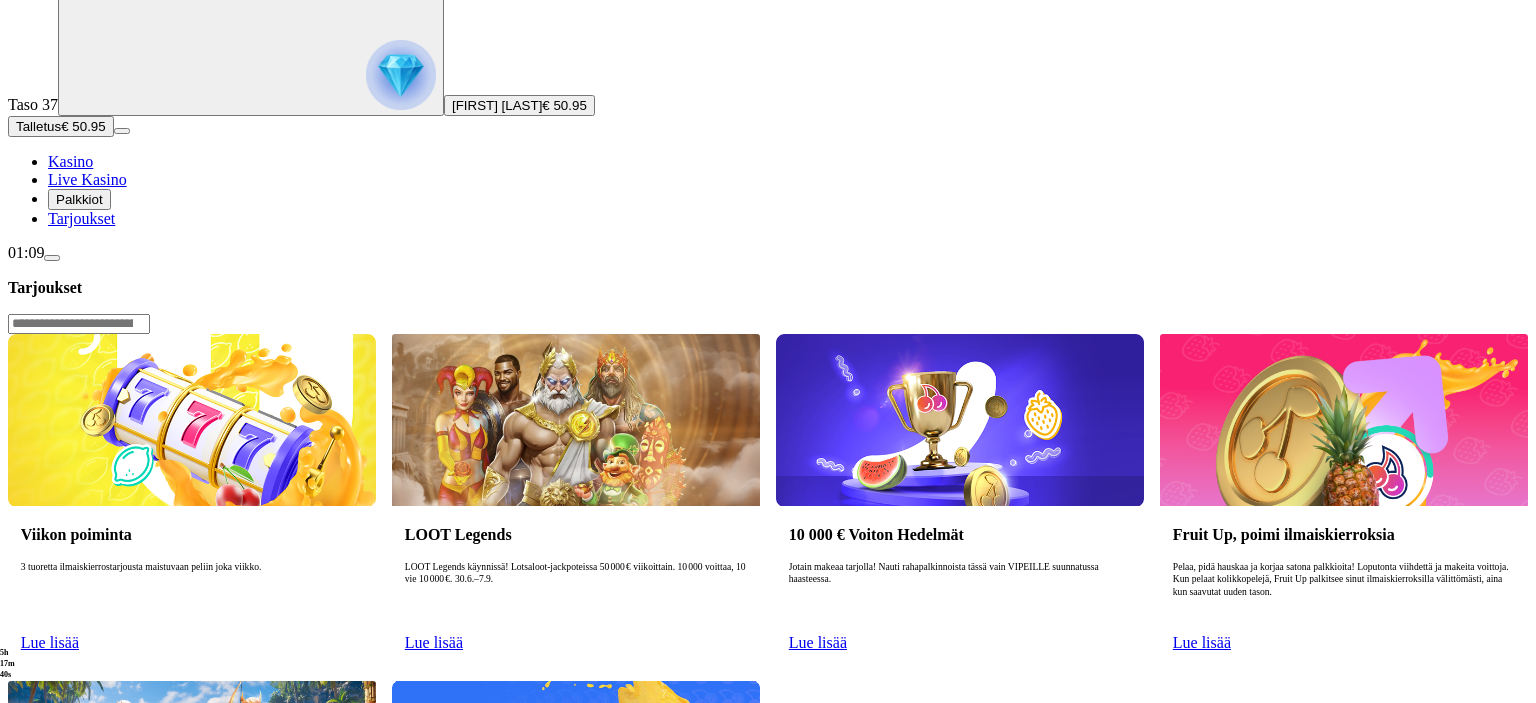 click on "Lue lisää" at bounding box center [50, 989] 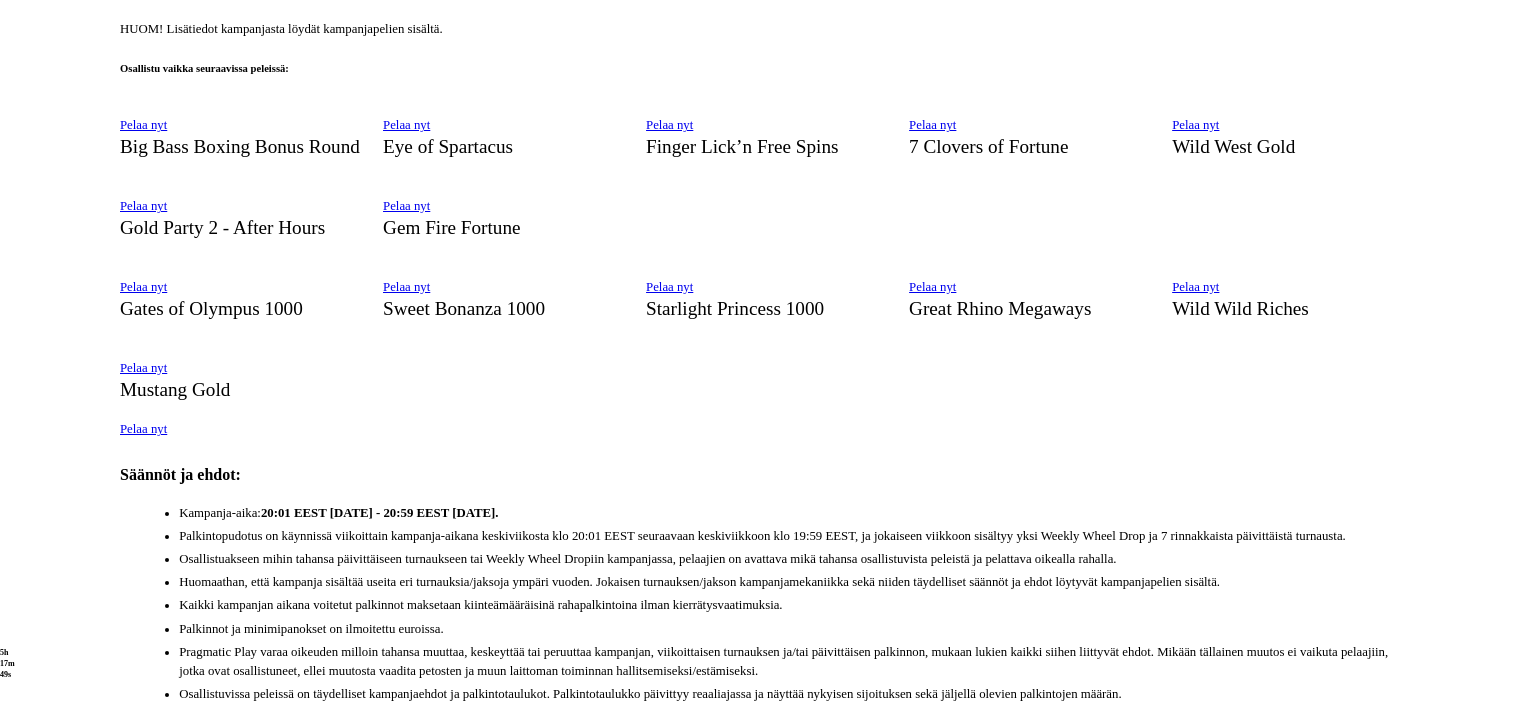 scroll, scrollTop: 1689, scrollLeft: 0, axis: vertical 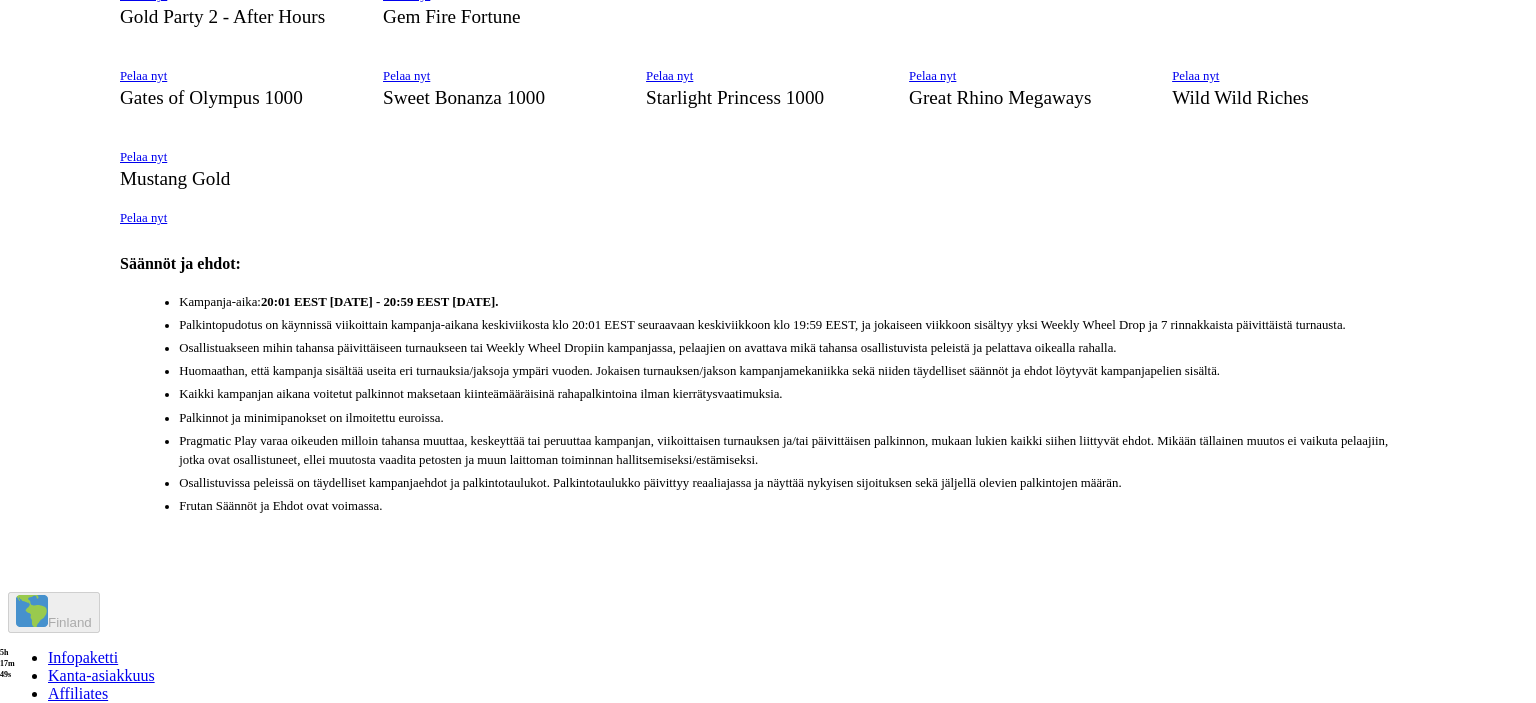 click on "Pelaa nyt" at bounding box center [143, 218] 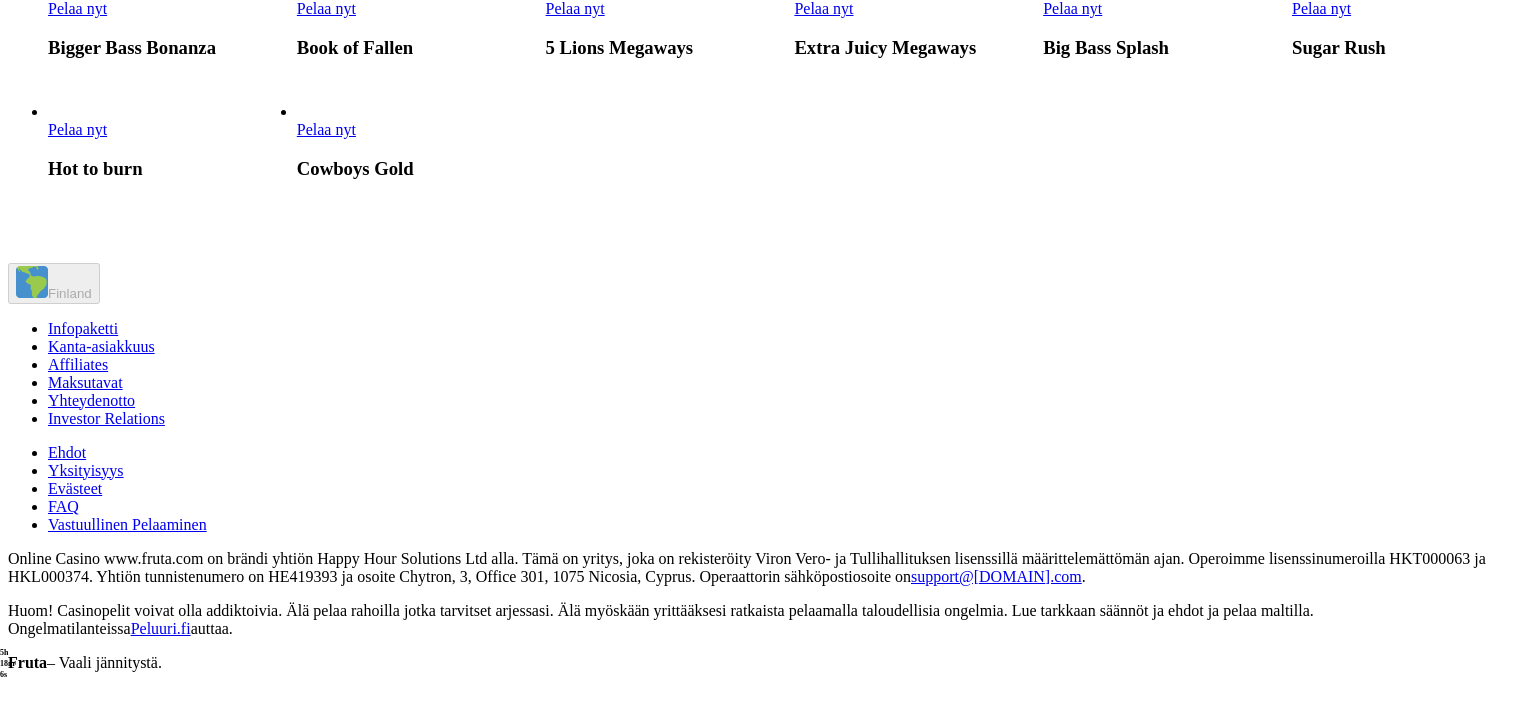 scroll, scrollTop: 1689, scrollLeft: 0, axis: vertical 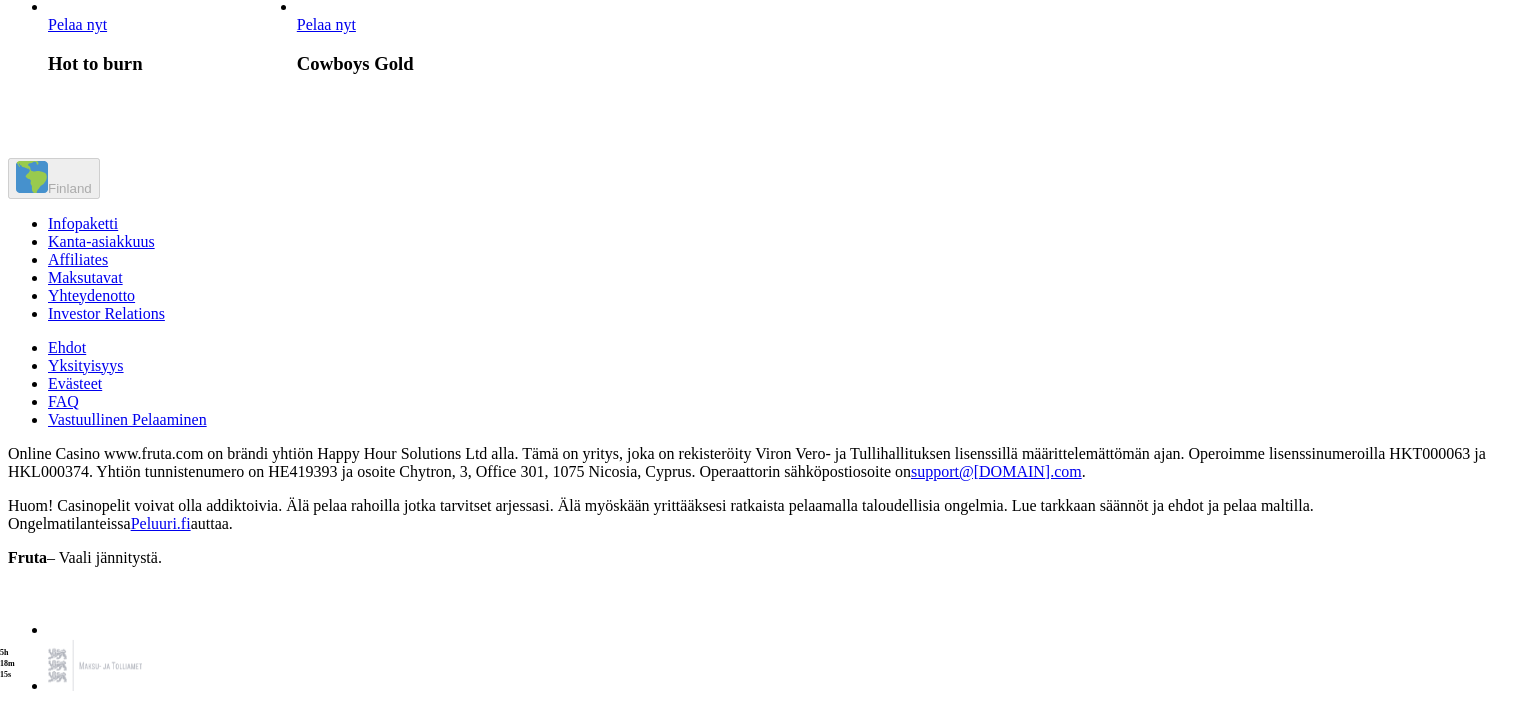 click on "Pelaa nyt" at bounding box center (575, -383) 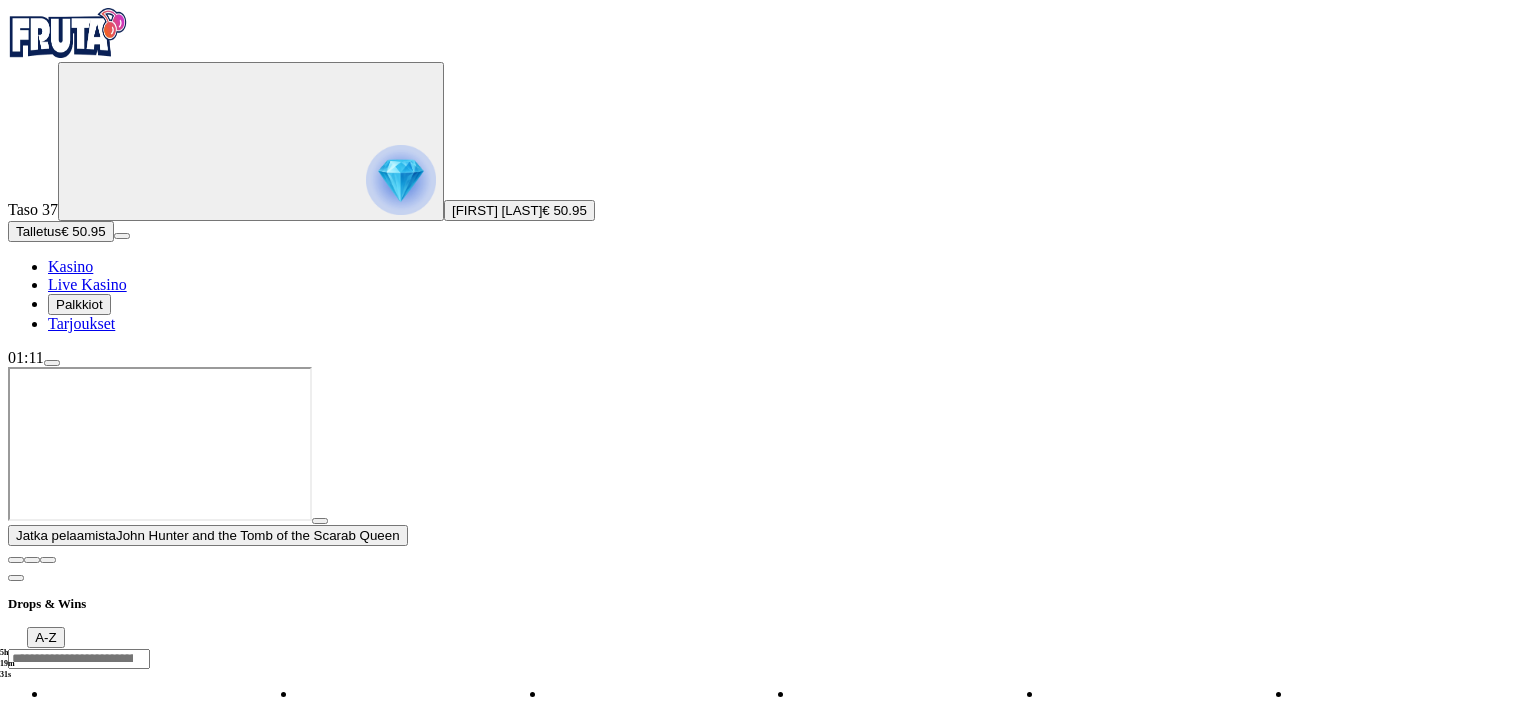 click at bounding box center [320, 521] 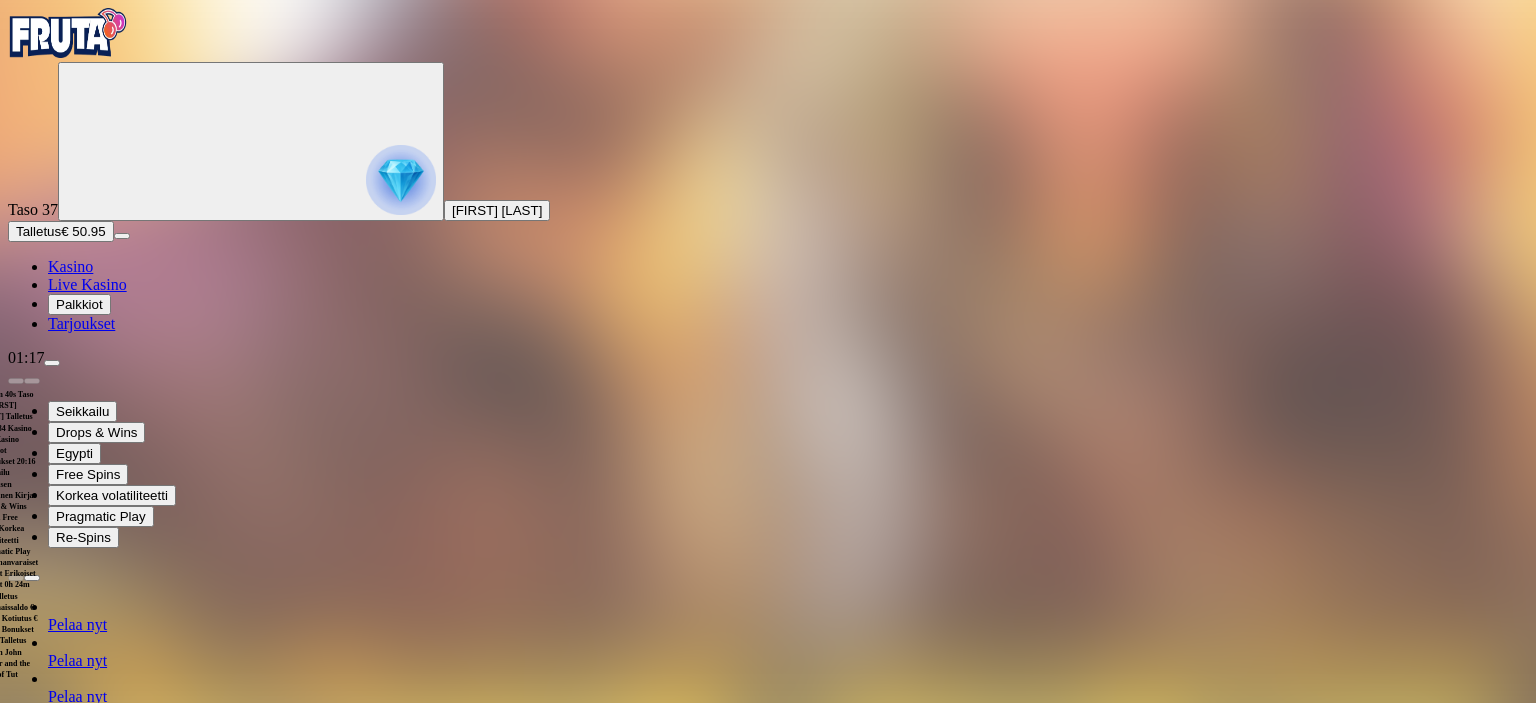 click at bounding box center (768, 1164) 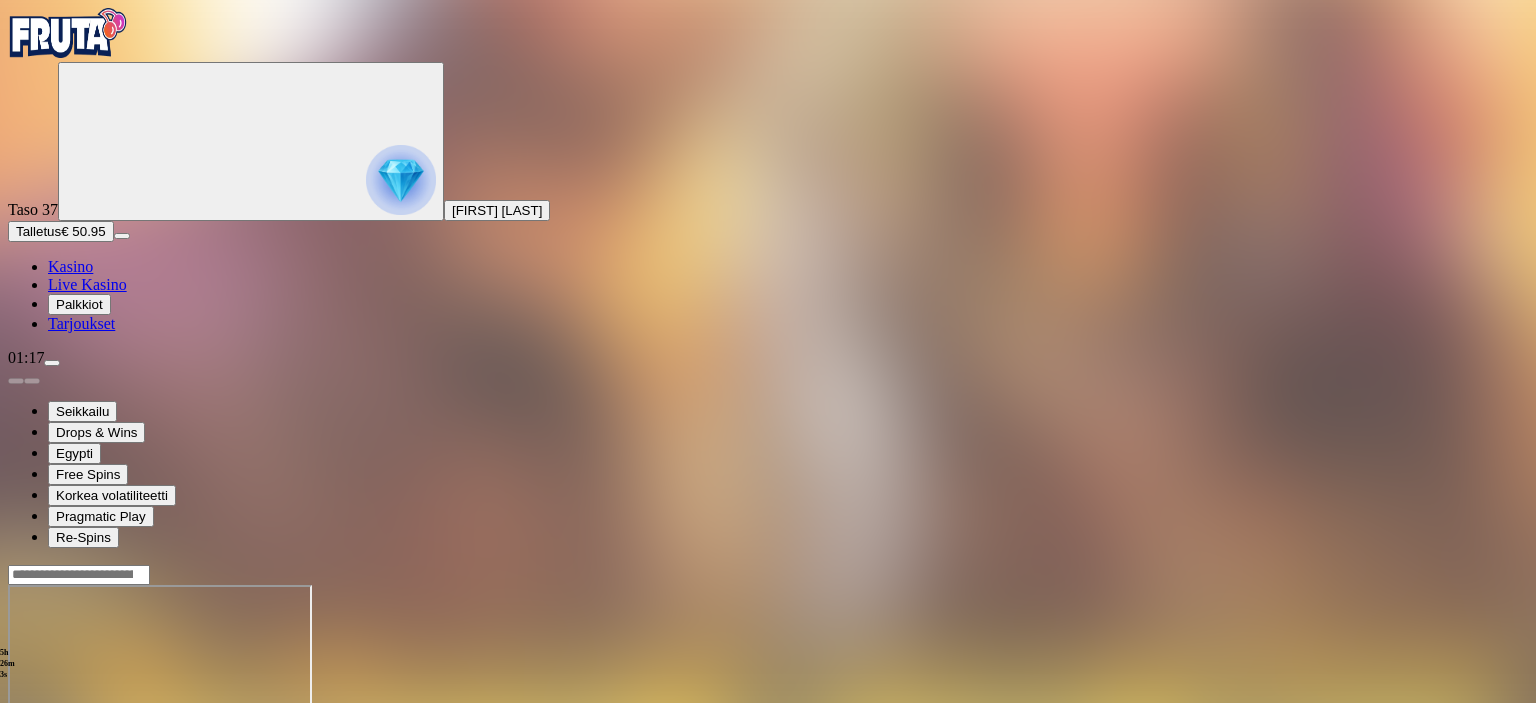 click at bounding box center [16, 757] 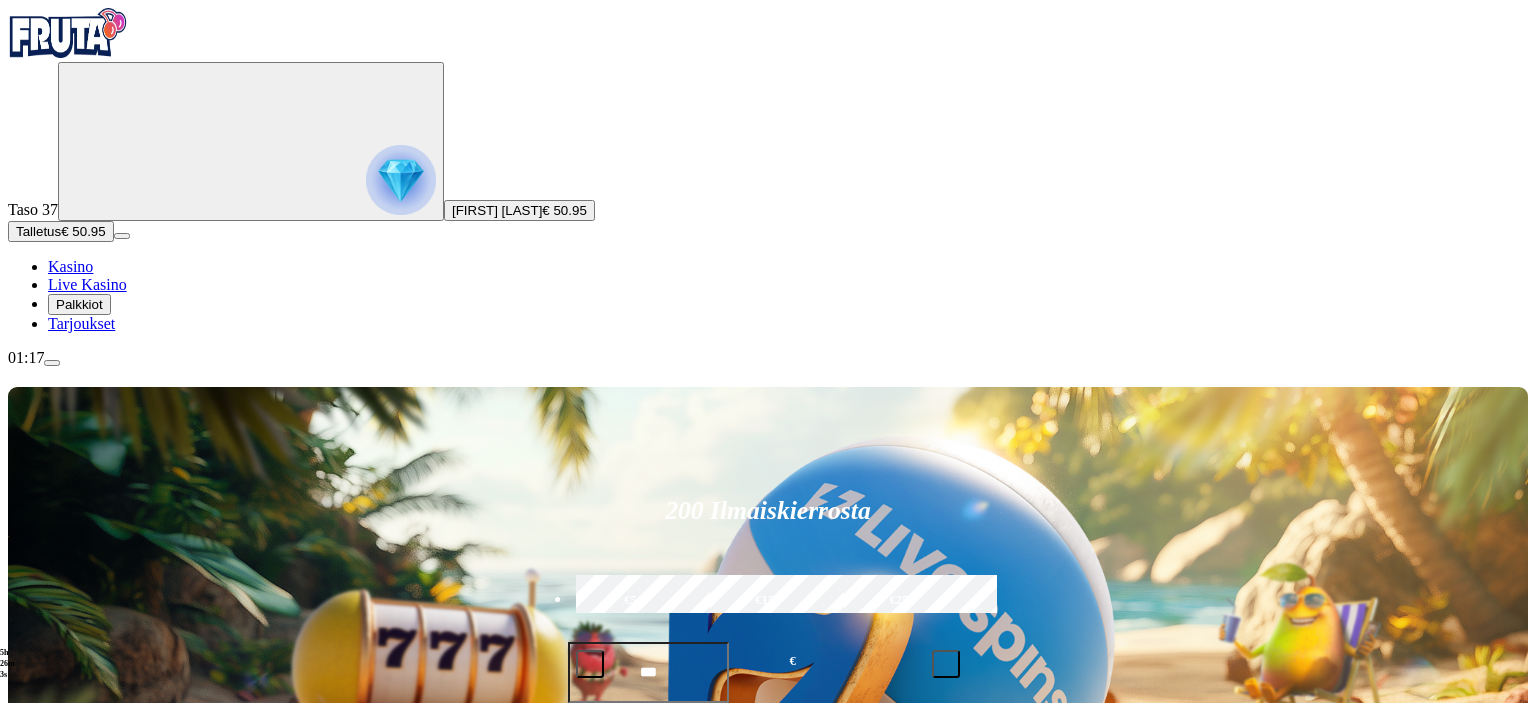 click on "200 Ilmaiskierrosta €50 €150 €250 *** € € Talleta ja pelaa 200 kierrätysvapaata ilmaiskierrosta ensitalletuksen yhteydessä. 50 kierrosta per päivä, 4 päivän ajan. Suositut Kolikkopelit Live Kasino Jackpotit Pöytäpelit Kaikki pelit Viimeksi pelattu Pelaa nyt Book of Dead Pelaa nyt Temple Tumble Pelaa nyt John Hunter and the Book of Tut Pelaa nyt Mustang Gold Pelaa nyt John Hunter and the Tomb of the Scarab Queen Pelaa nyt Power of Thor Megaways Pelaa nyt Legend of Cleopatra Megaways Pelaa nyt Sugar Rush 1000 Pelaa nyt Rich Wilde and the Tome of Insanity Pelaa nyt Ze Zeus Pelaa nyt Kill Em All Suosituinta alueellasi Näytä kaikki Pelaa nyt Gates of High Roller Pelaa nyt Cherry Pop Deluxe Pelaa nyt Brute Force Pelaa nyt Fire In The Hole xBomb Pelaa nyt Book of Dead Pelaa nyt Le Bandit Pelaa nyt Gold Blitz Pelaa nyt Sweet Bonanza Pelaa nyt Energy Coins: Hold and Win Pelaa nyt Bill & Coin Dream Drop Pelaa nyt Moon Princess 100 Uusia pelejä Näytä kaikki Pelaa nyt Giga Match Gems Pelaa nyt FAQ" at bounding box center (768, 9403) 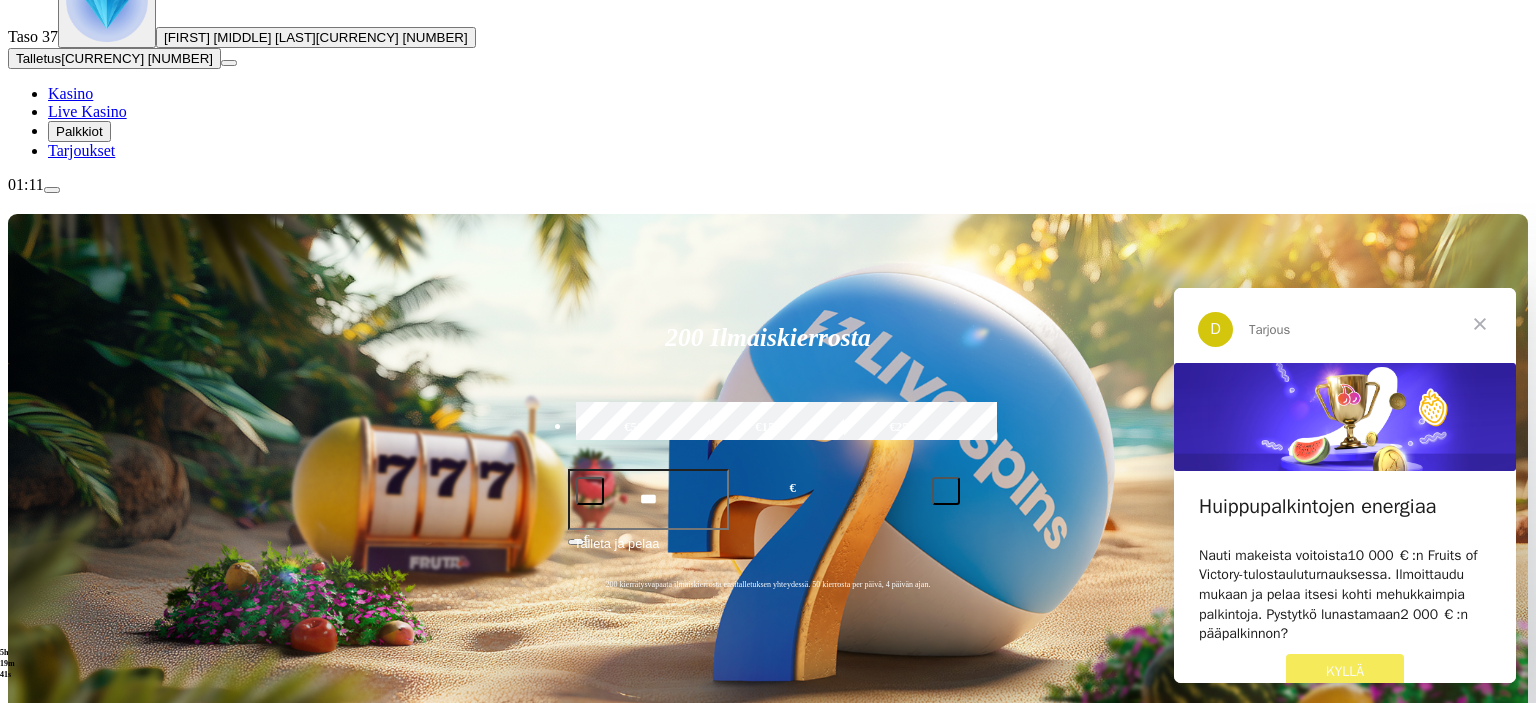 scroll, scrollTop: 0, scrollLeft: 0, axis: both 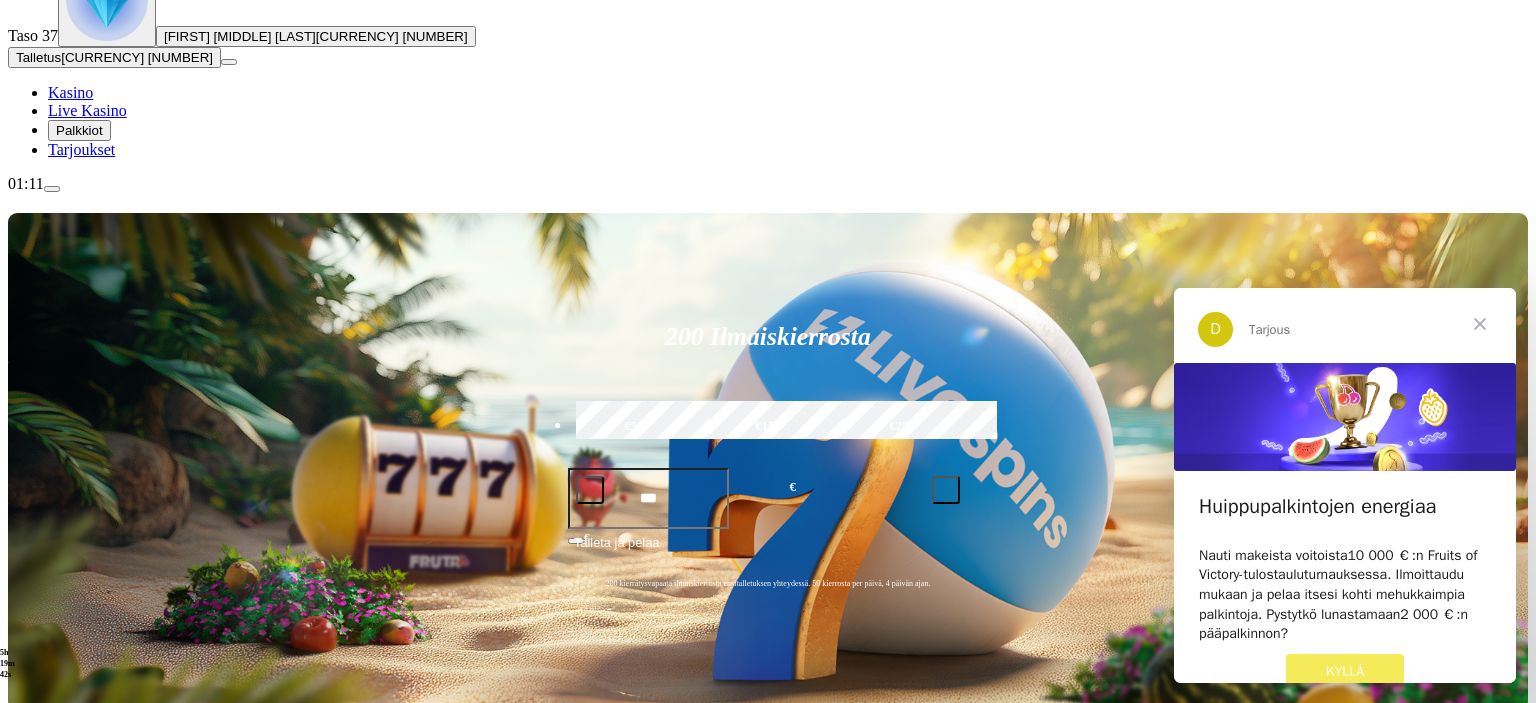 click on "KYLLÄ" at bounding box center (1345, 672) 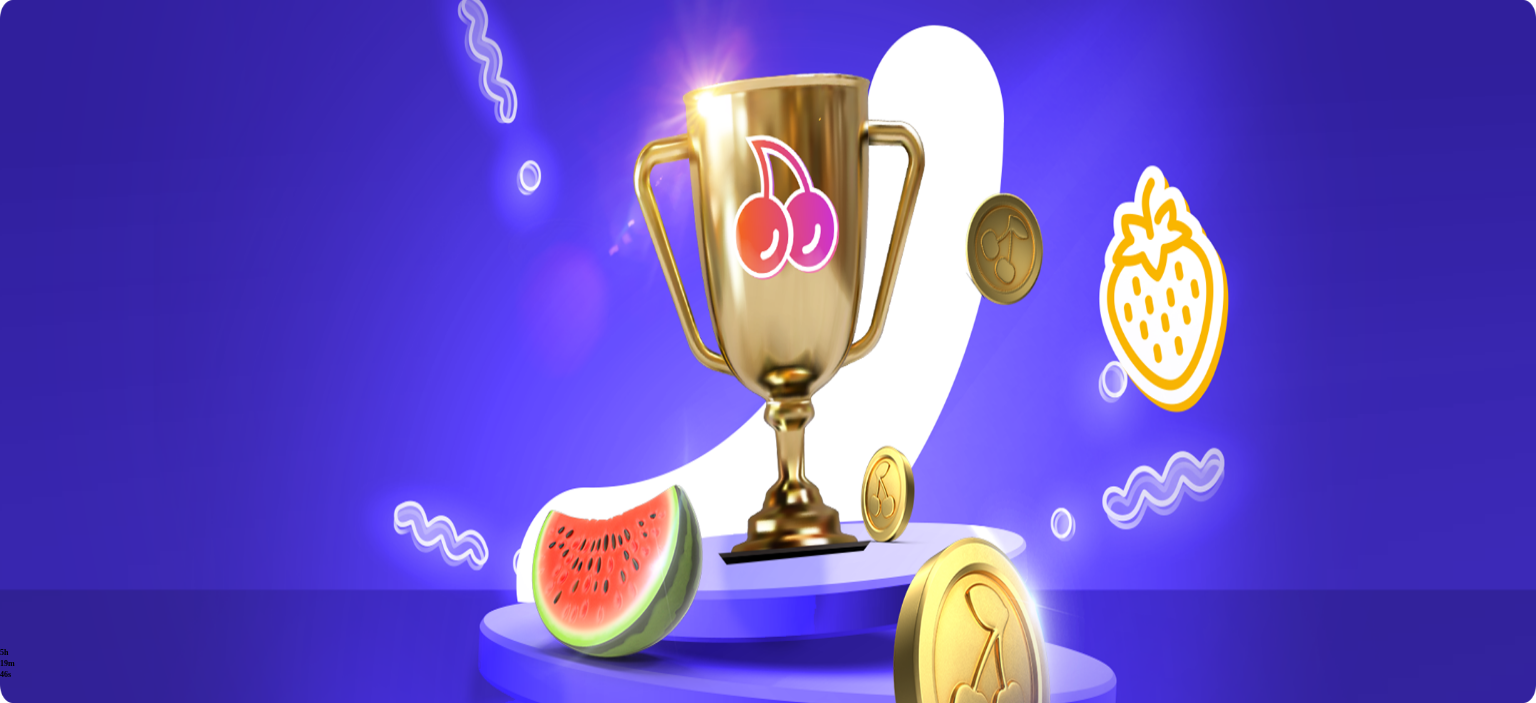 scroll, scrollTop: 0, scrollLeft: 0, axis: both 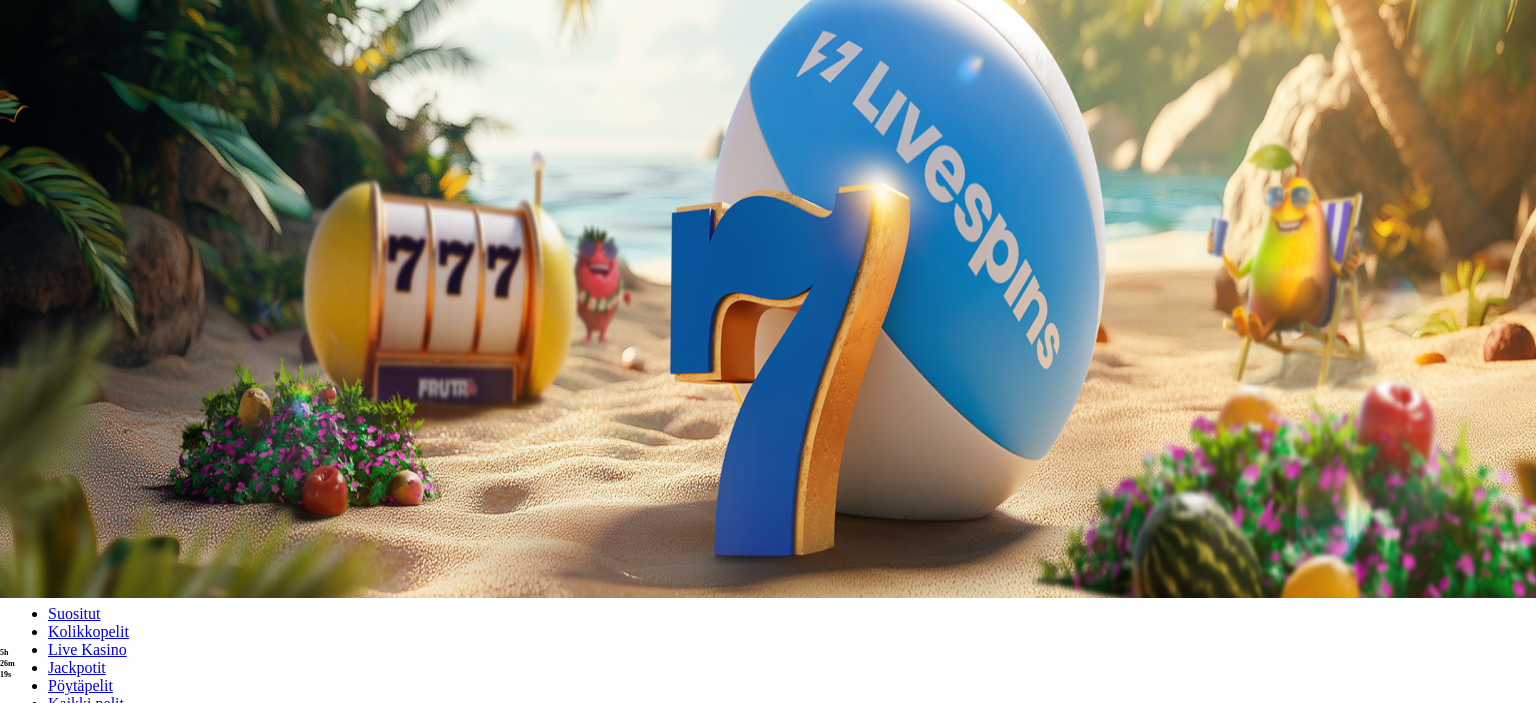 click on "Pelaa nyt" at bounding box center [77, 1251] 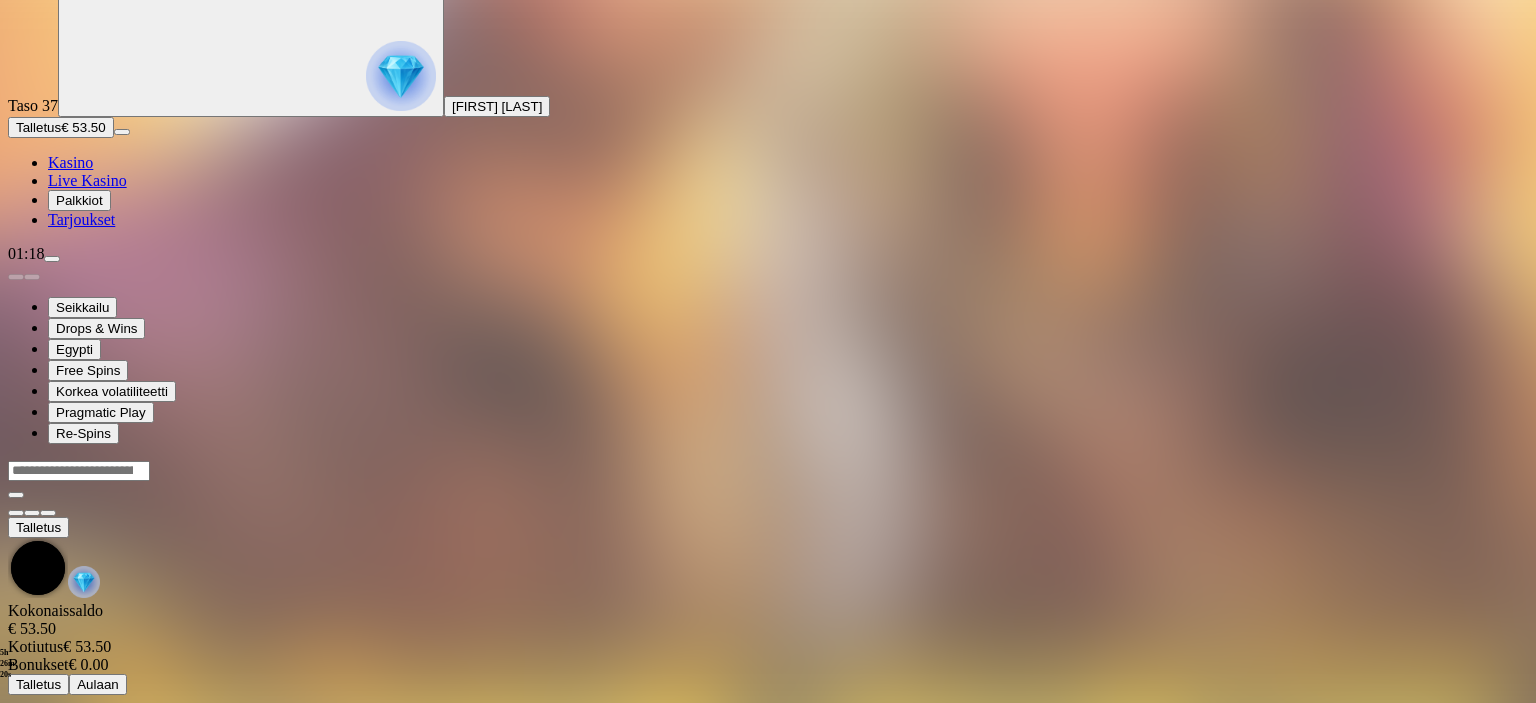 scroll, scrollTop: 0, scrollLeft: 0, axis: both 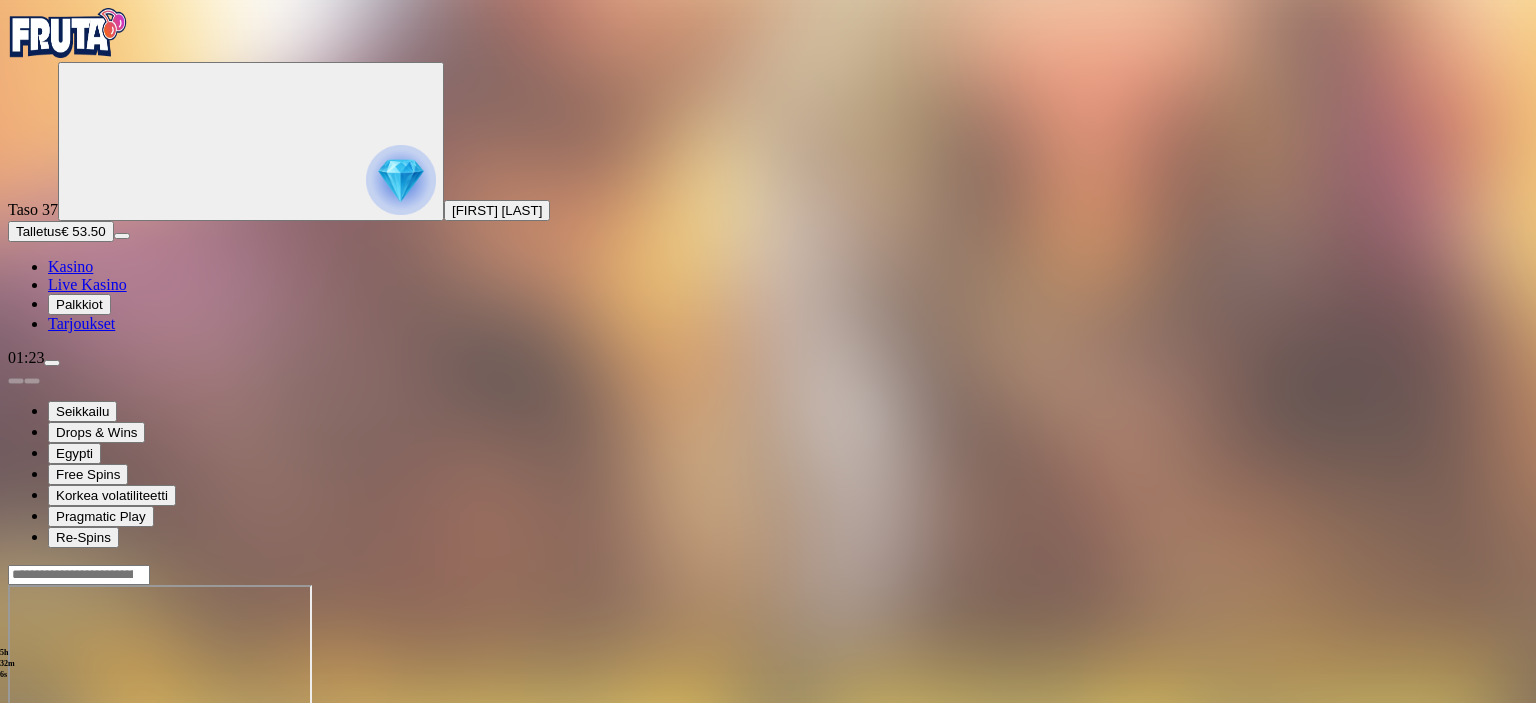 click on "Talletus" at bounding box center (38, 231) 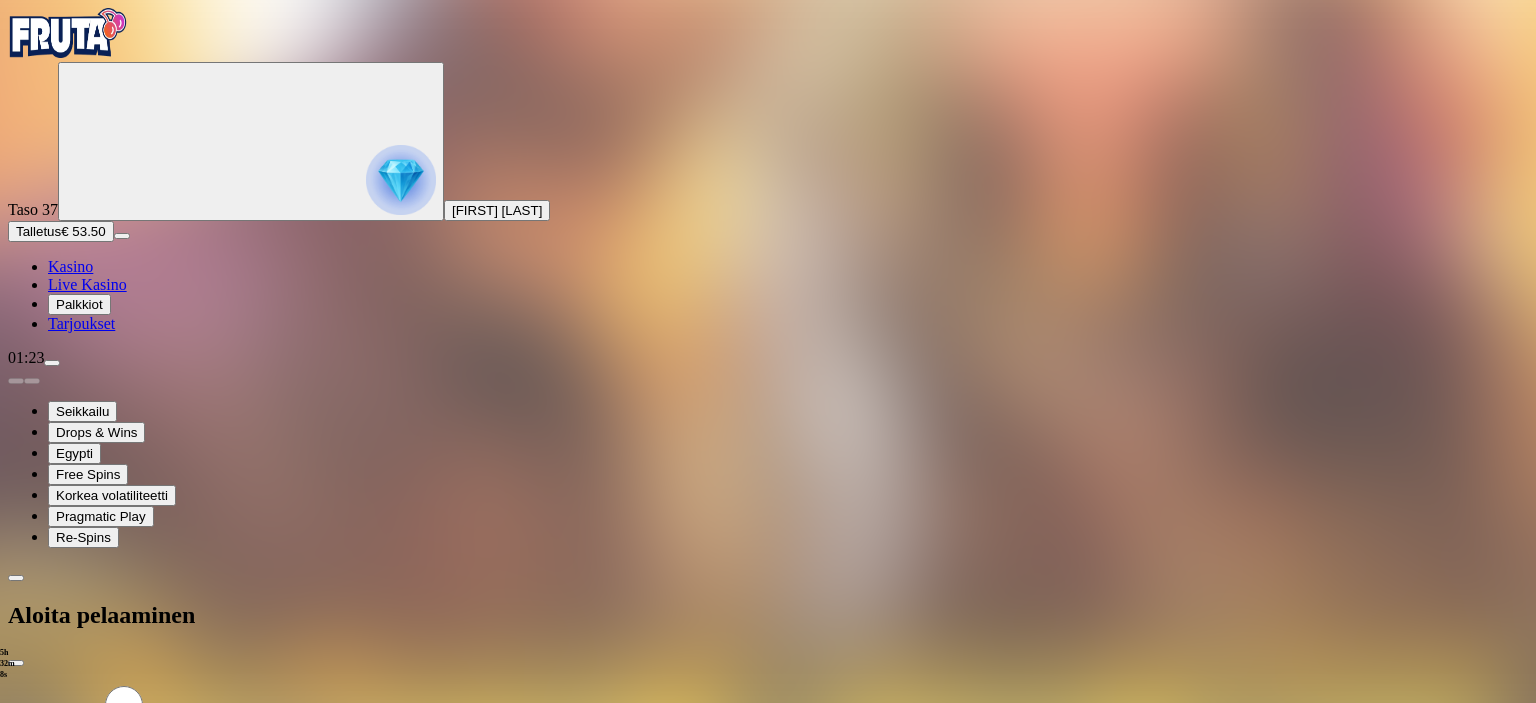 click on "€50" at bounding box center (210, 718) 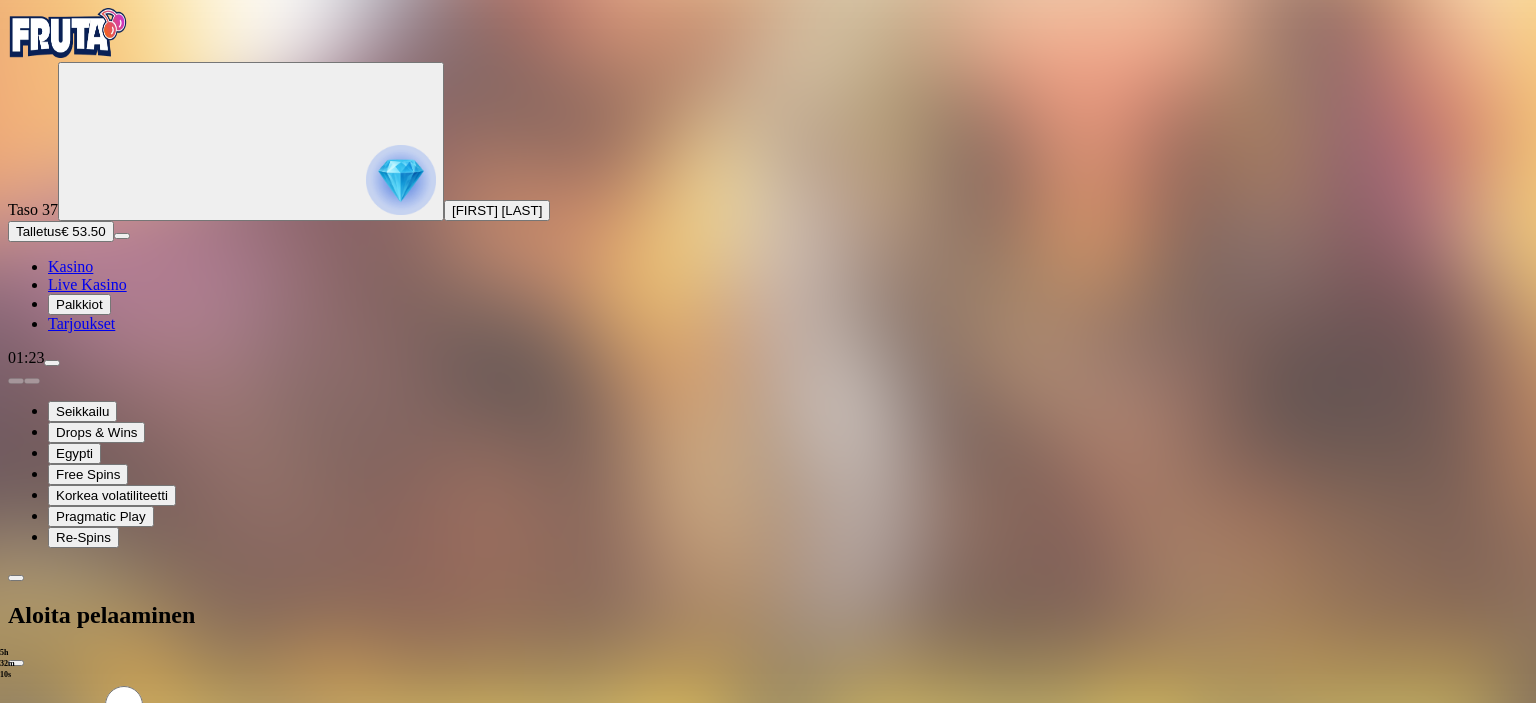 click on "**" at bounding box center [79, 845] 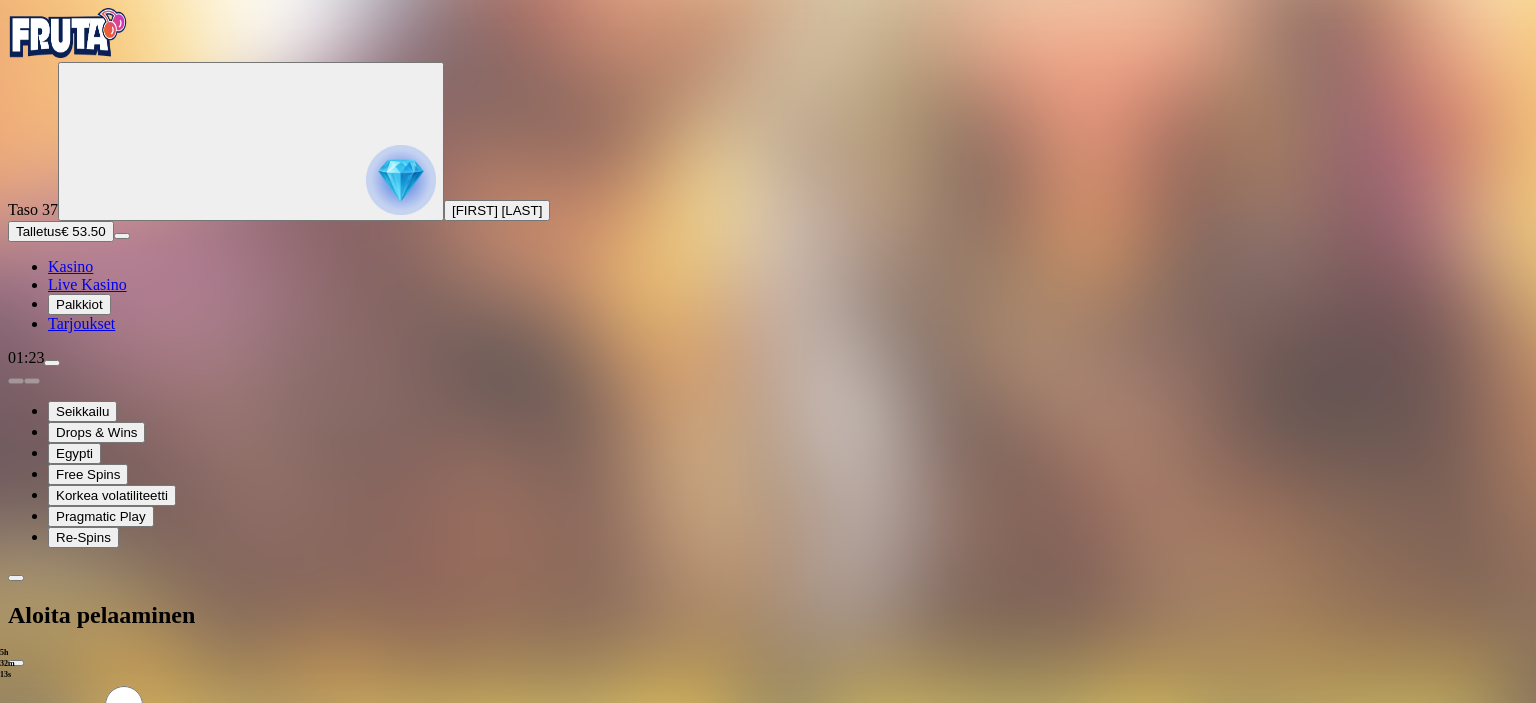 type on "*" 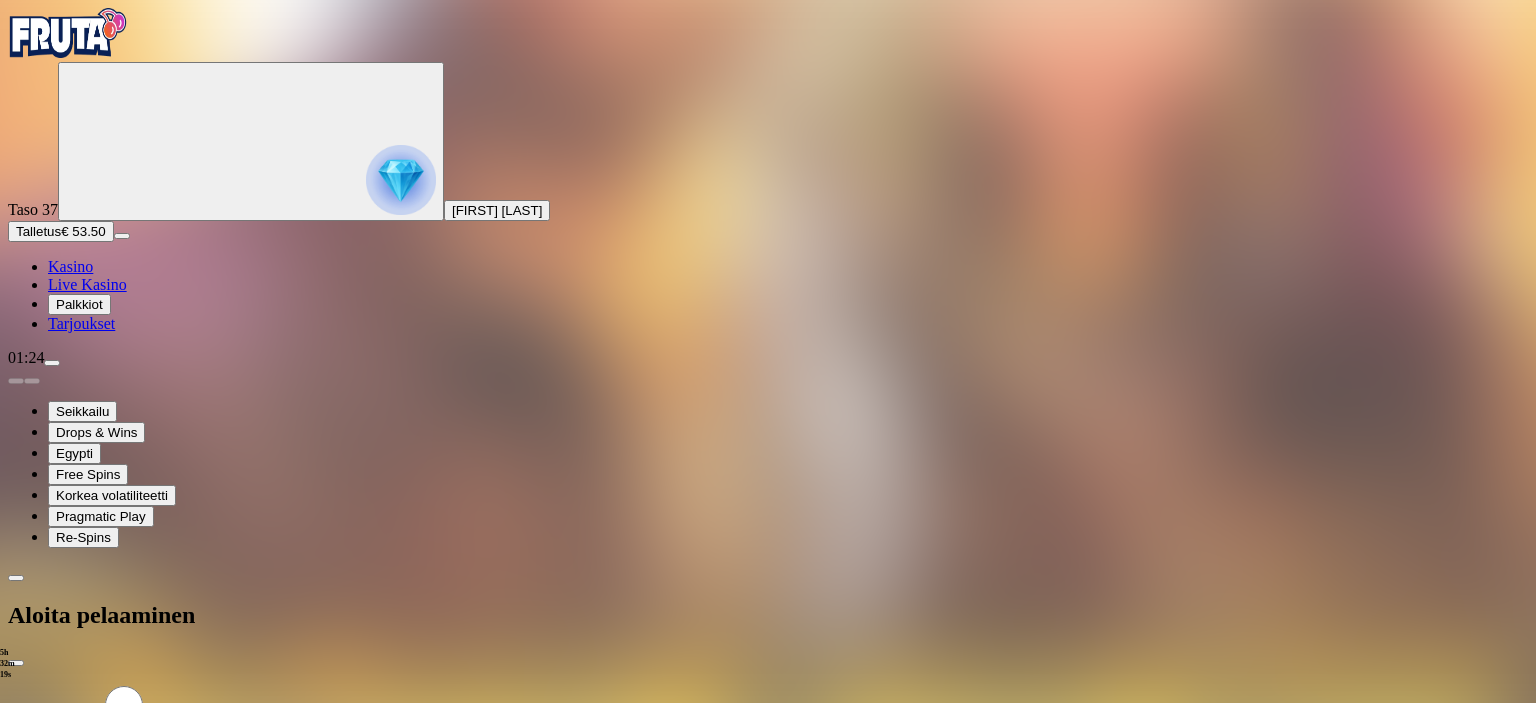 type on "**" 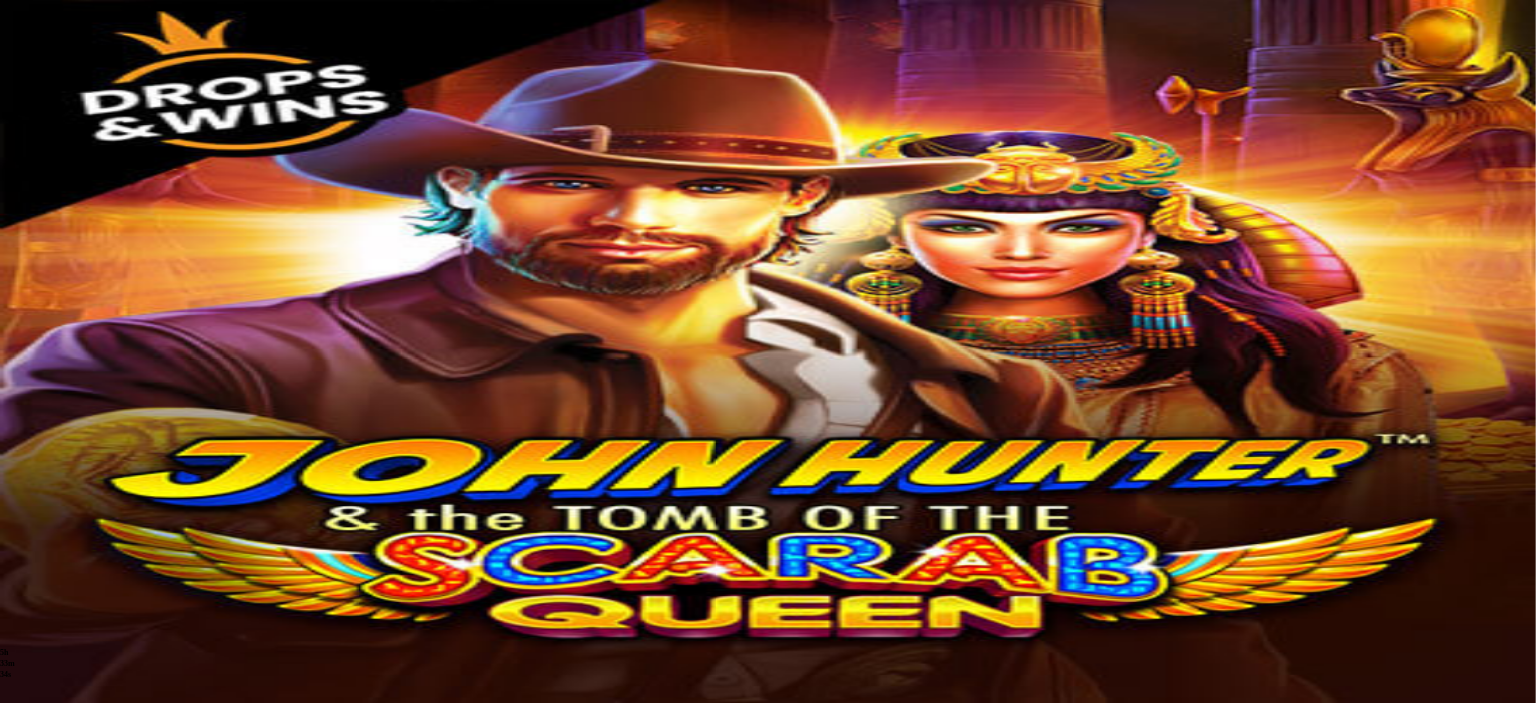 scroll, scrollTop: 0, scrollLeft: 0, axis: both 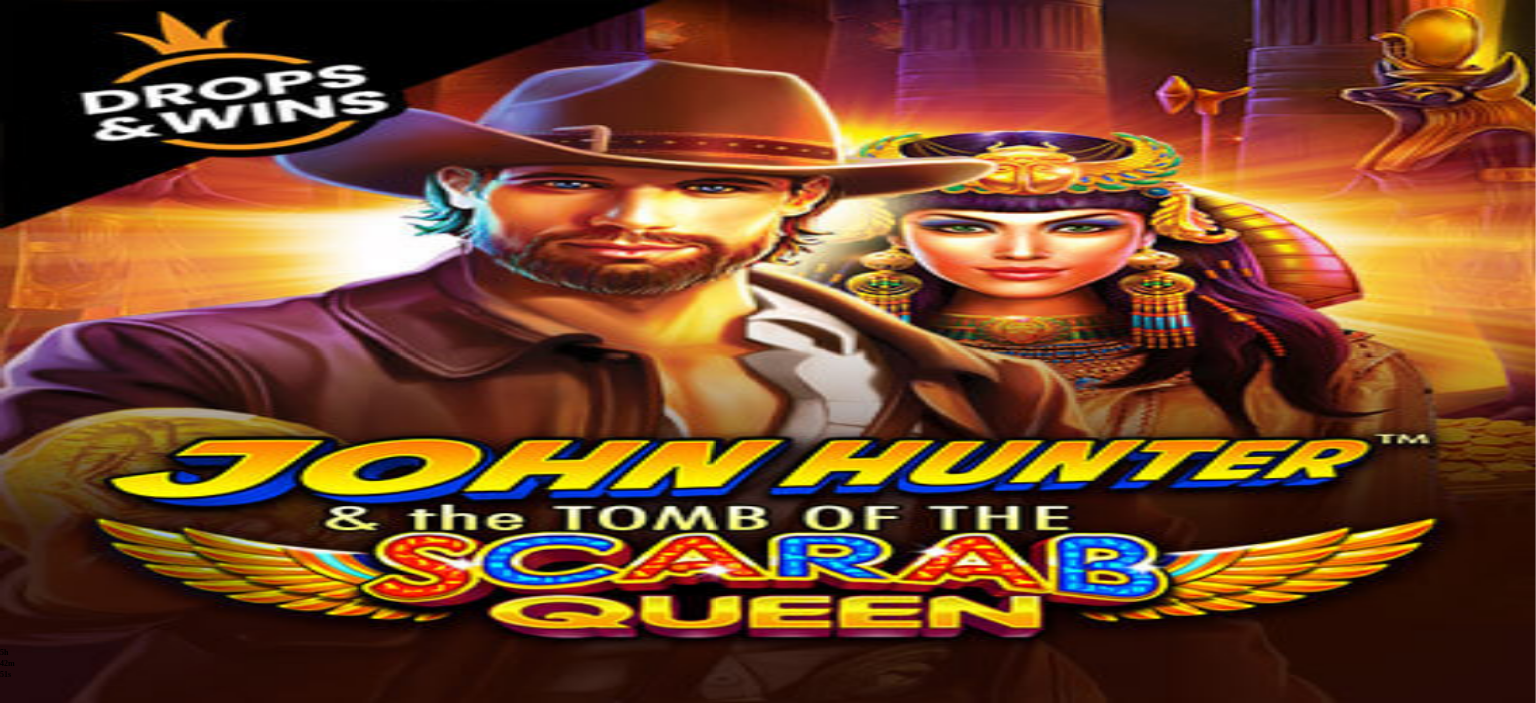 click at bounding box center (768, 506) 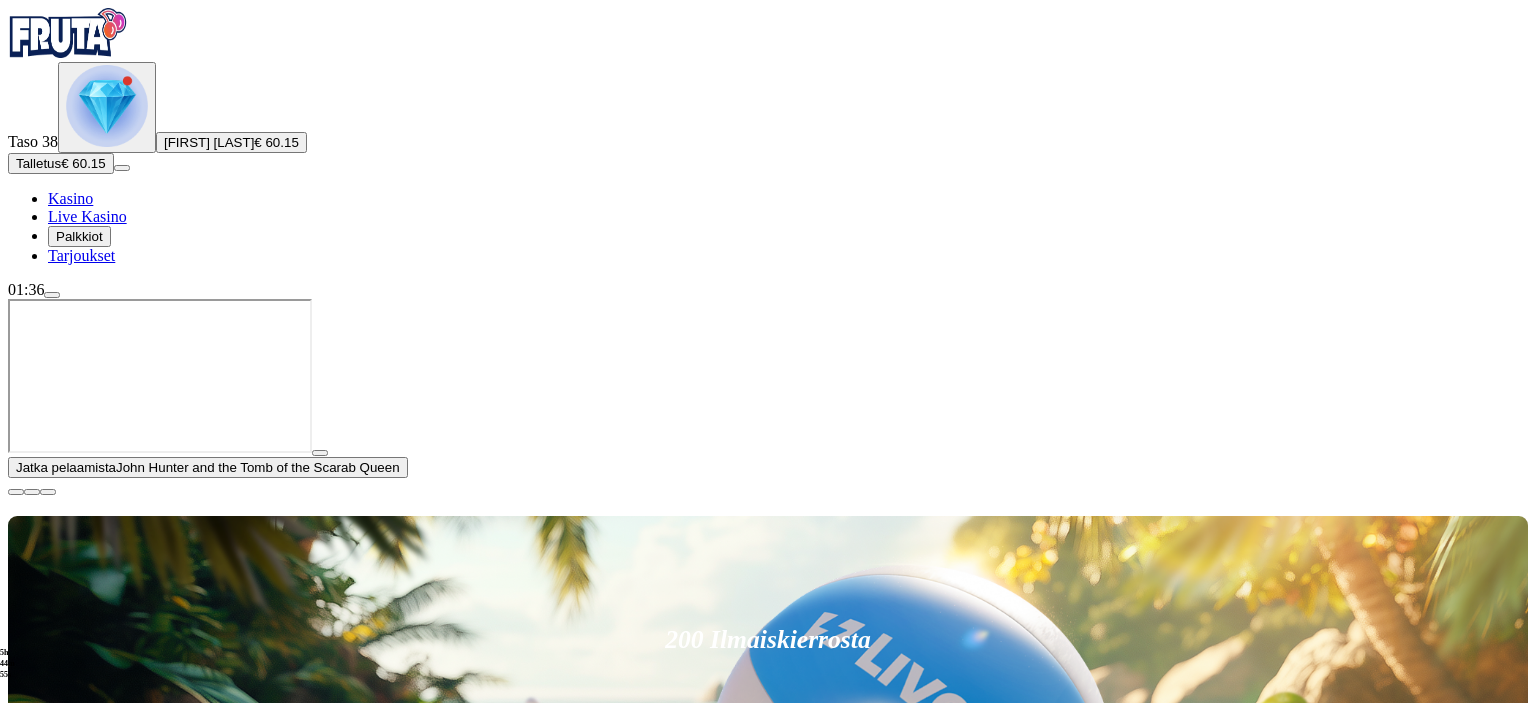 click at bounding box center [320, 453] 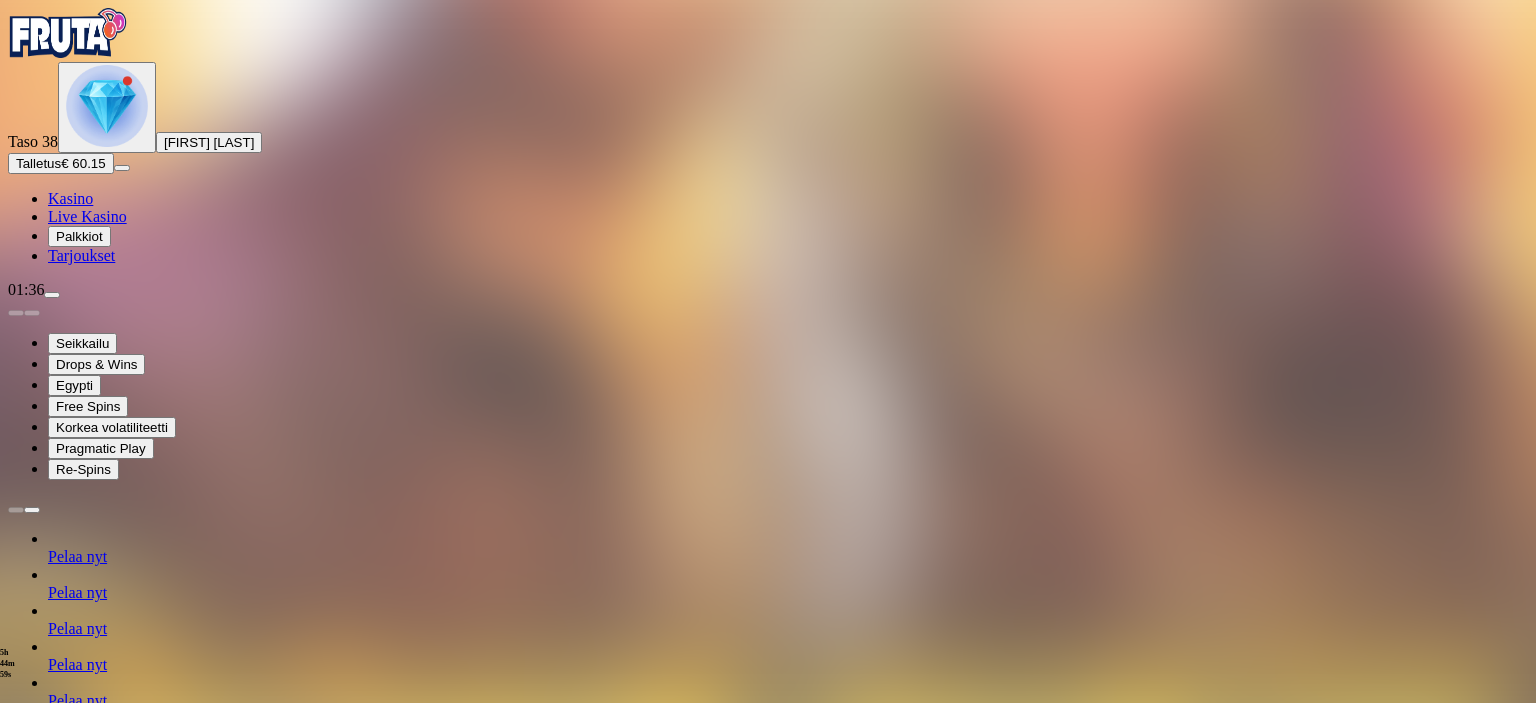 click at bounding box center (107, 106) 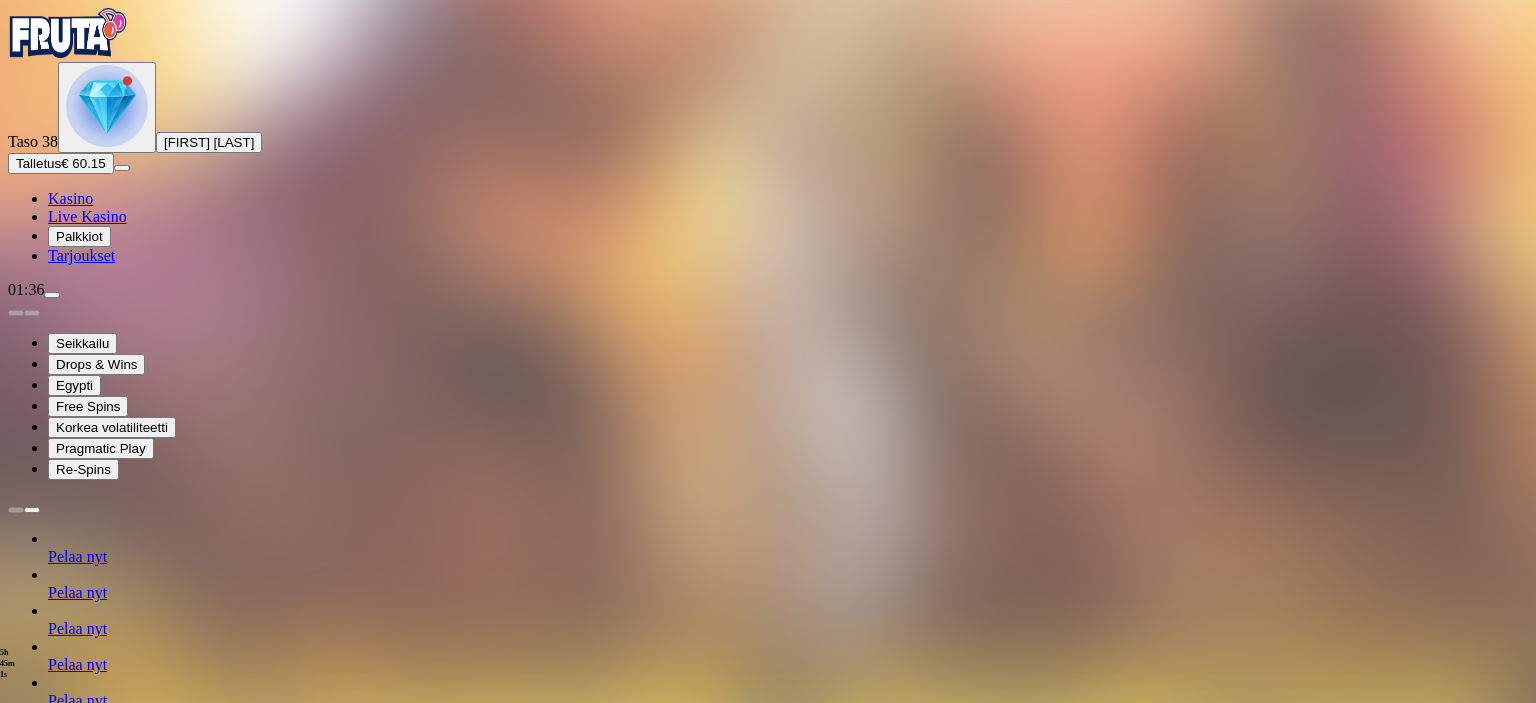 click at bounding box center (112, 1390) 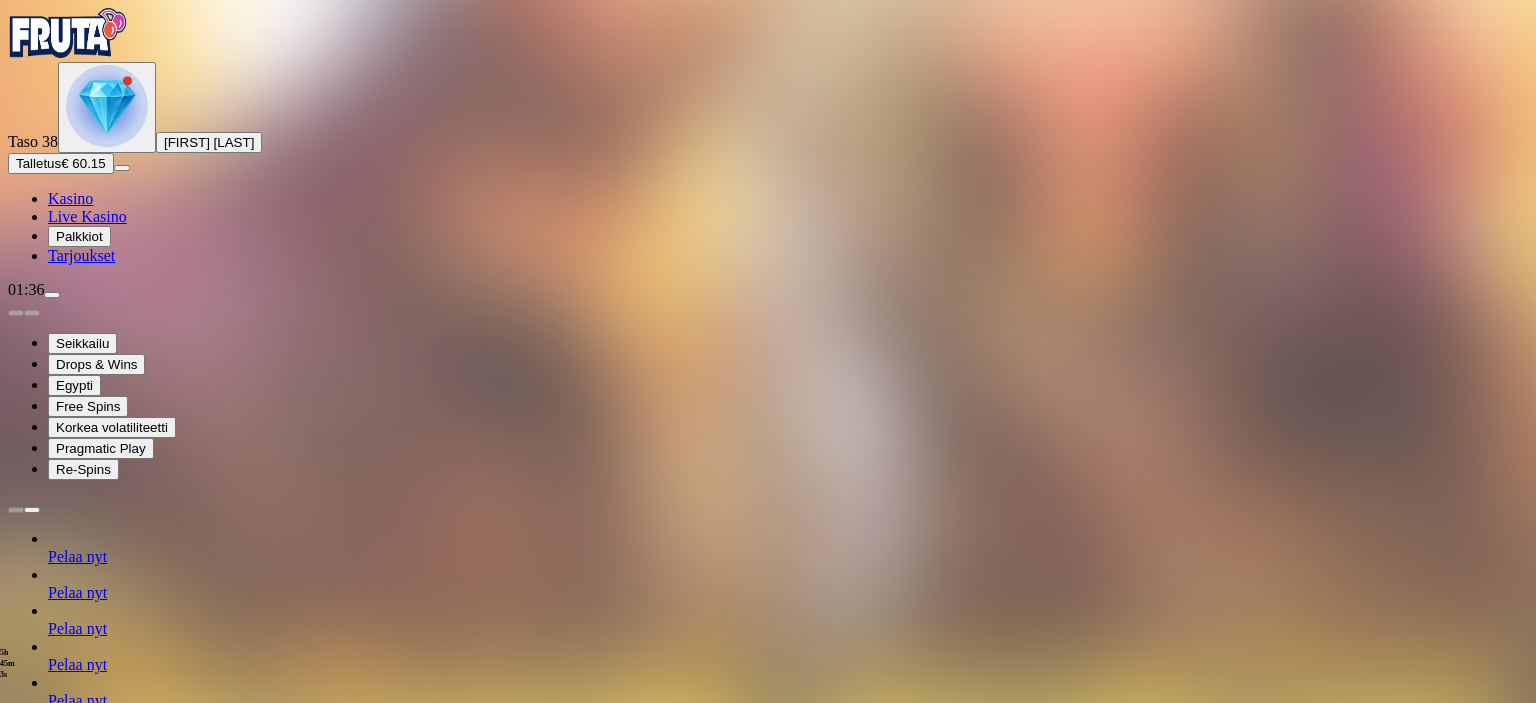 click on "Avaa palkinto" at bounding box center (768, 1582) 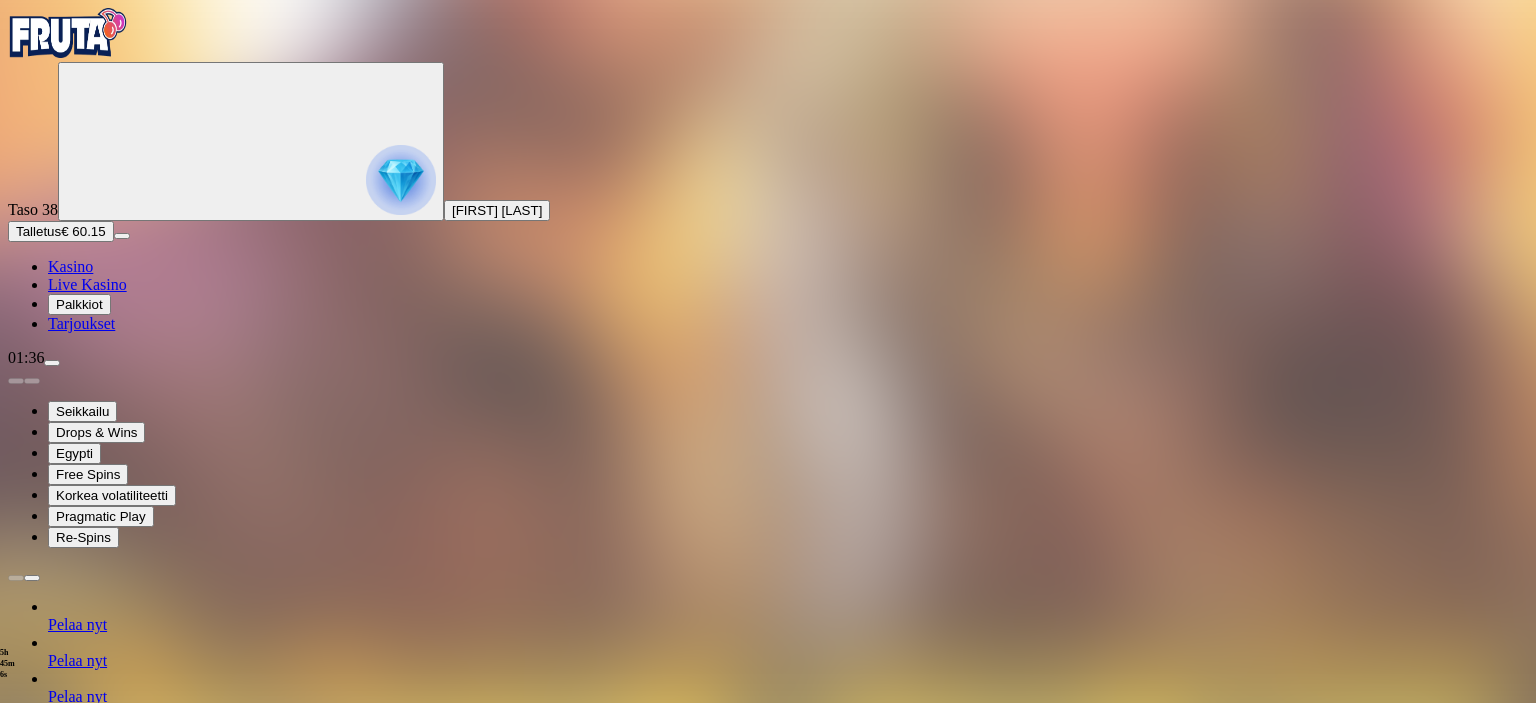 click at bounding box center (88, 1854) 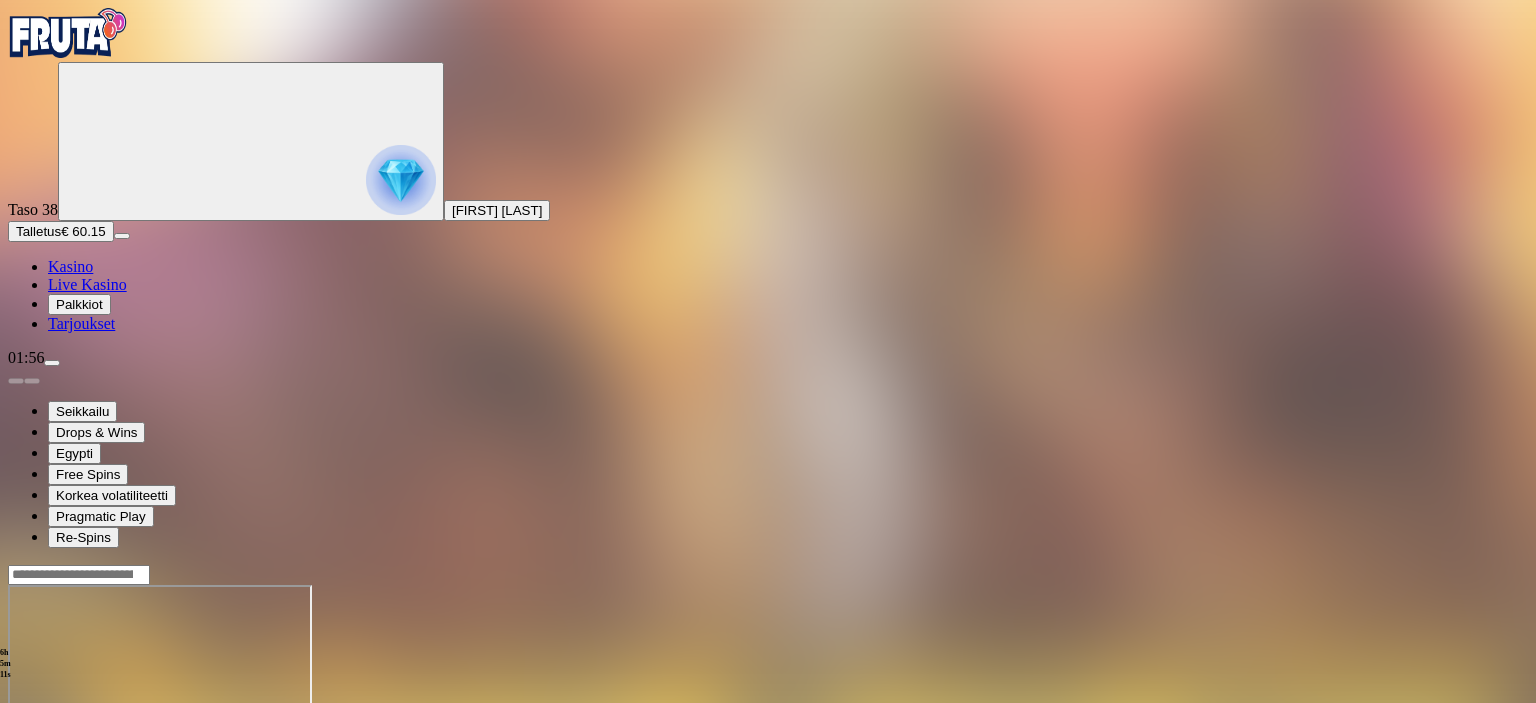 click at bounding box center [52, 363] 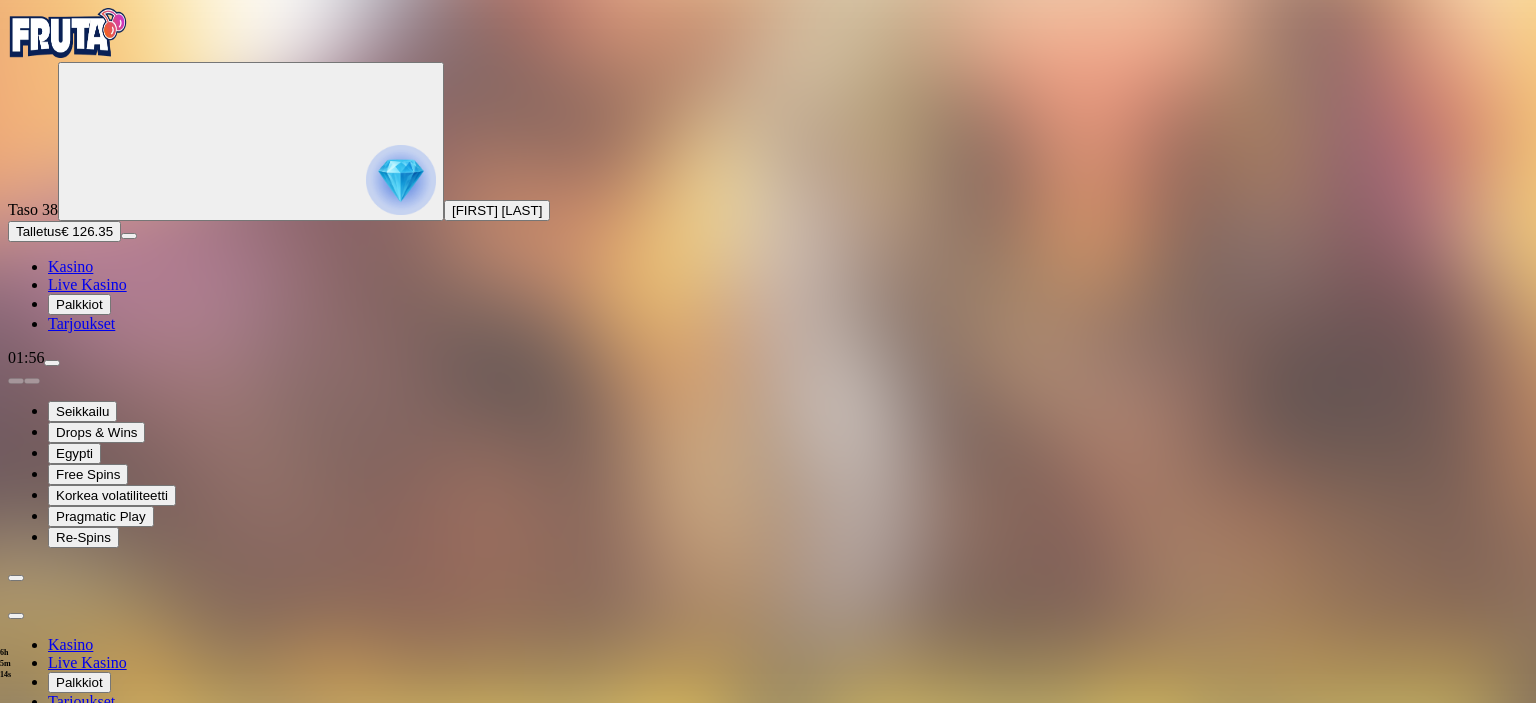 click on "Kotiutus" at bounding box center (40, 809) 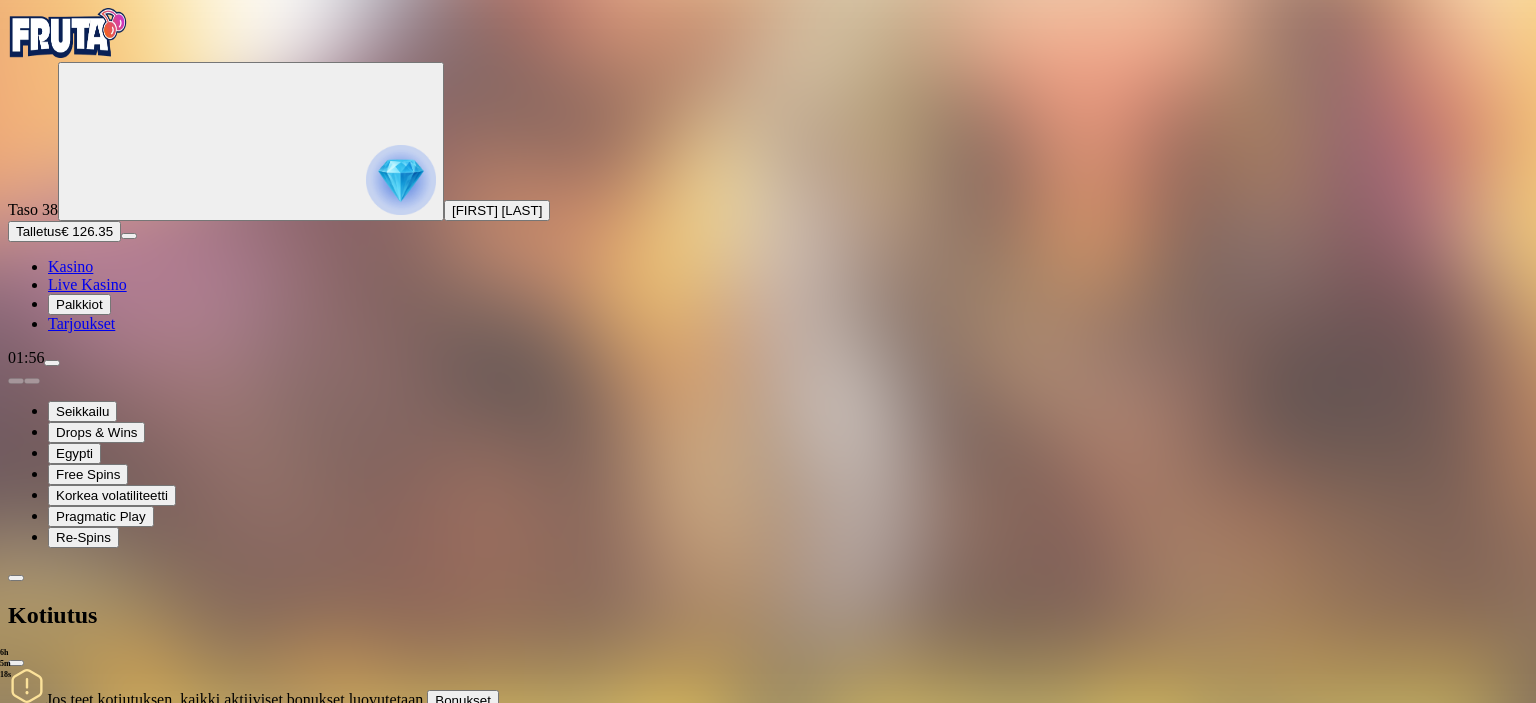 click at bounding box center (79, 722) 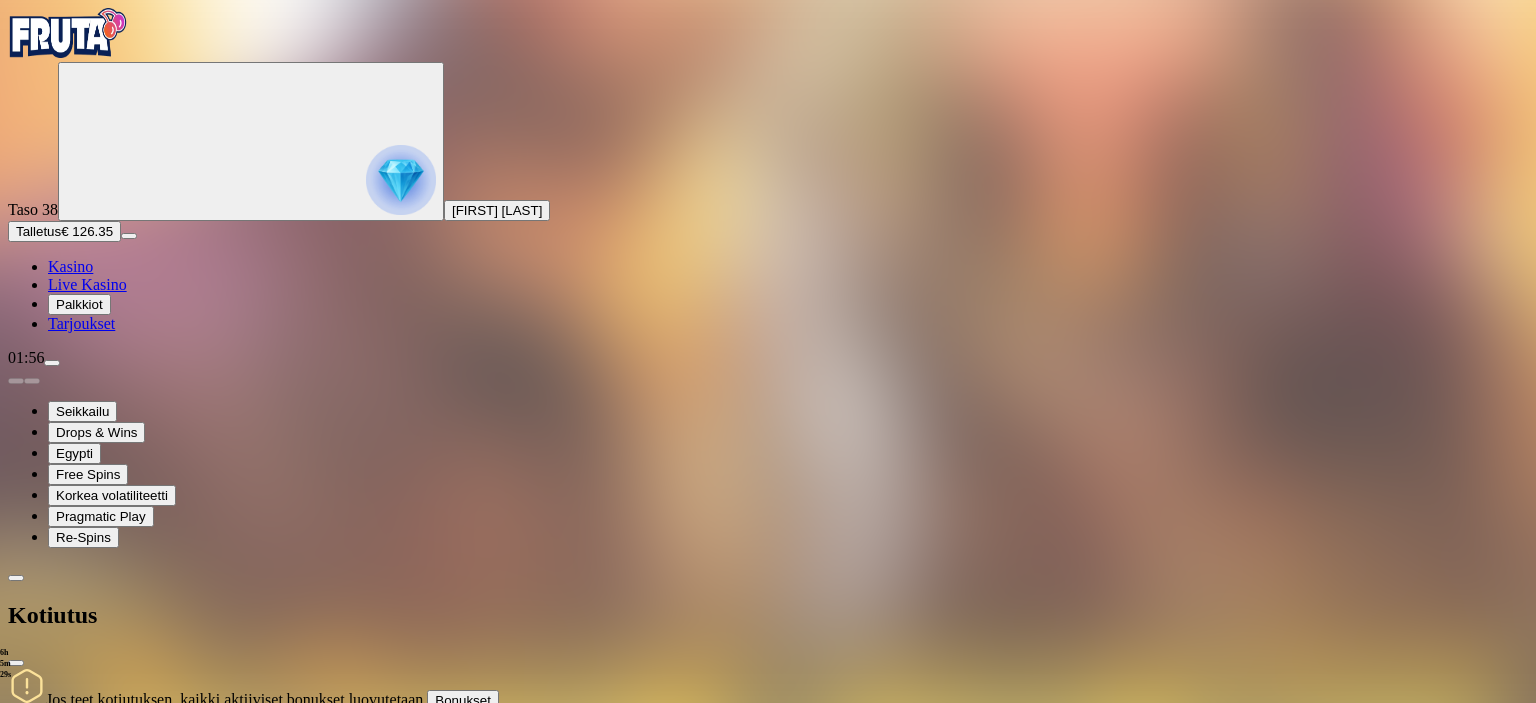 type on "**" 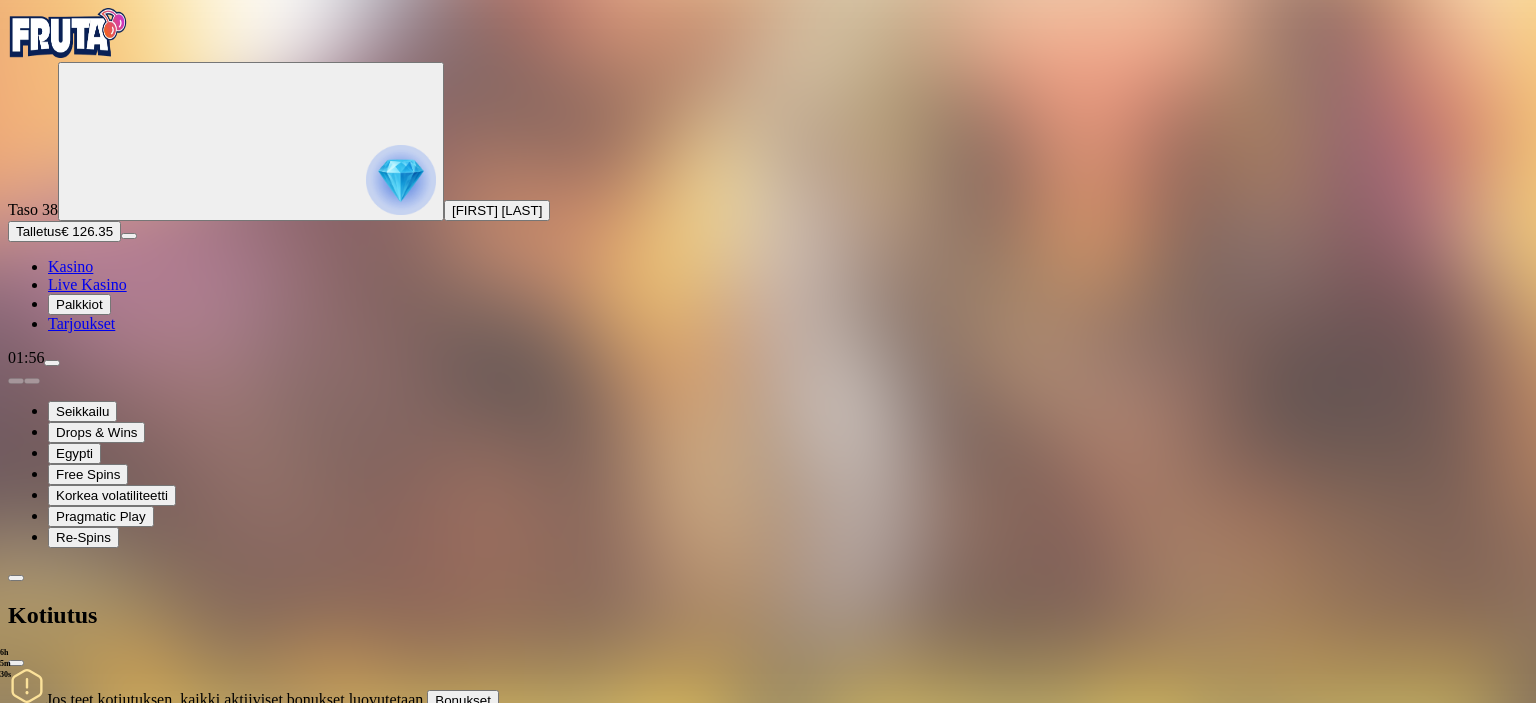 type 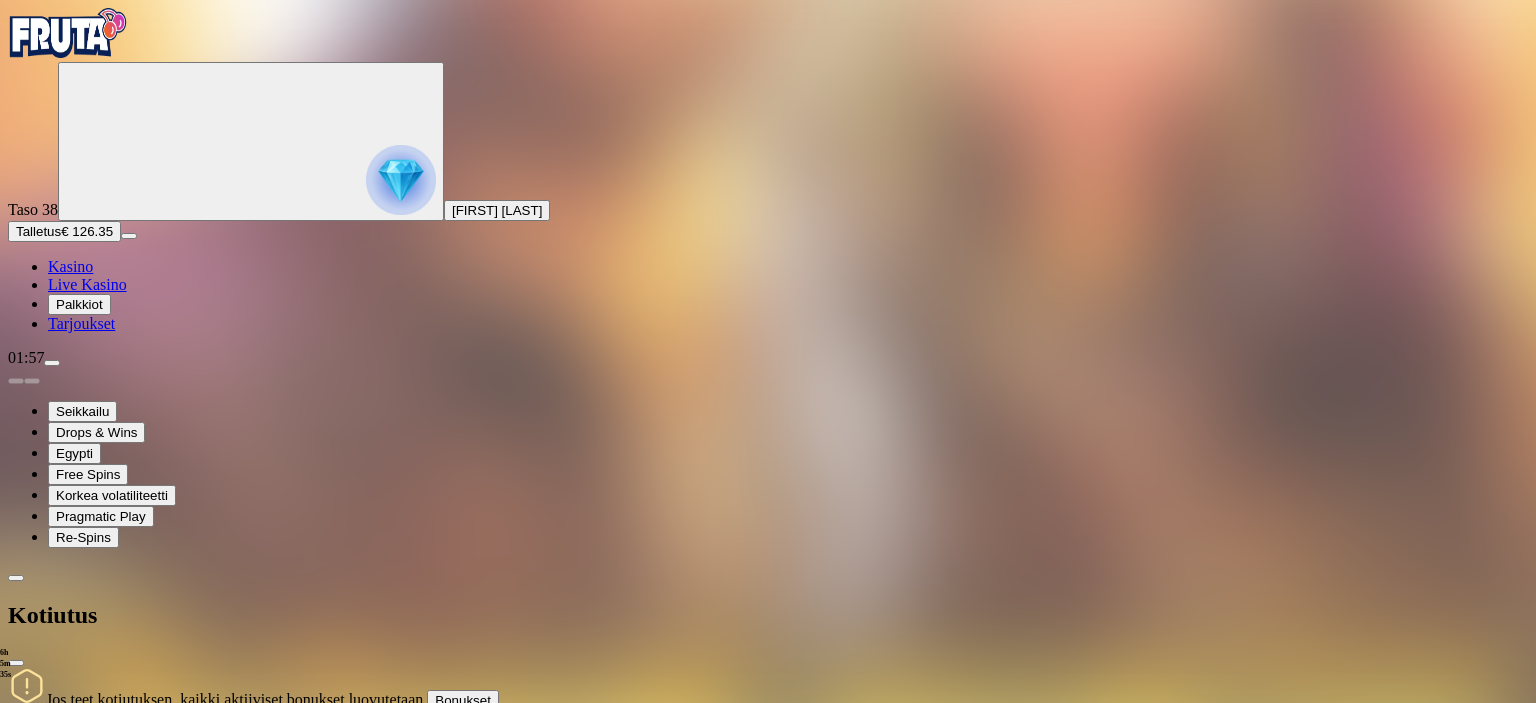 click at bounding box center (16, 663) 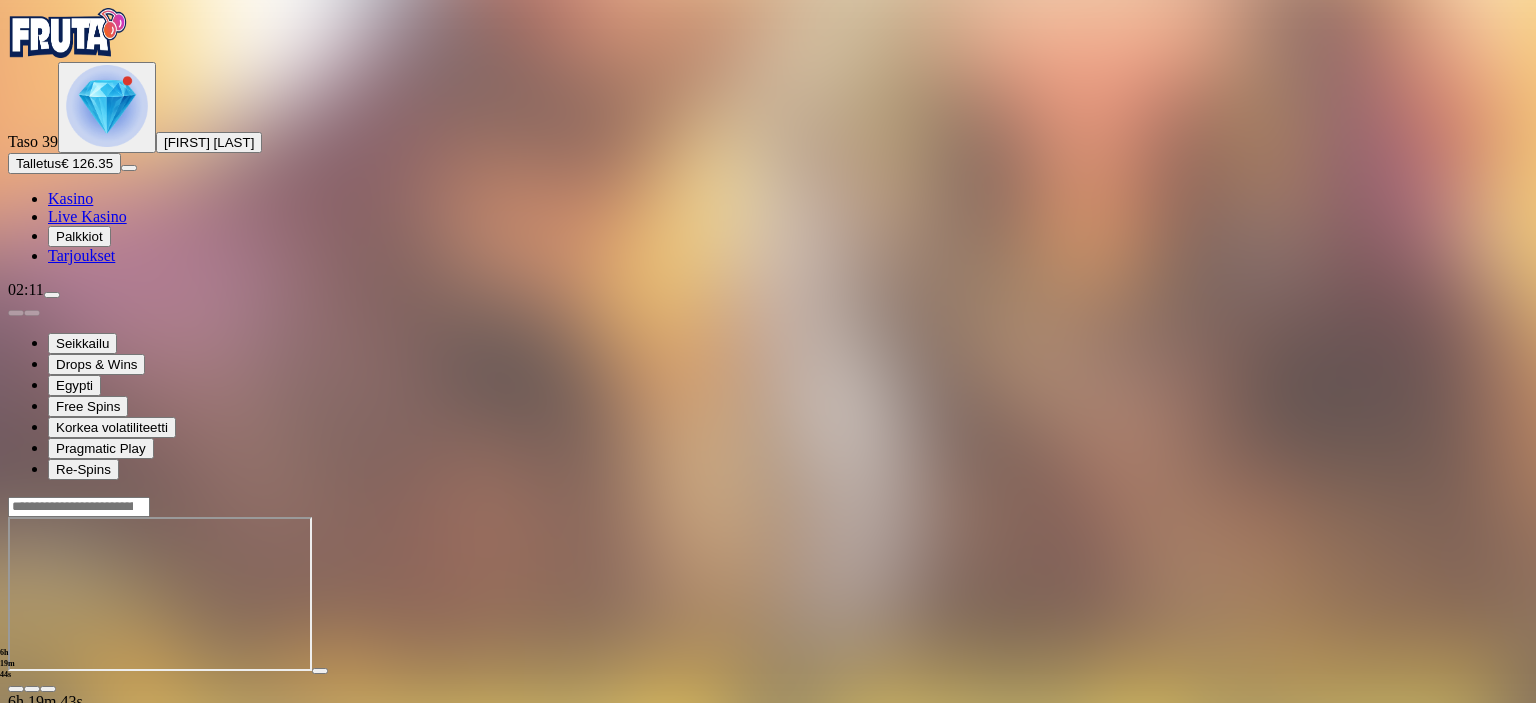 click at bounding box center [107, 106] 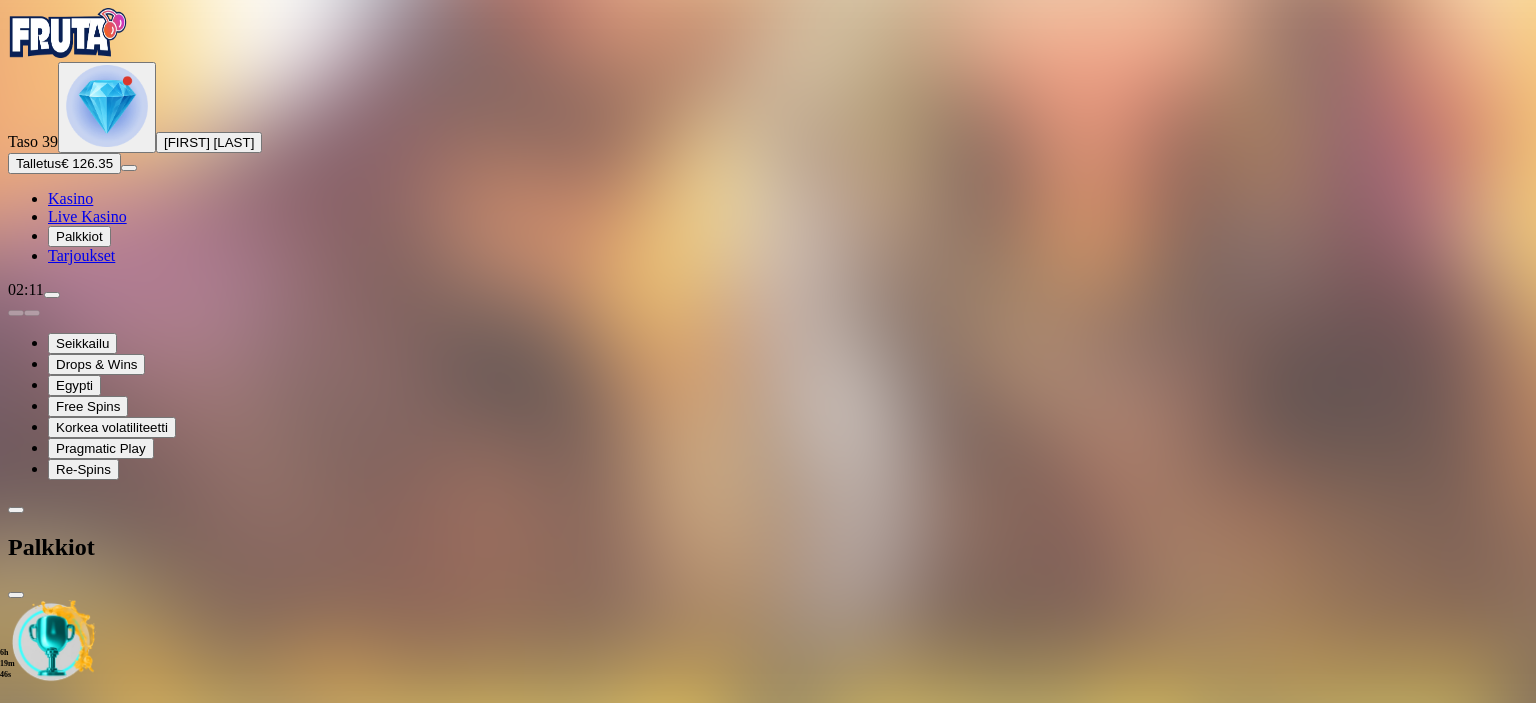 click at bounding box center (112, 800) 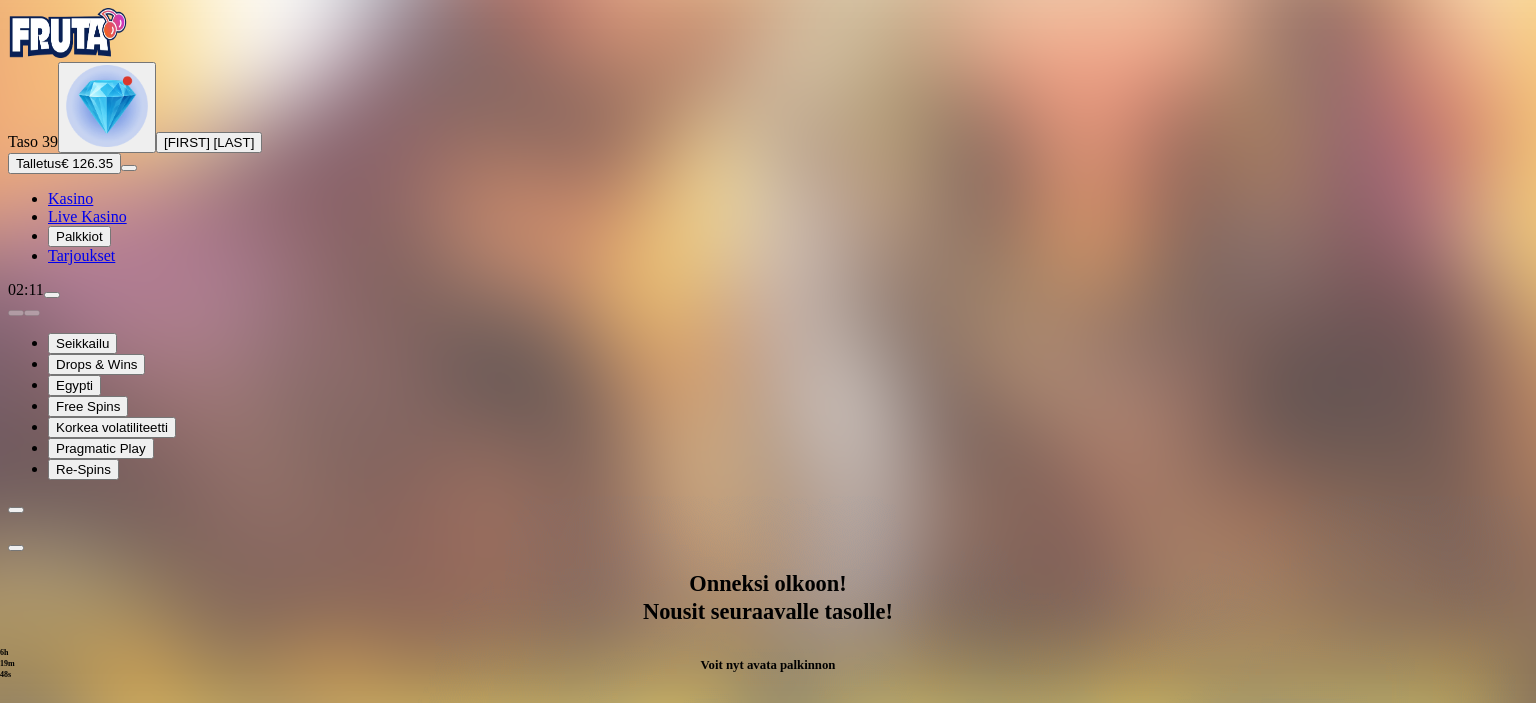 click on "Avaa palkinto" at bounding box center (768, 992) 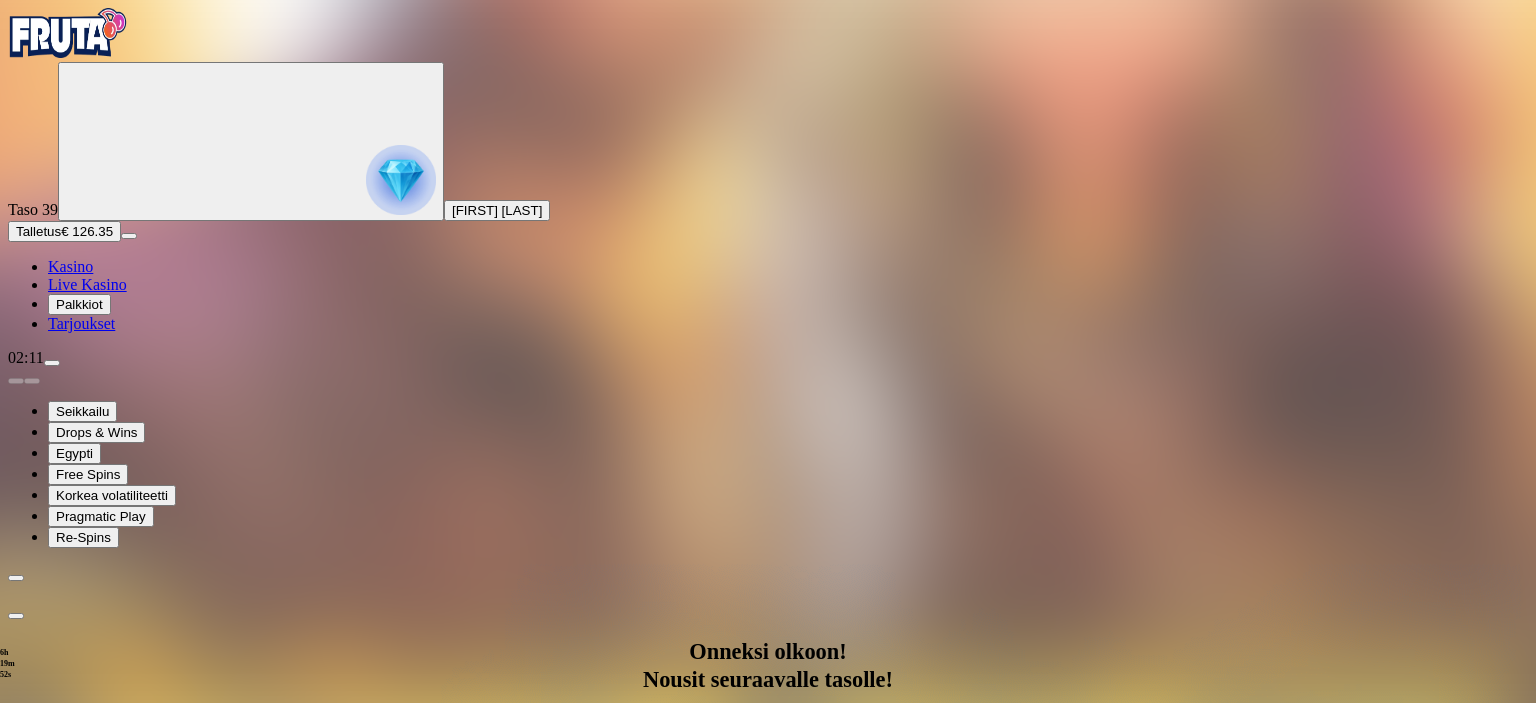 click at bounding box center [88, 1264] 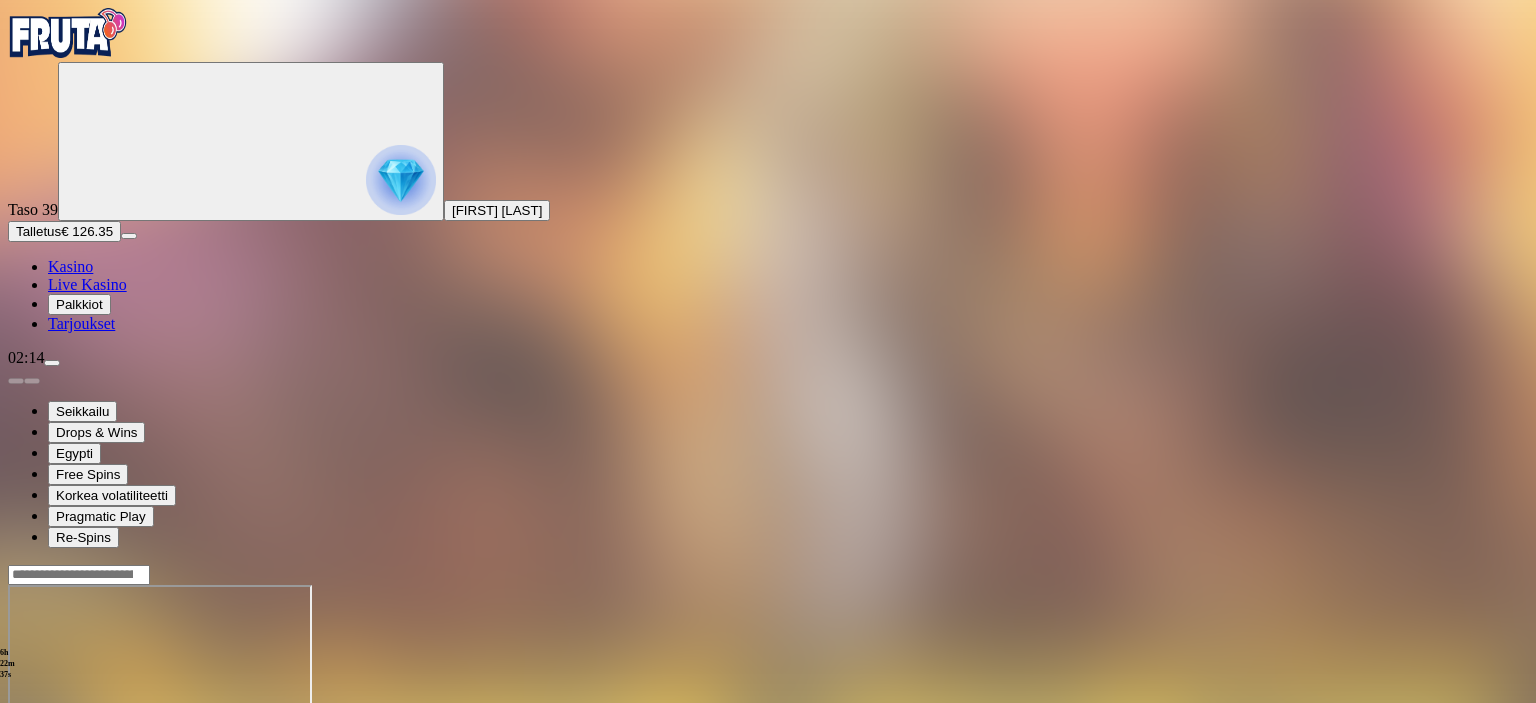 click on "Talletus" at bounding box center (38, 231) 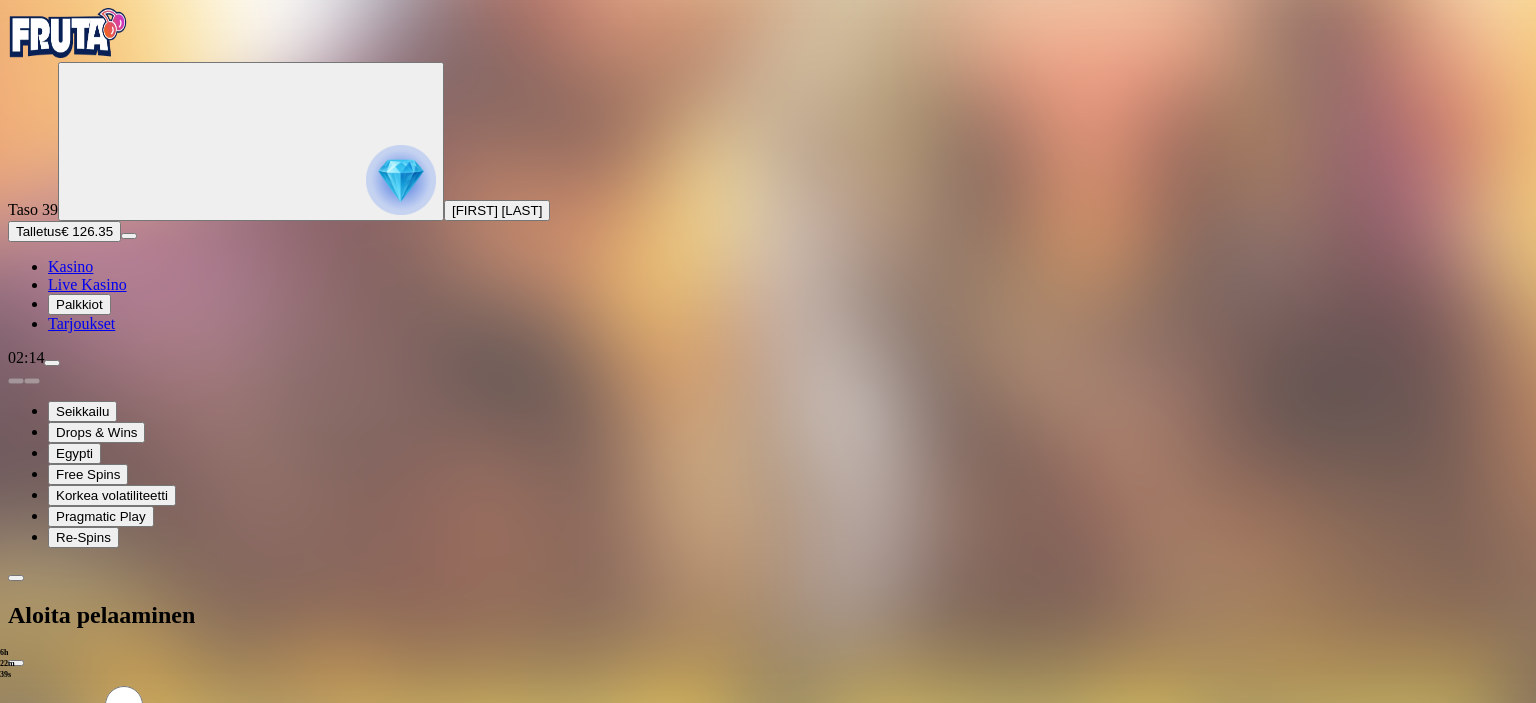 click on "€50" at bounding box center (210, 718) 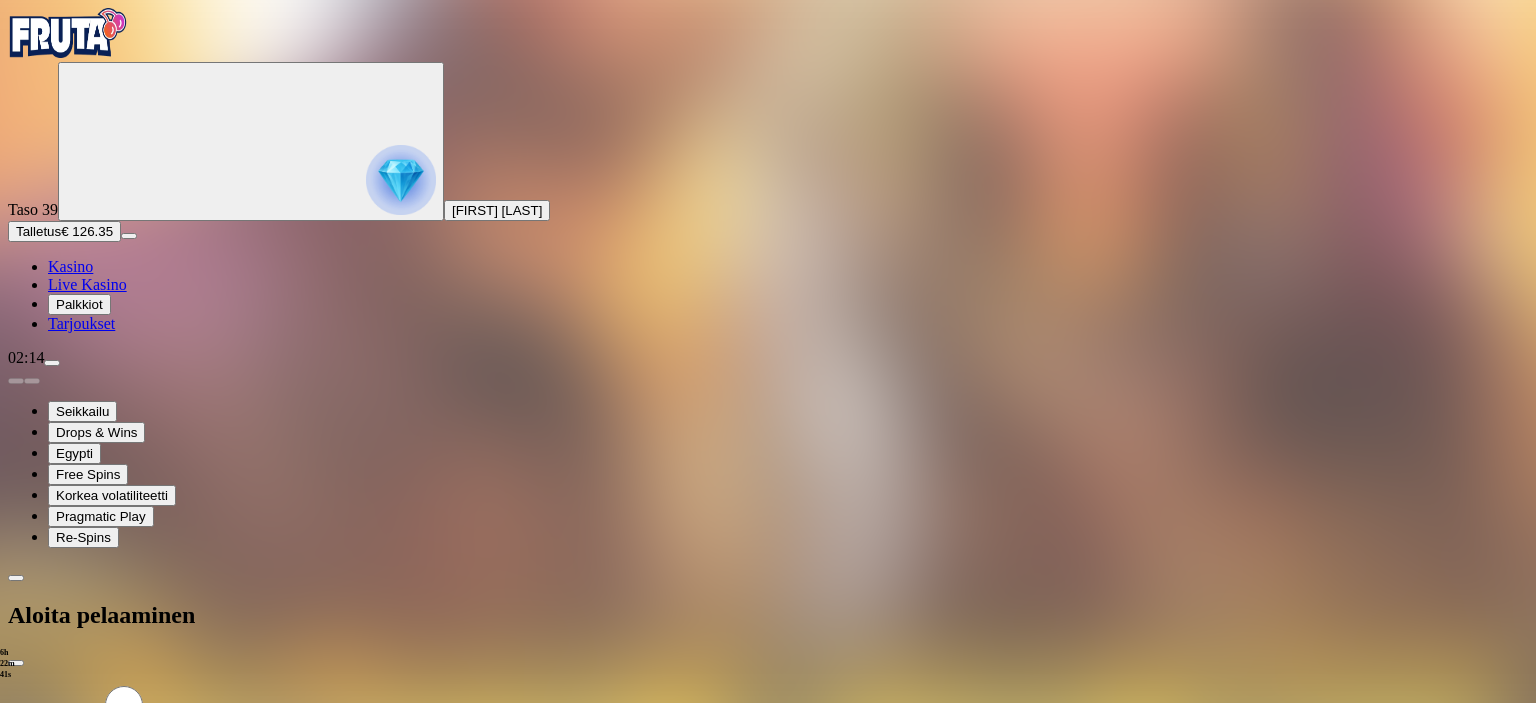 click on "TALLETA JA PELAA" at bounding box center [76, 883] 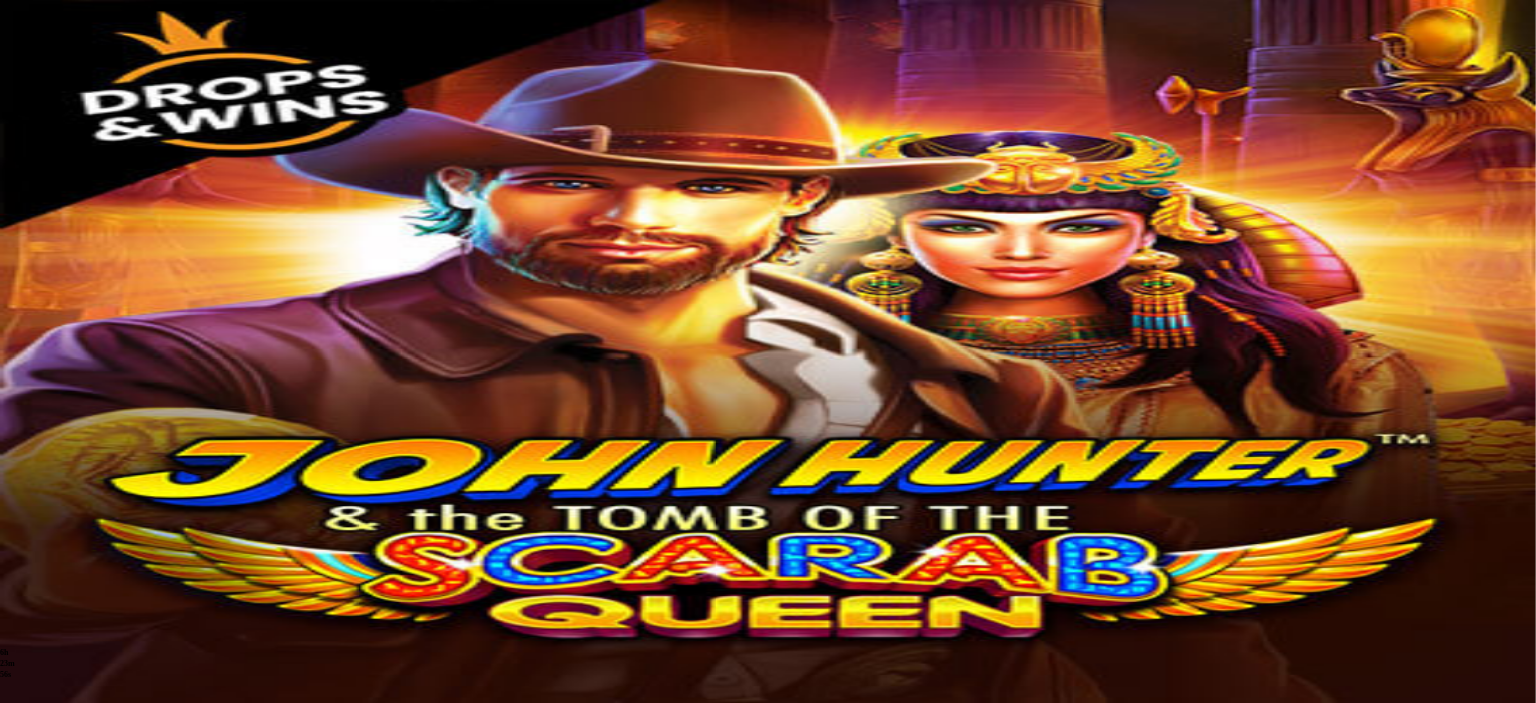 scroll, scrollTop: 0, scrollLeft: 0, axis: both 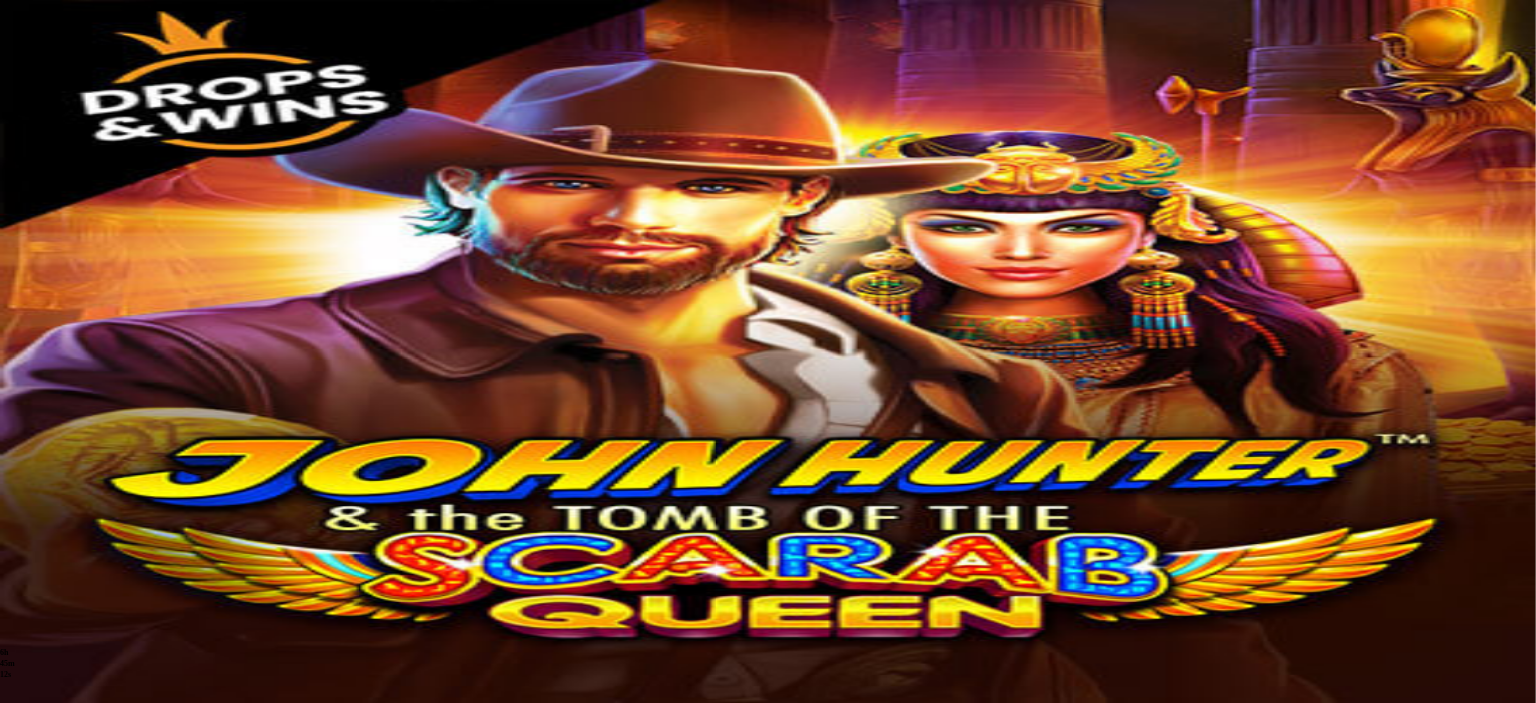 click at bounding box center (401, 180) 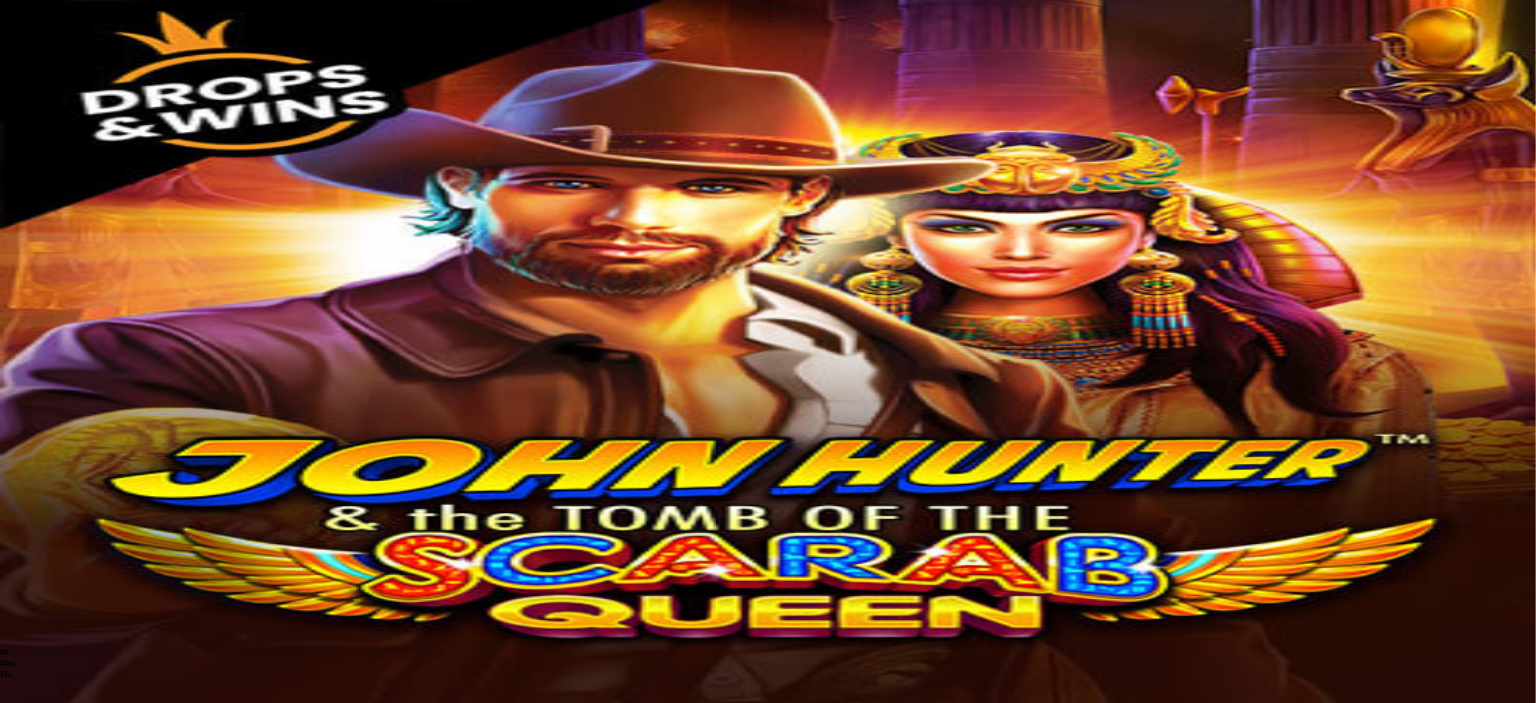 click at bounding box center (16, 663) 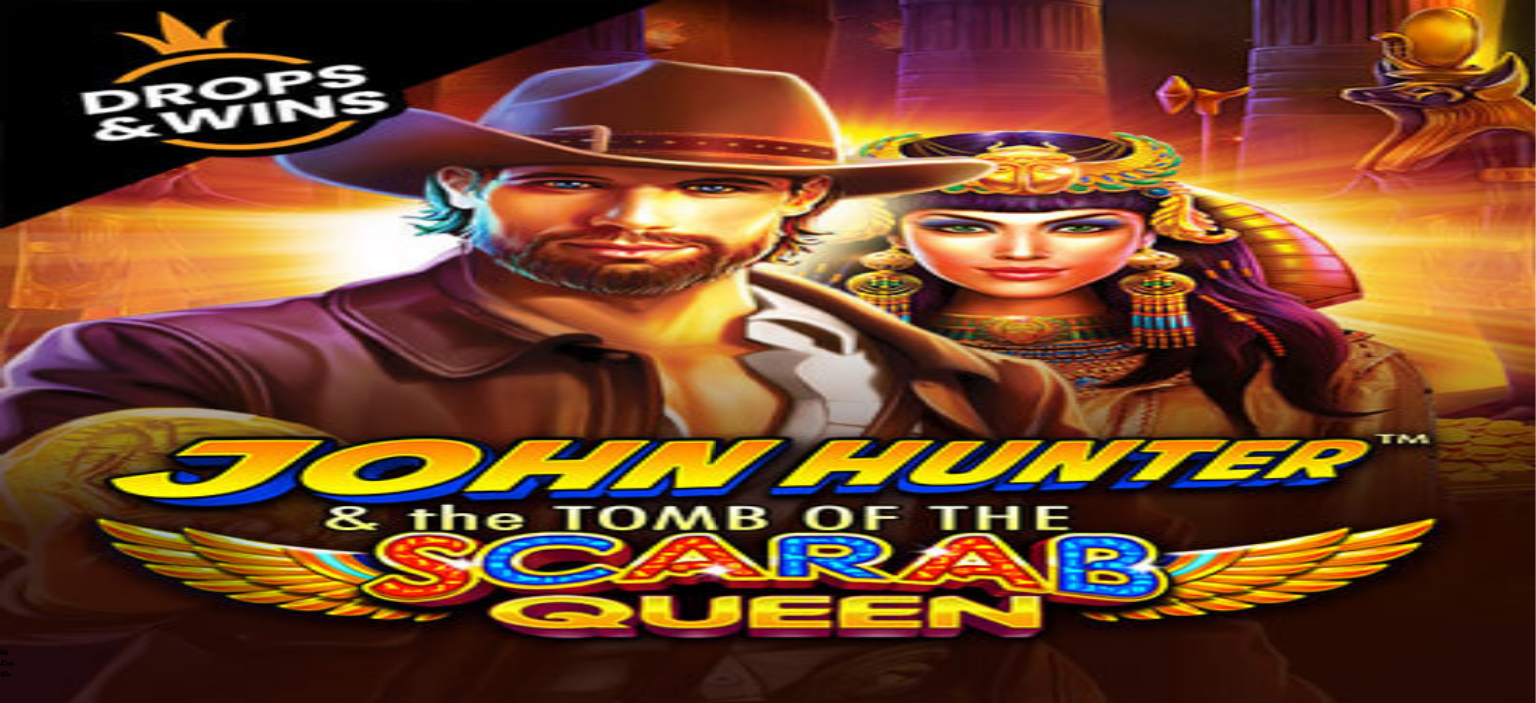 click at bounding box center [16, 757] 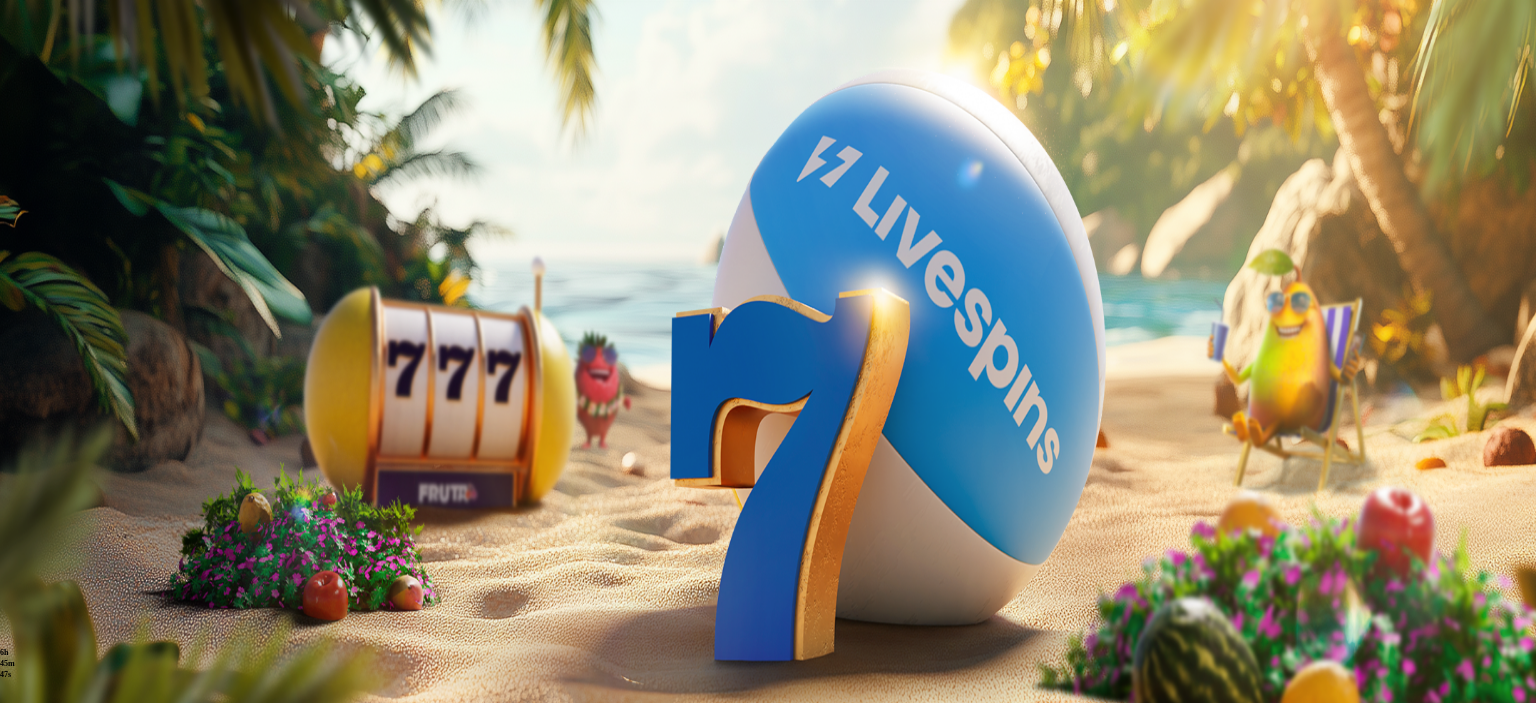 scroll, scrollTop: 0, scrollLeft: 0, axis: both 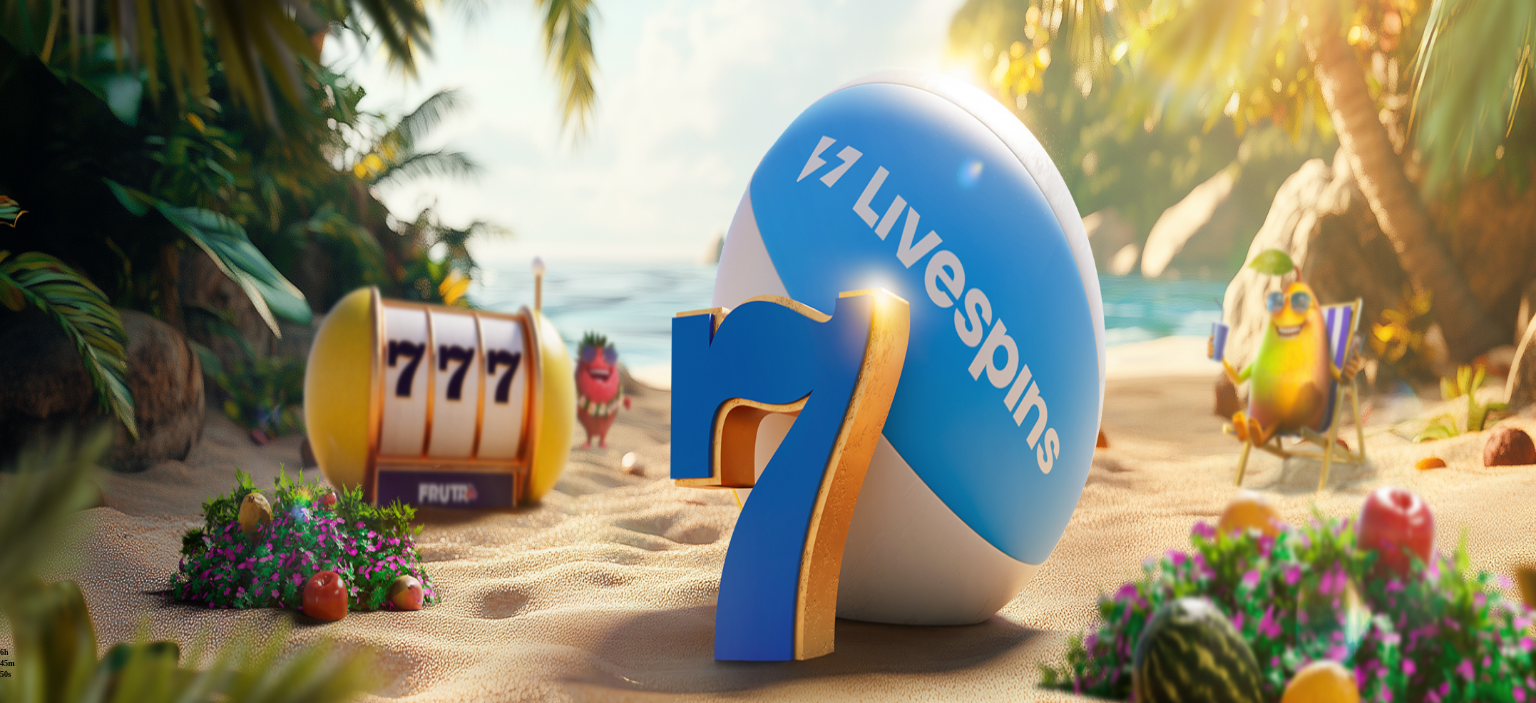 click at bounding box center [52, 363] 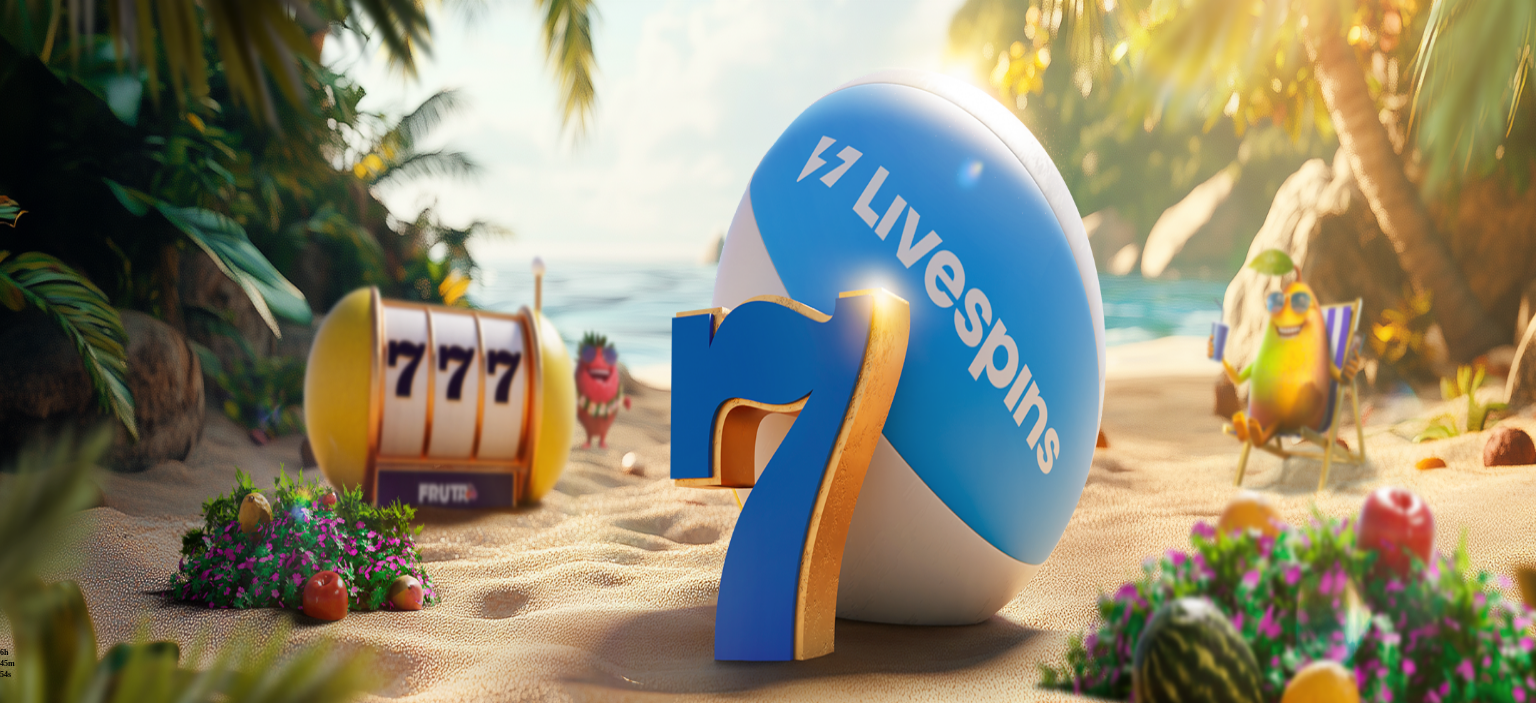 scroll, scrollTop: 6, scrollLeft: 0, axis: vertical 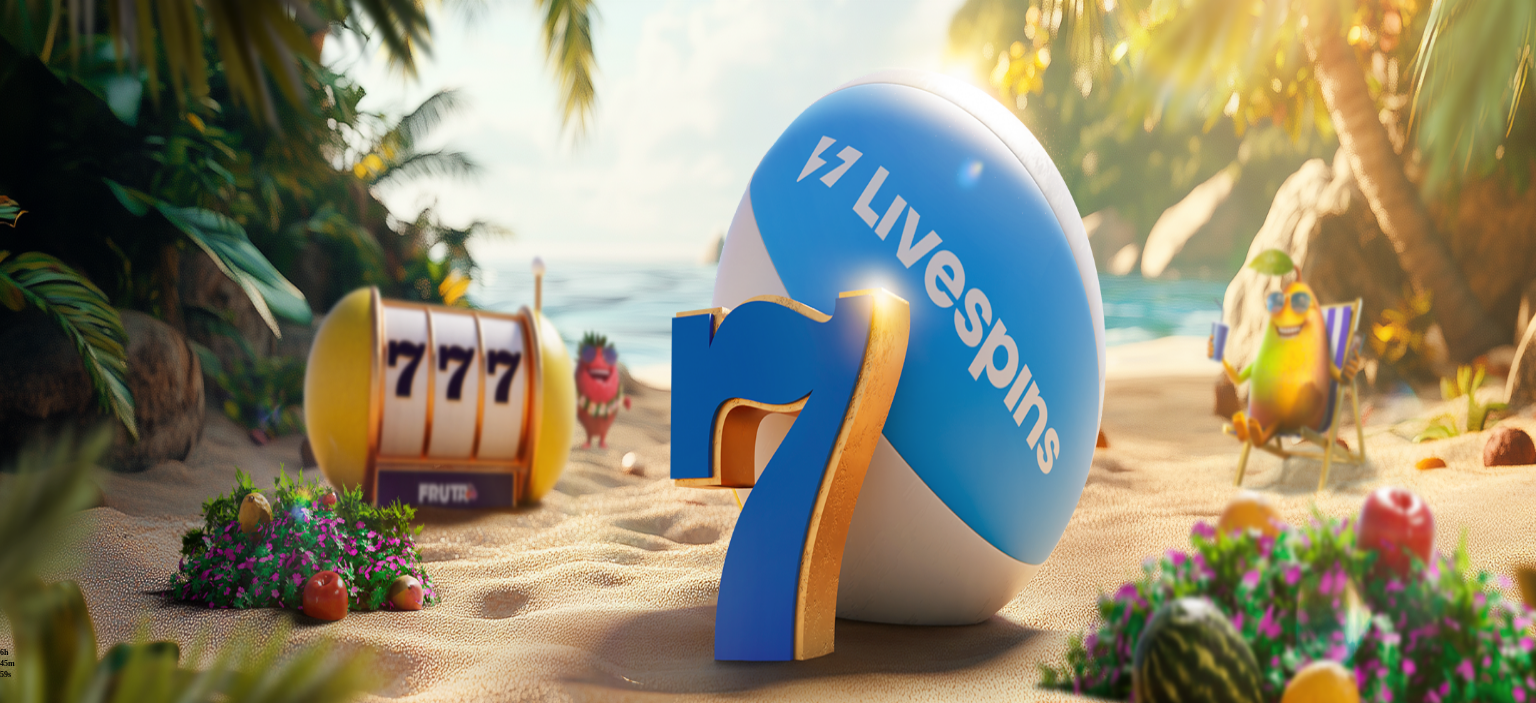 click at bounding box center (52, 363) 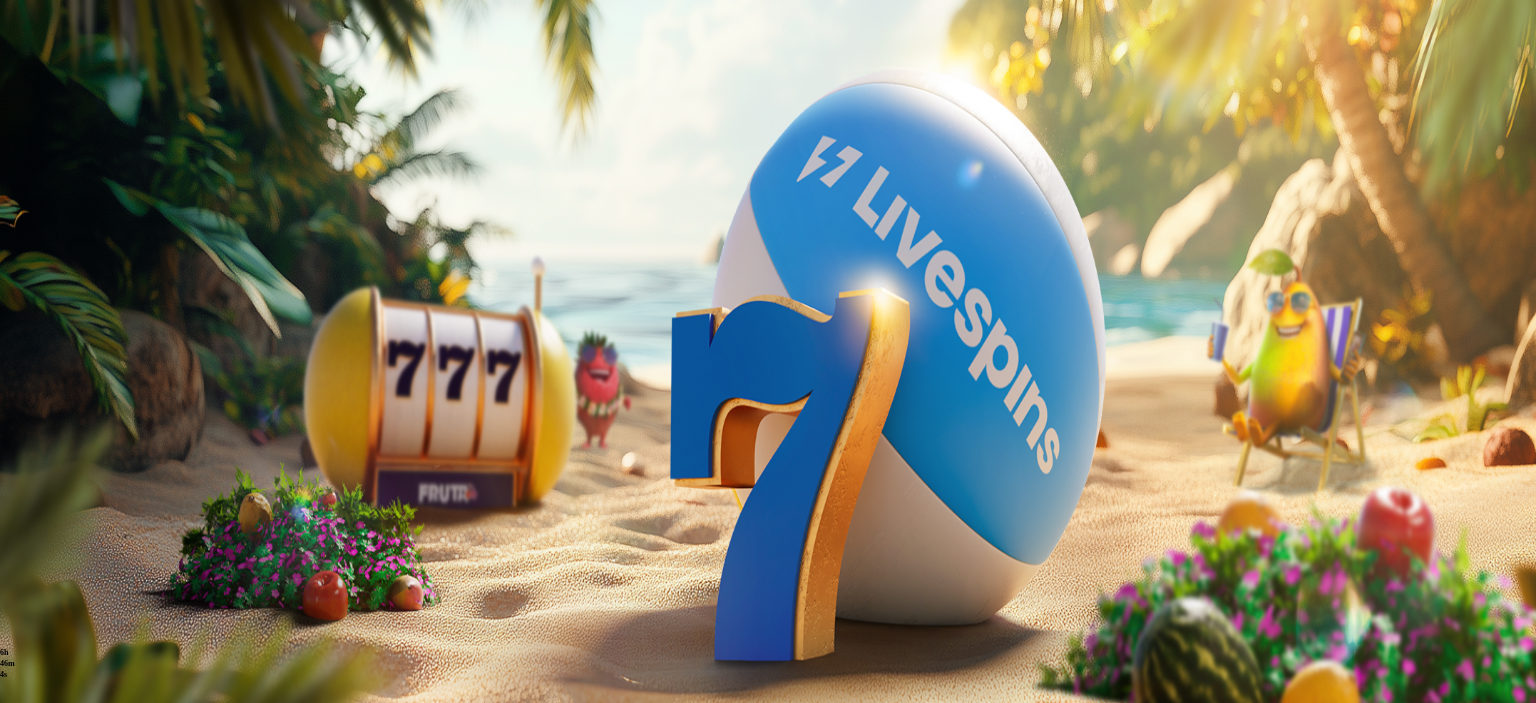 click at bounding box center [16, 419] 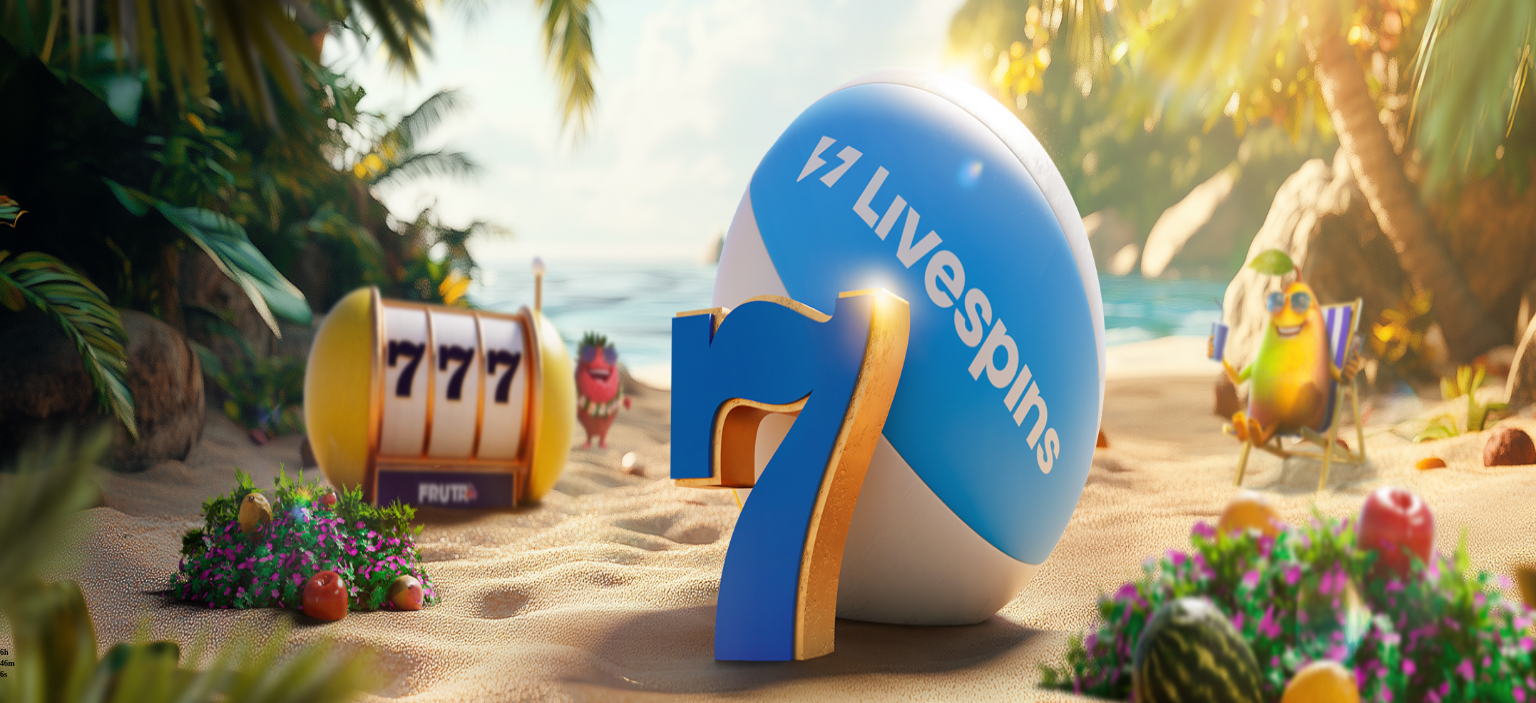 click on "[FIRST] [LAST]" at bounding box center [497, 210] 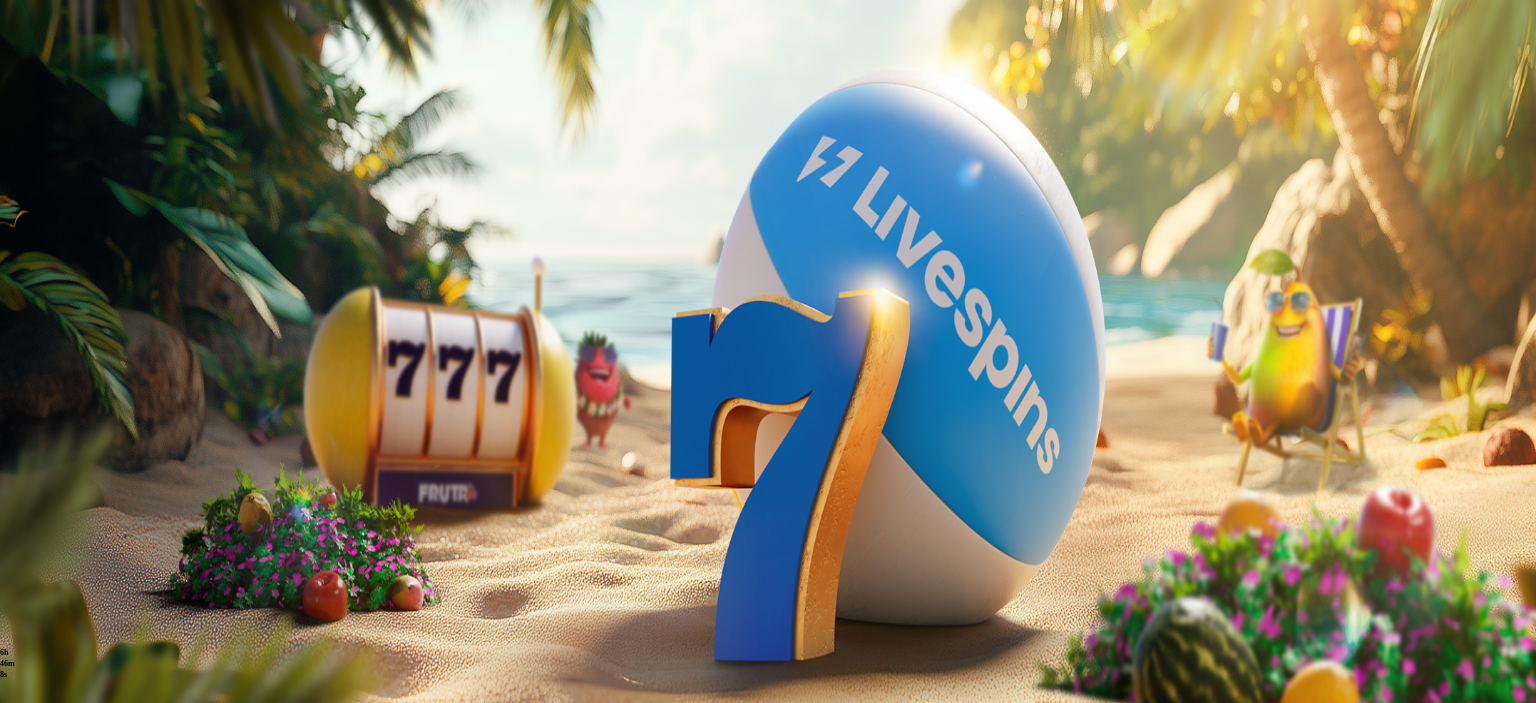 click at bounding box center (16, 466) 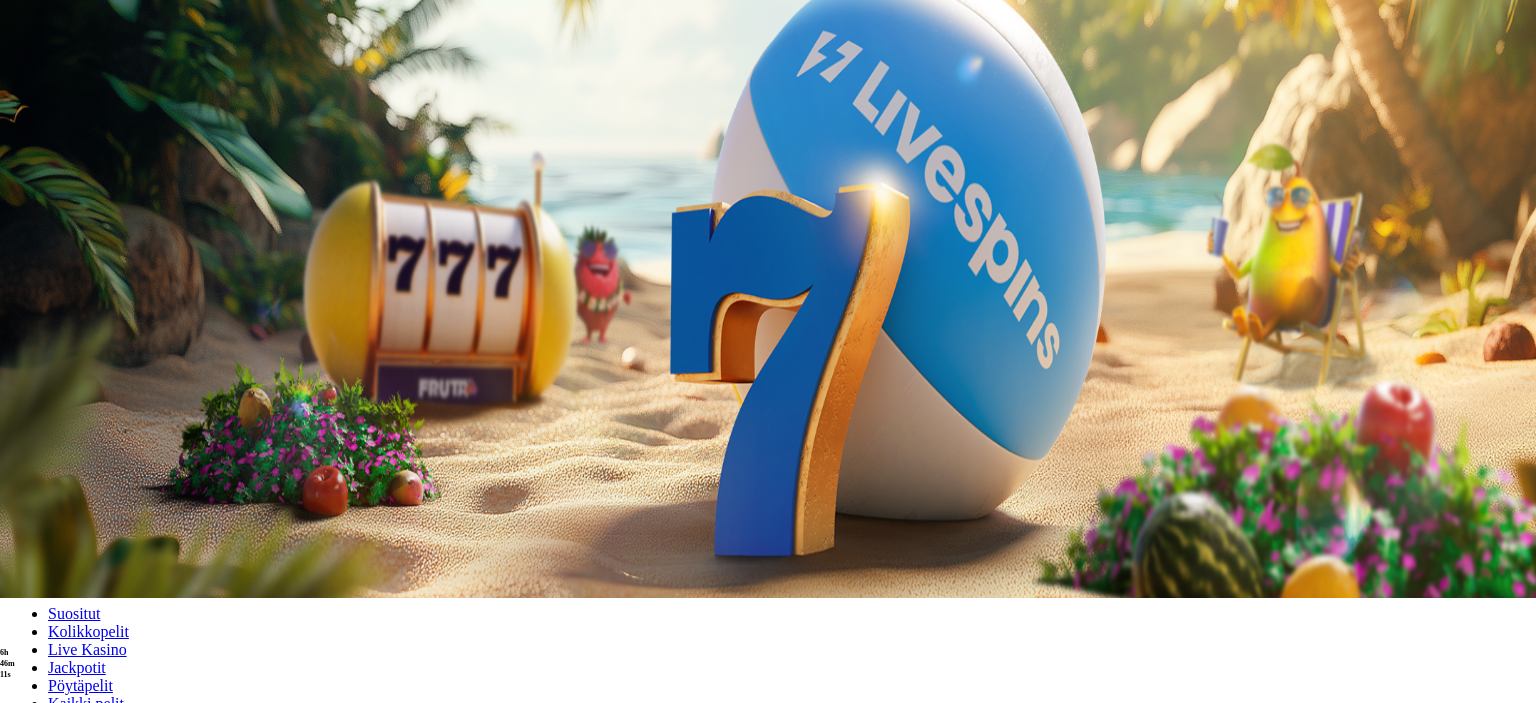 scroll, scrollTop: 0, scrollLeft: 0, axis: both 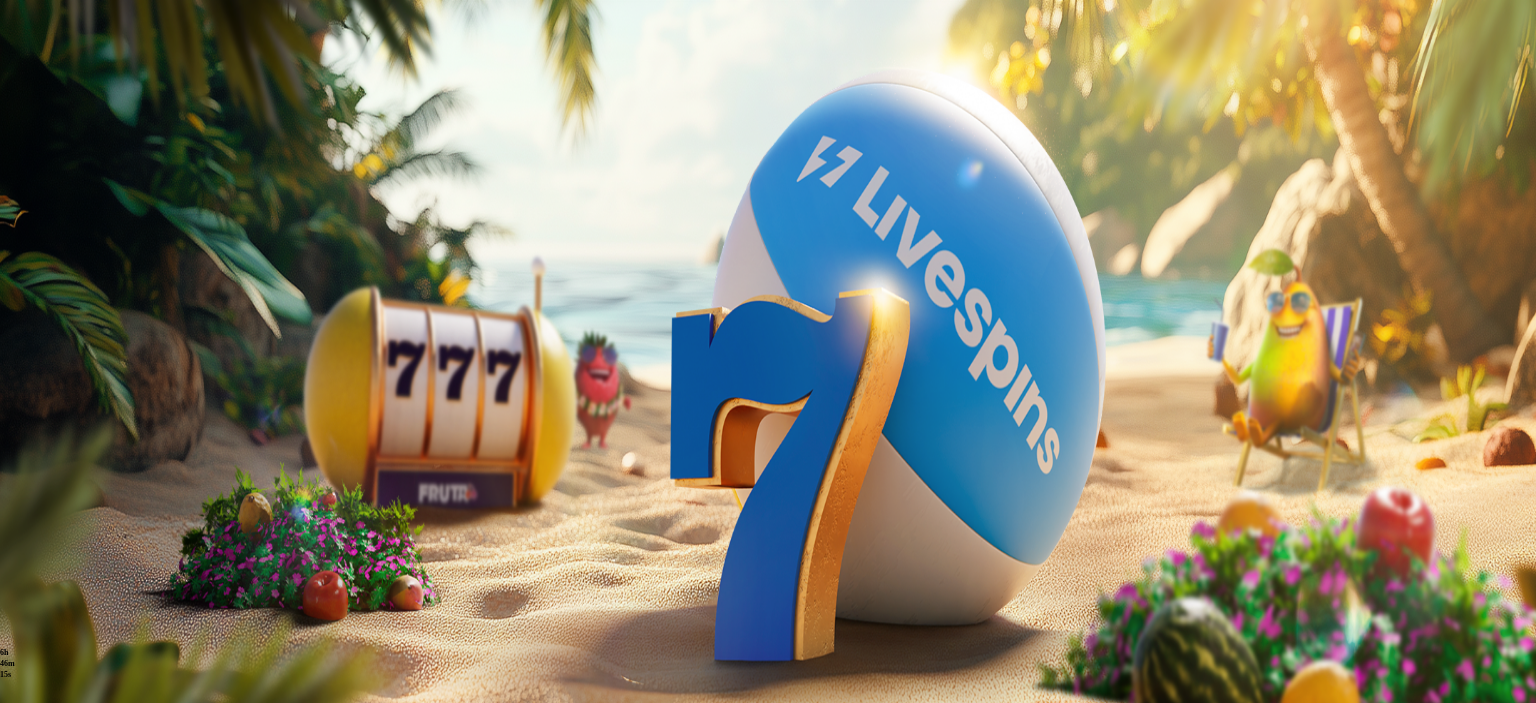 click at bounding box center (52, 363) 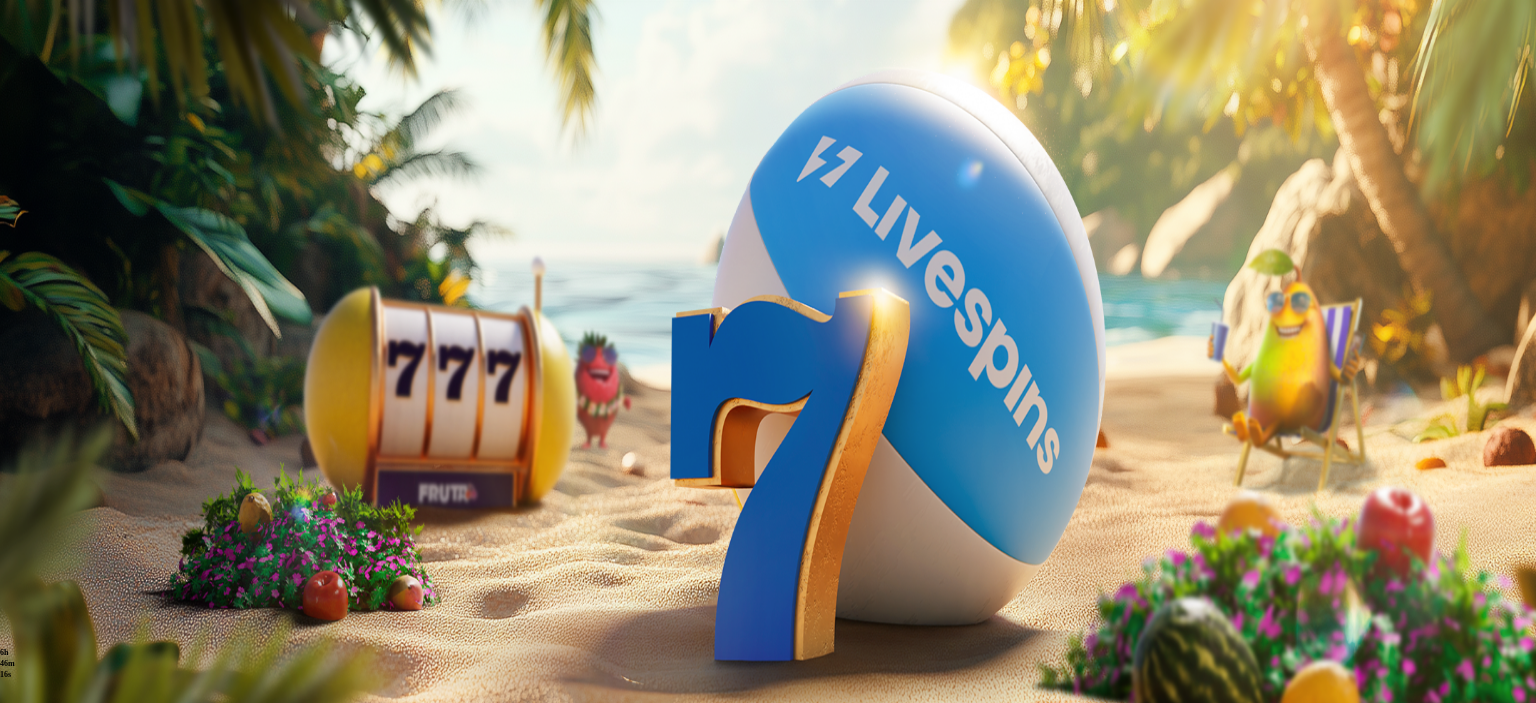 scroll, scrollTop: 6, scrollLeft: 0, axis: vertical 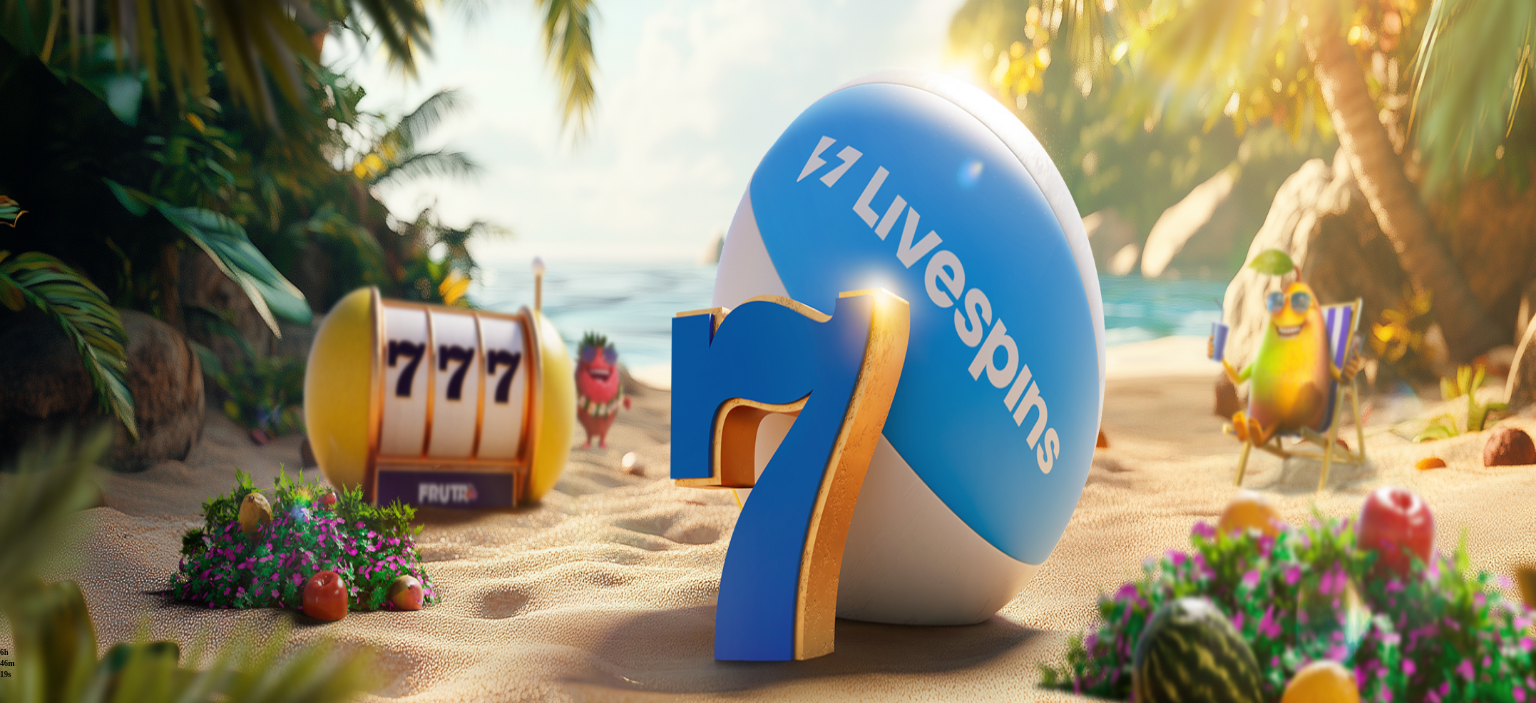click on "Bonukset" at bounding box center [84, 649] 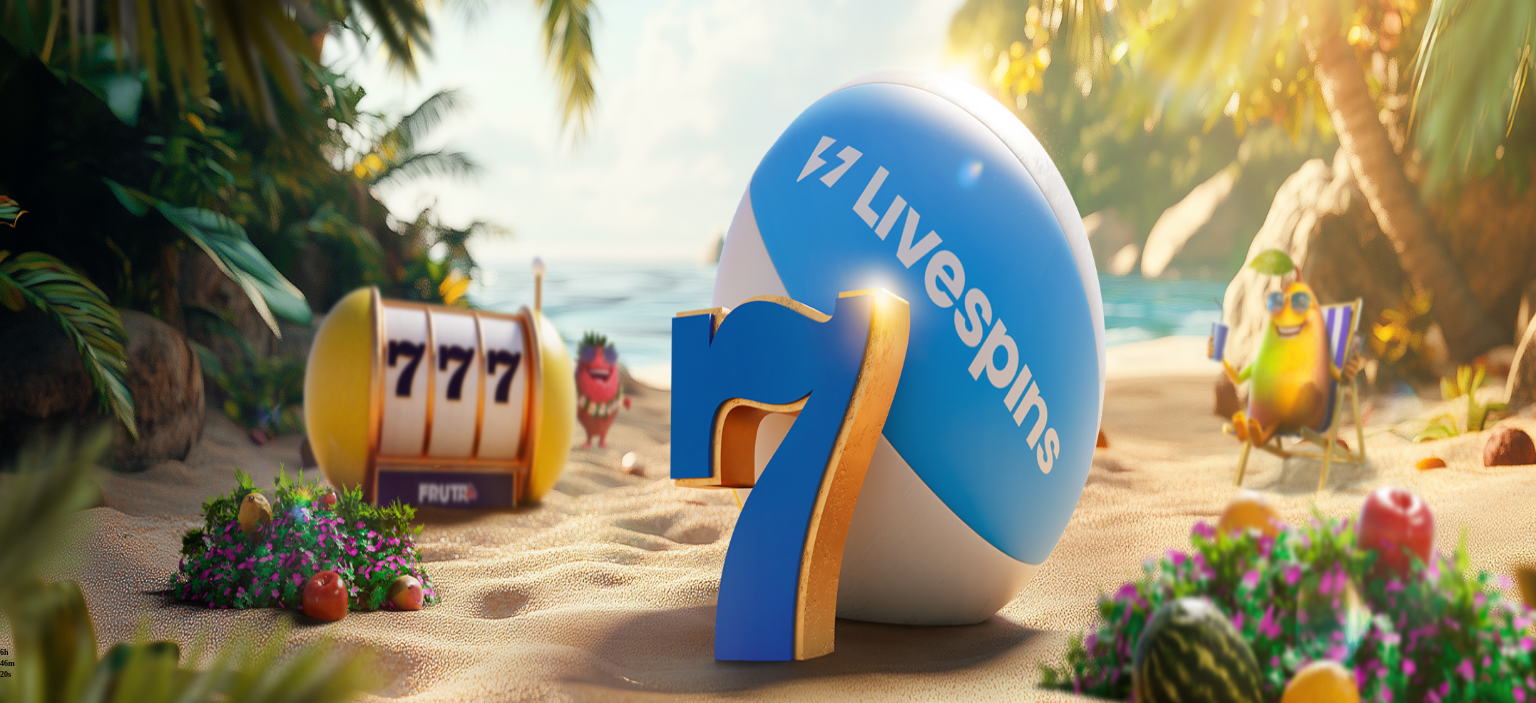 scroll, scrollTop: 0, scrollLeft: 0, axis: both 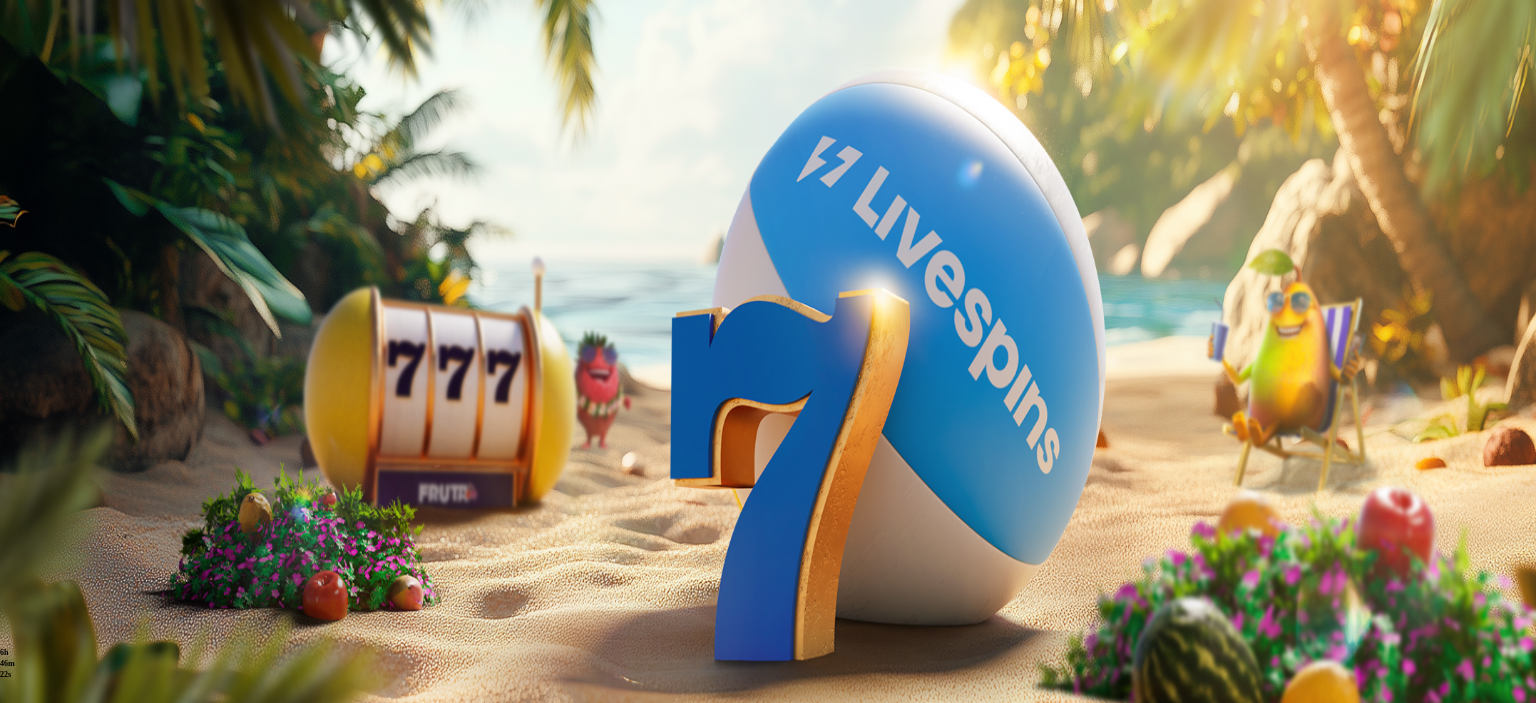 click at bounding box center [16, 381] 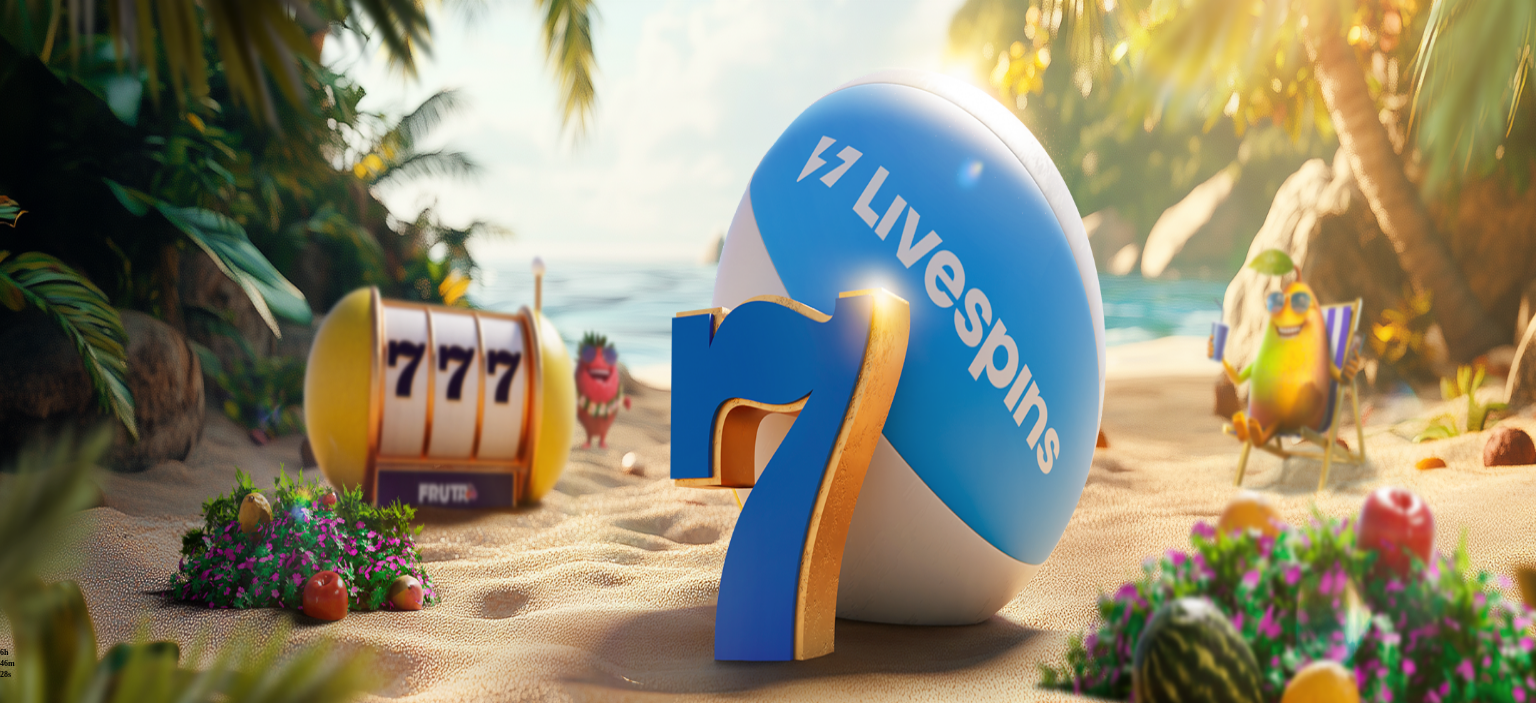 click at bounding box center [16, 419] 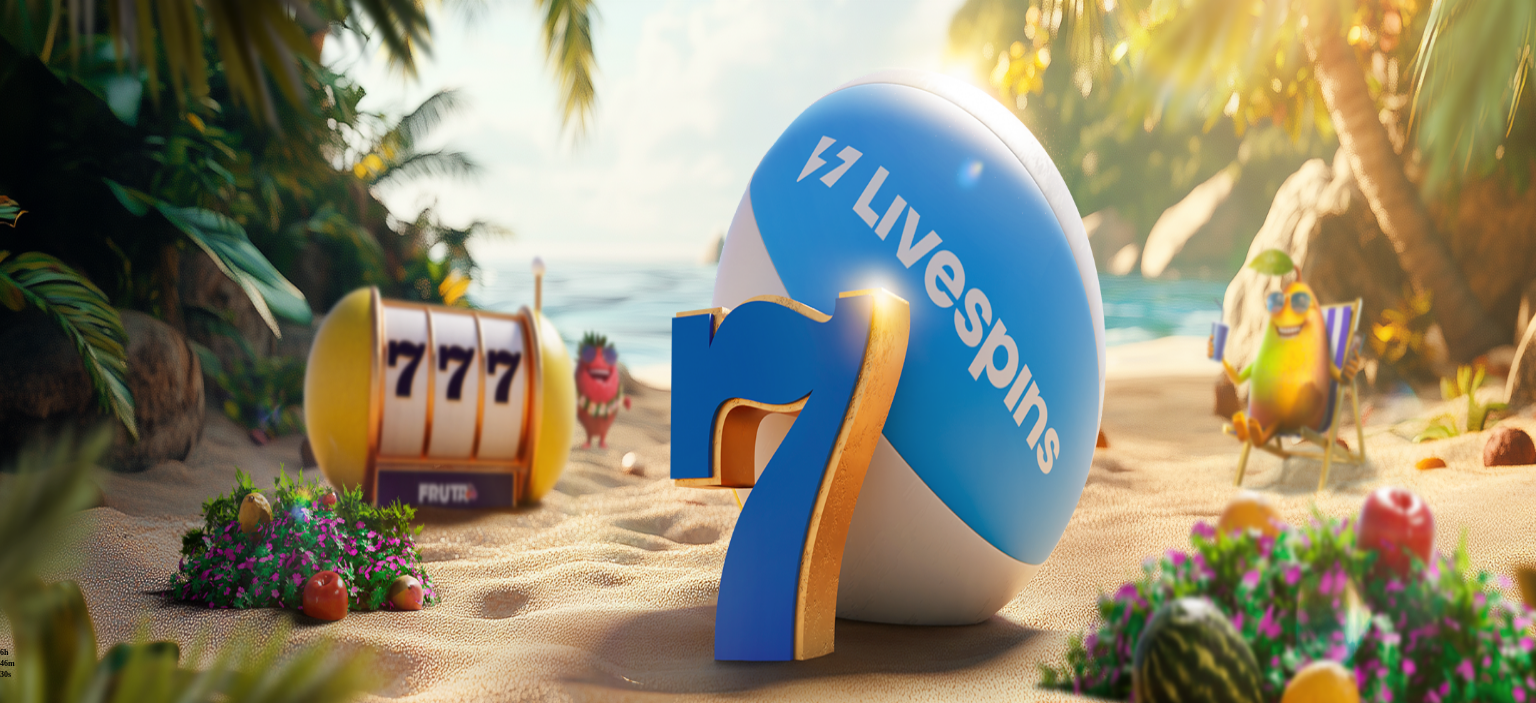 click on "€ 0.00" at bounding box center [560, 210] 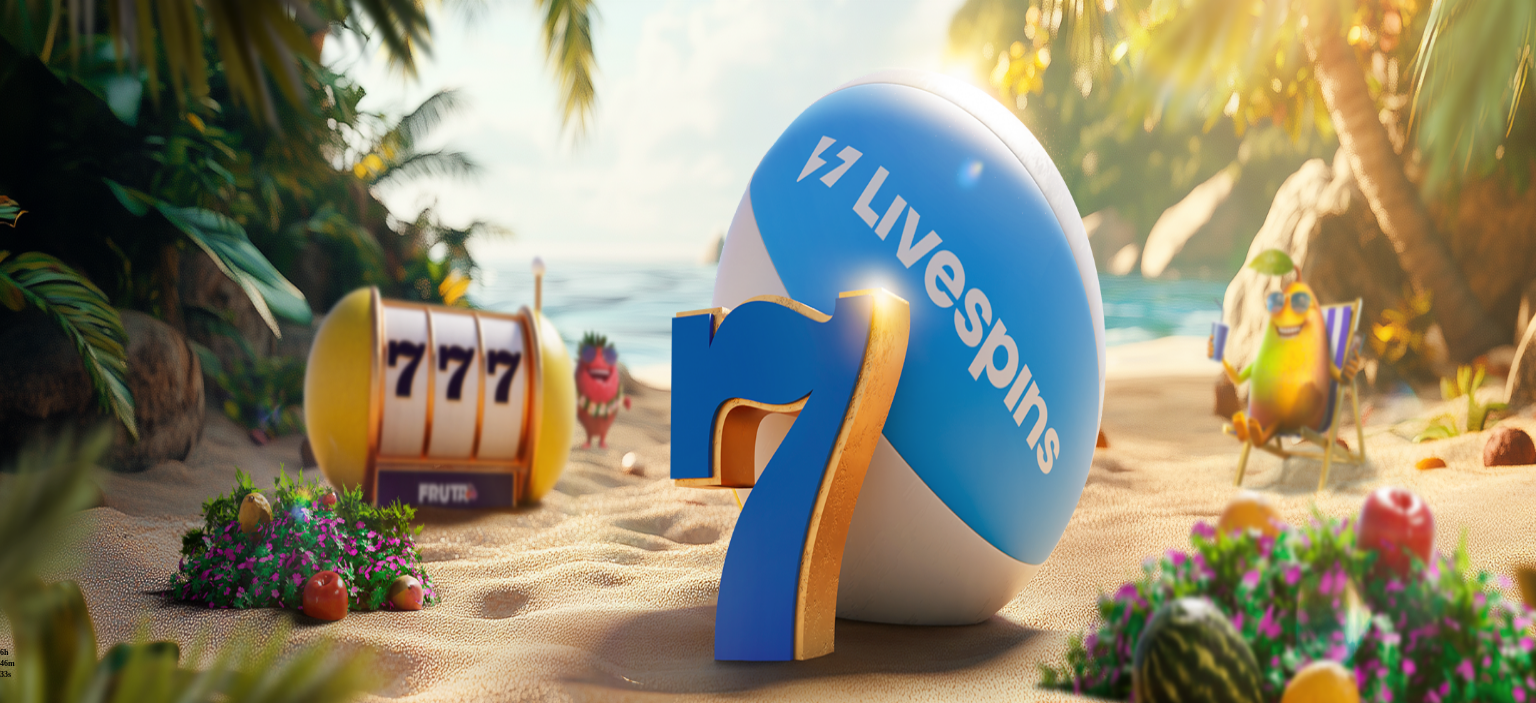 click at bounding box center [52, 363] 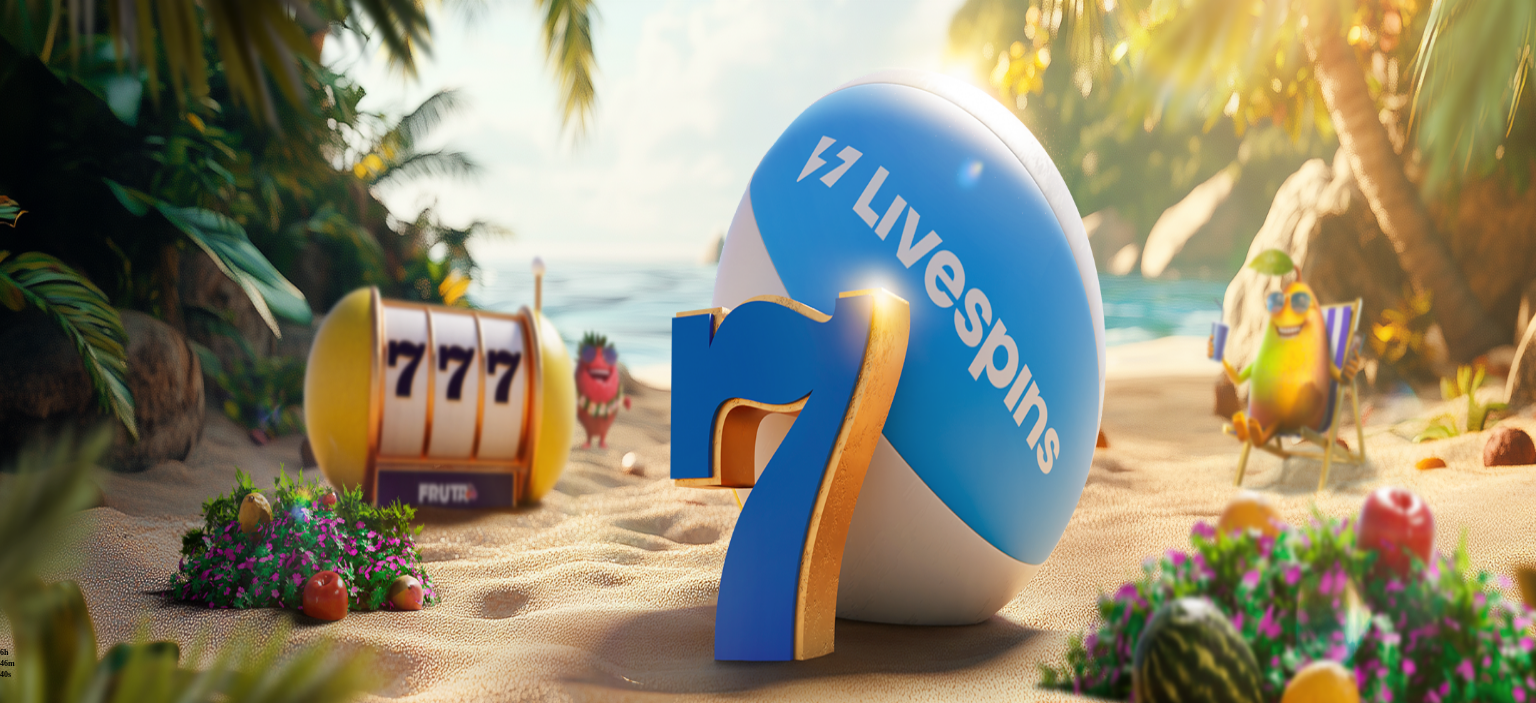 click at bounding box center [68, 33] 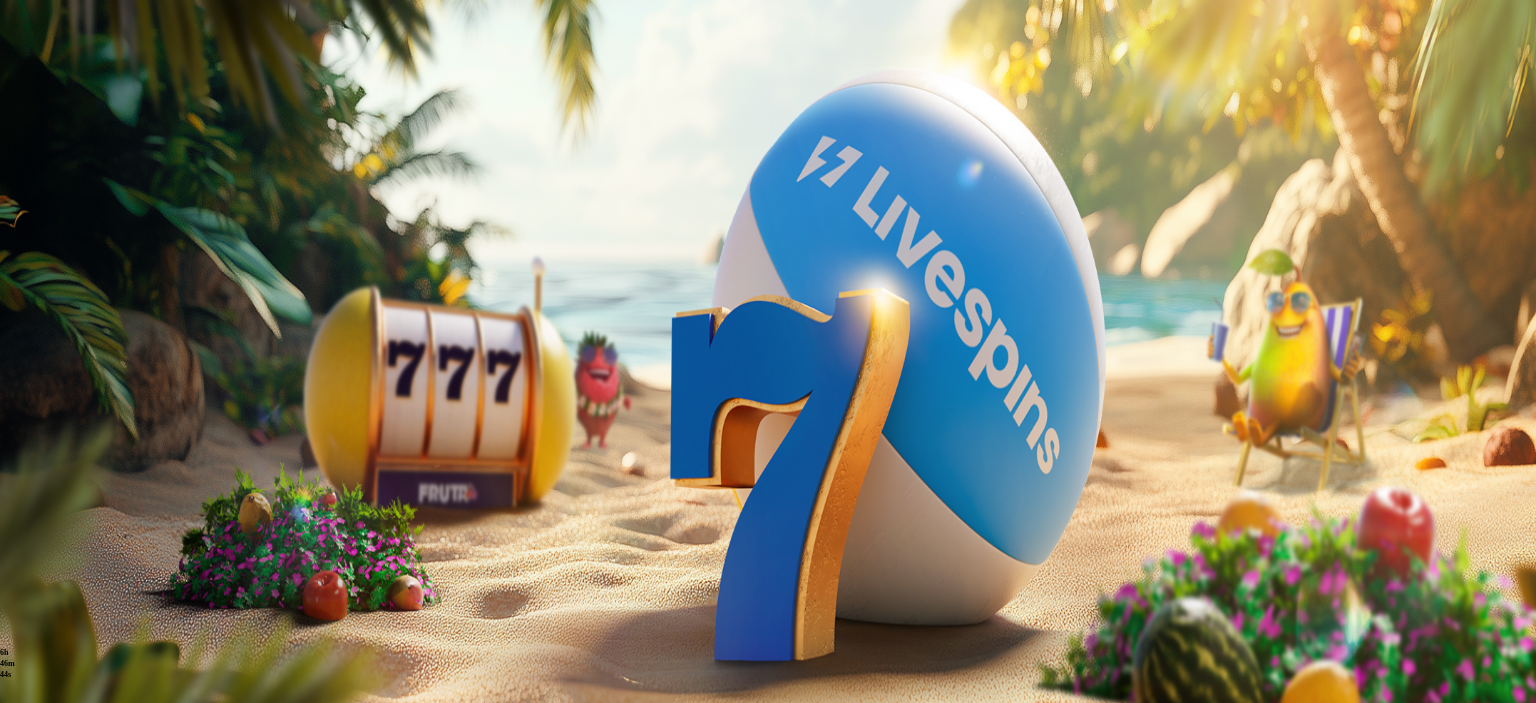 click at bounding box center [16, 419] 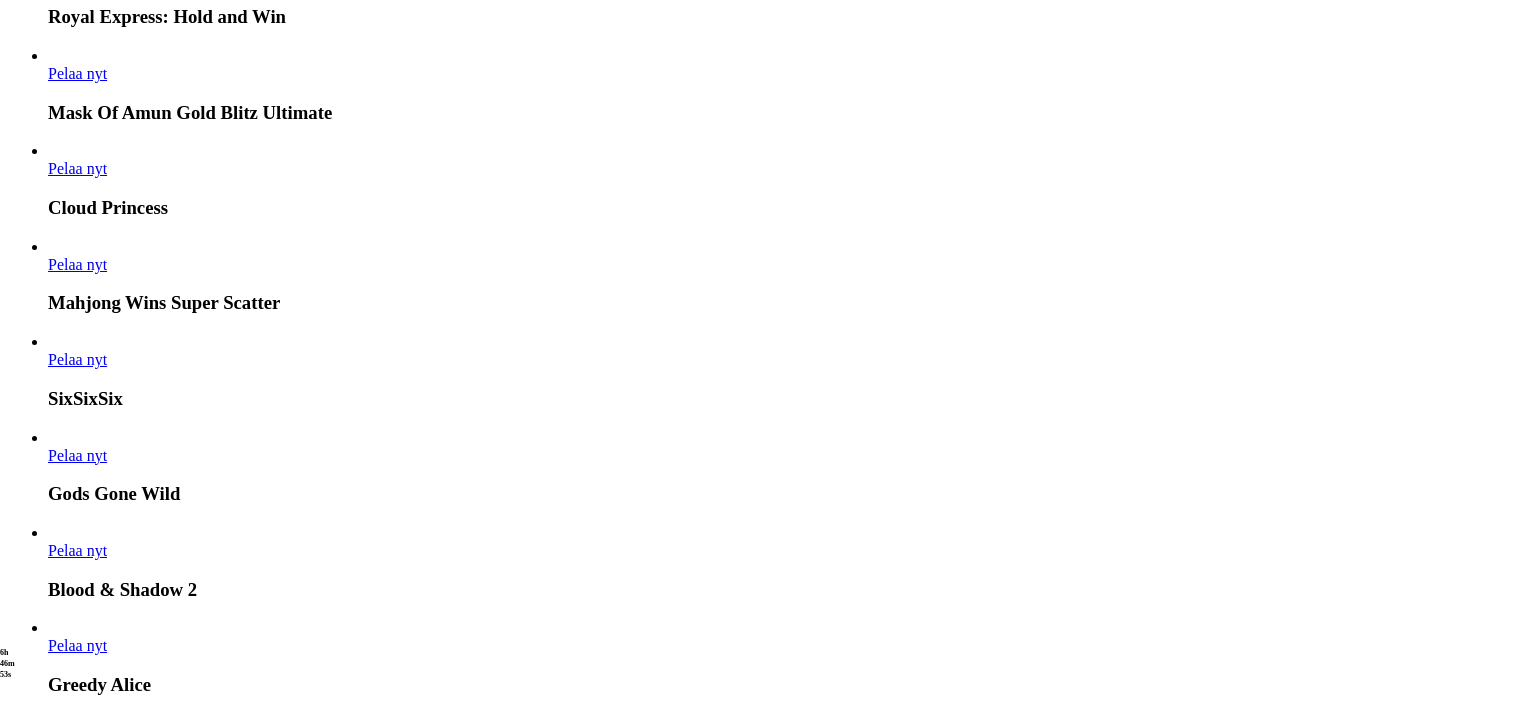 scroll, scrollTop: 4580, scrollLeft: 0, axis: vertical 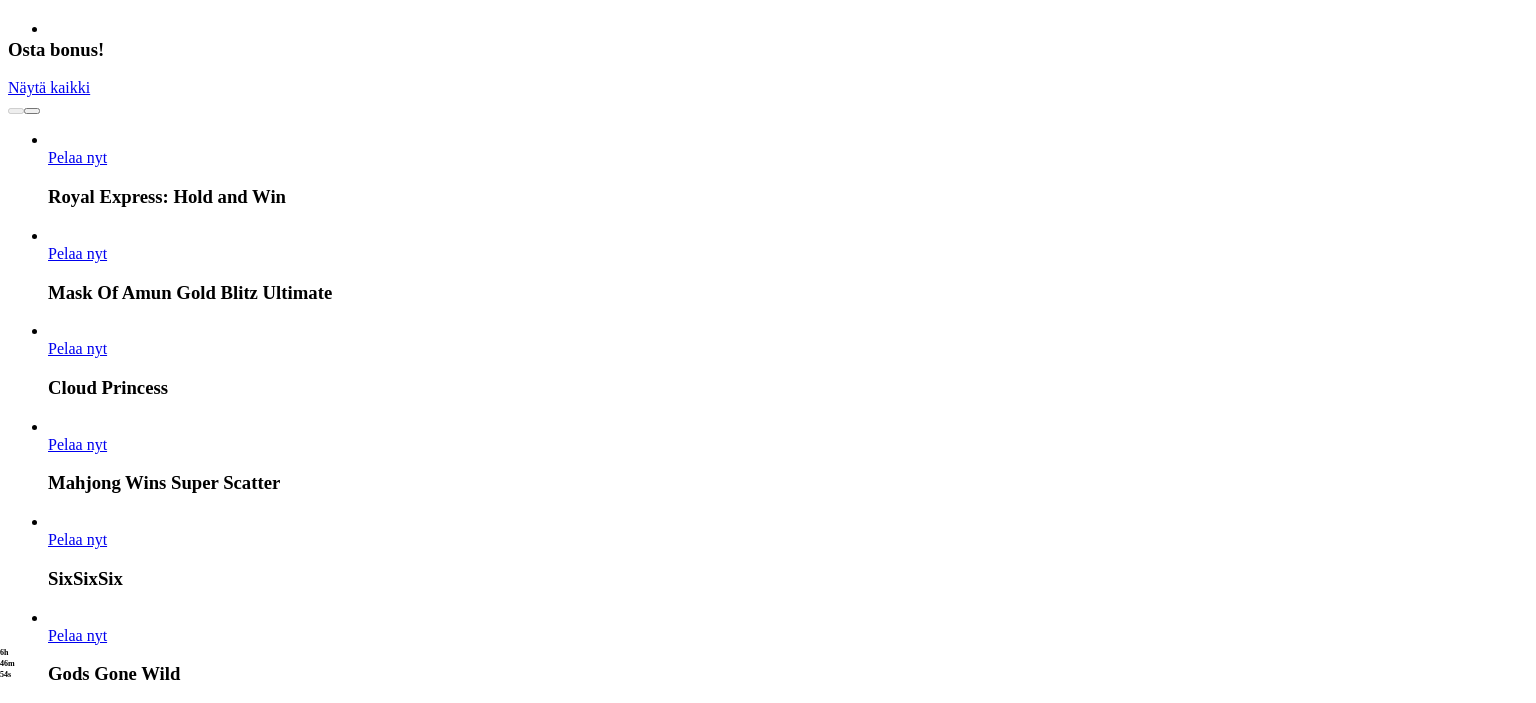click at bounding box center [52, -4217] 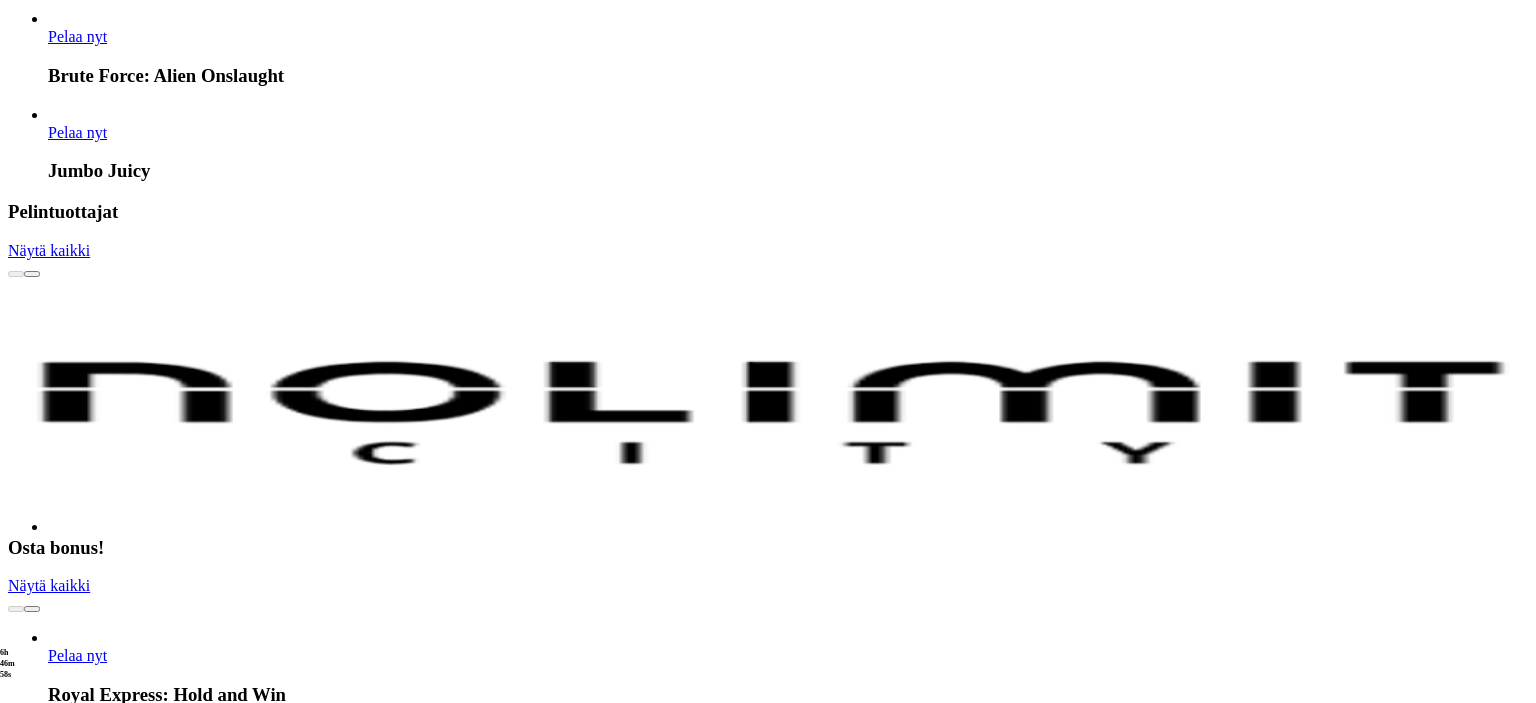 click at bounding box center [16, -4161] 